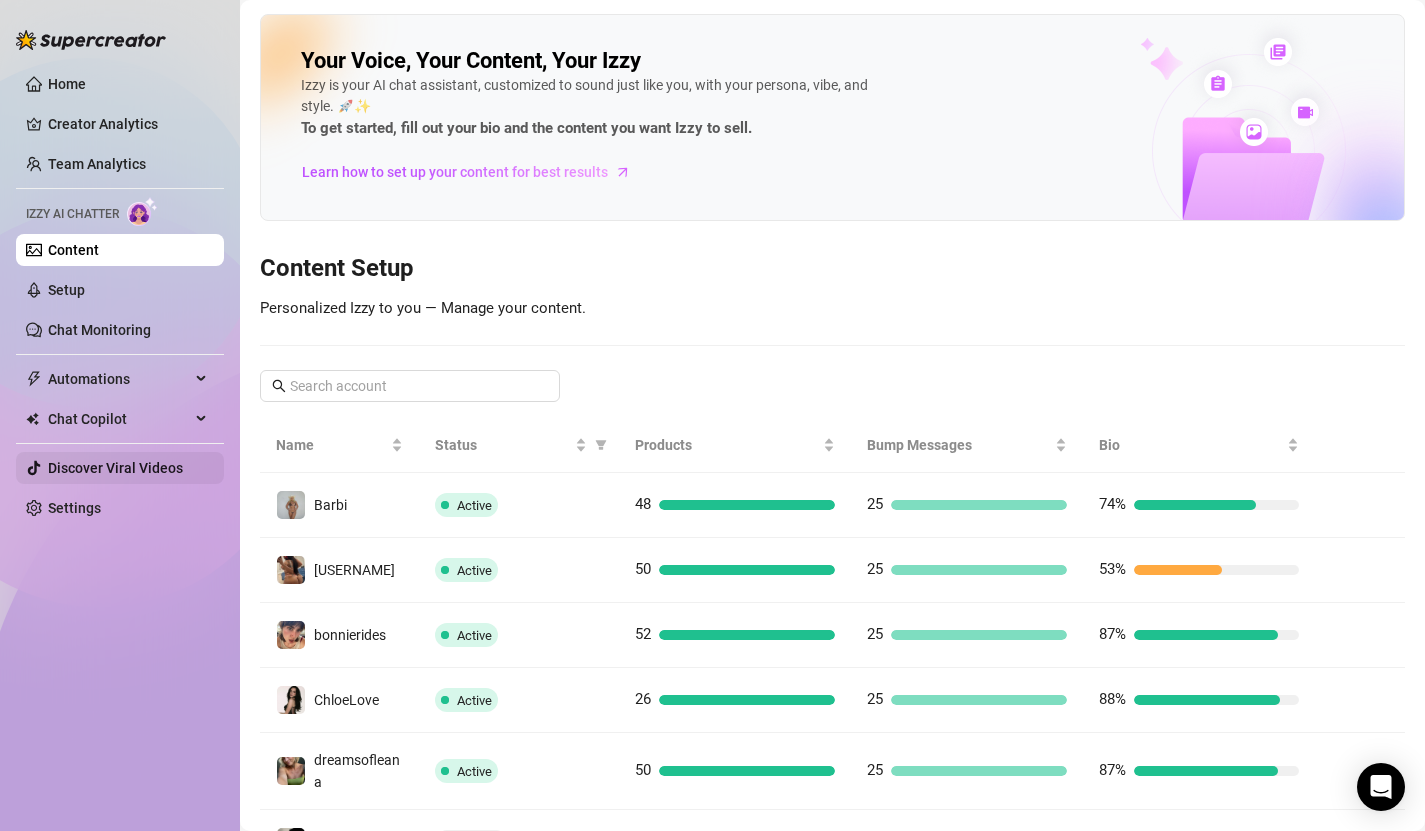 scroll, scrollTop: 0, scrollLeft: 0, axis: both 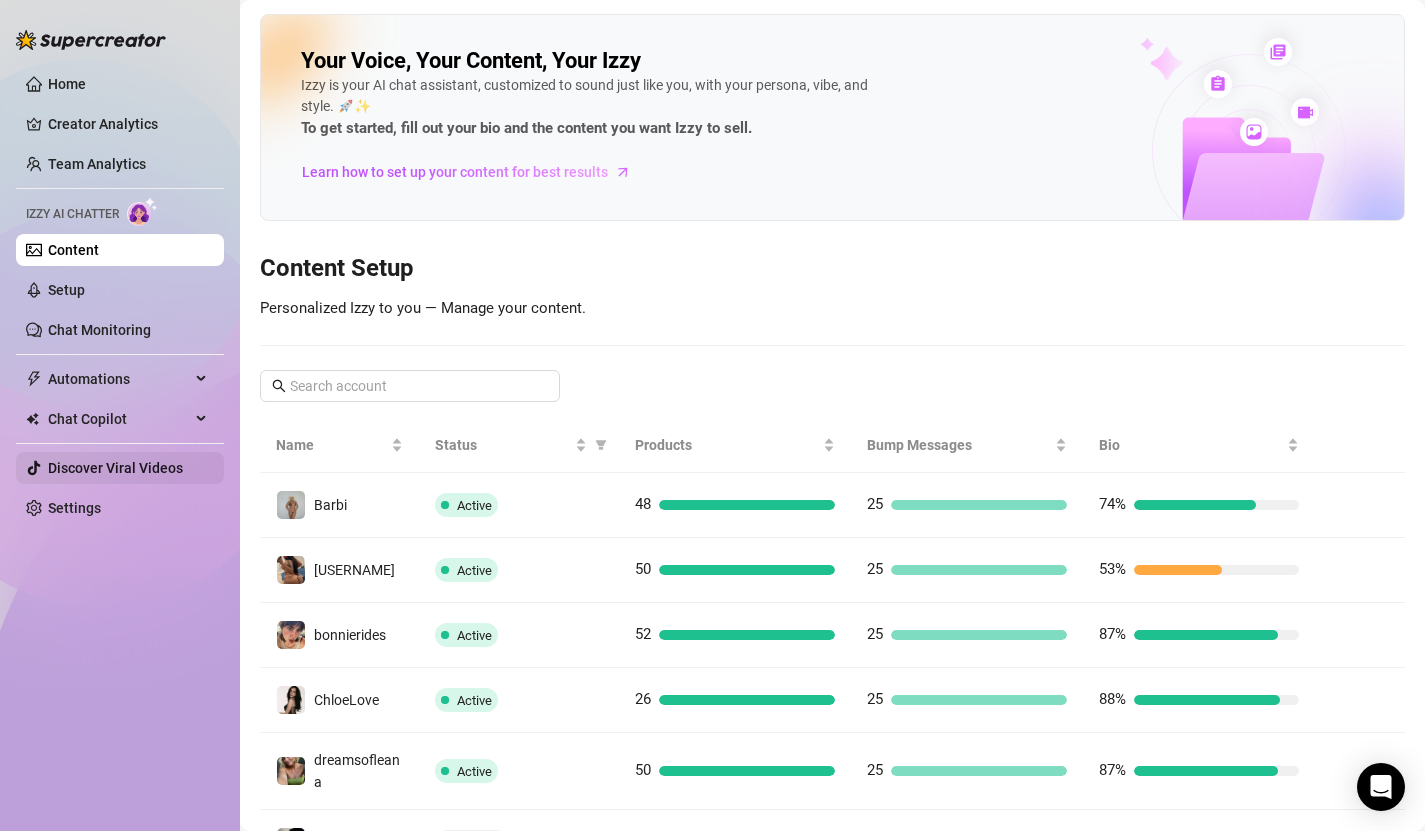 click on "Discover Viral Videos" at bounding box center (115, 468) 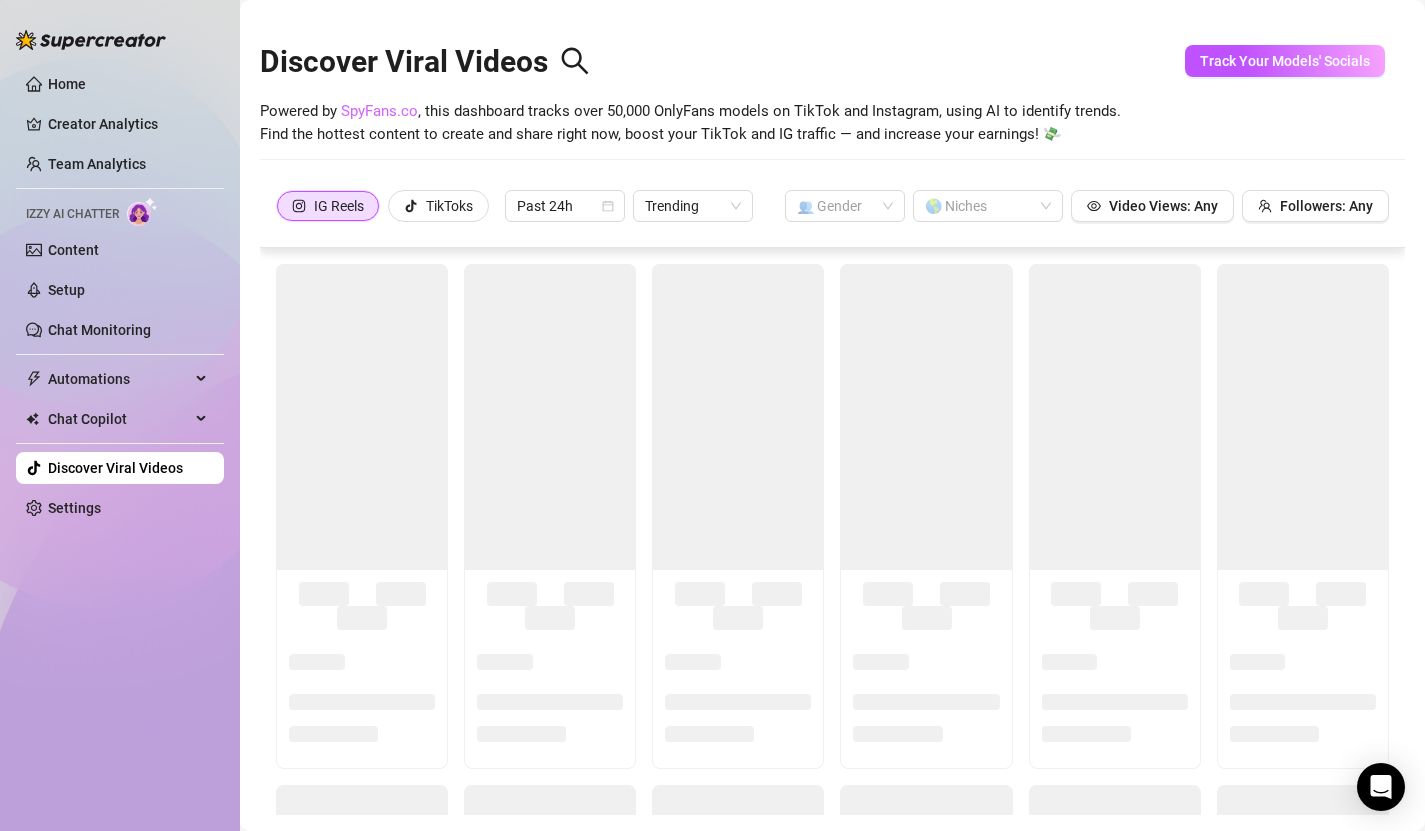 click on "SpyFans.co" at bounding box center [379, 111] 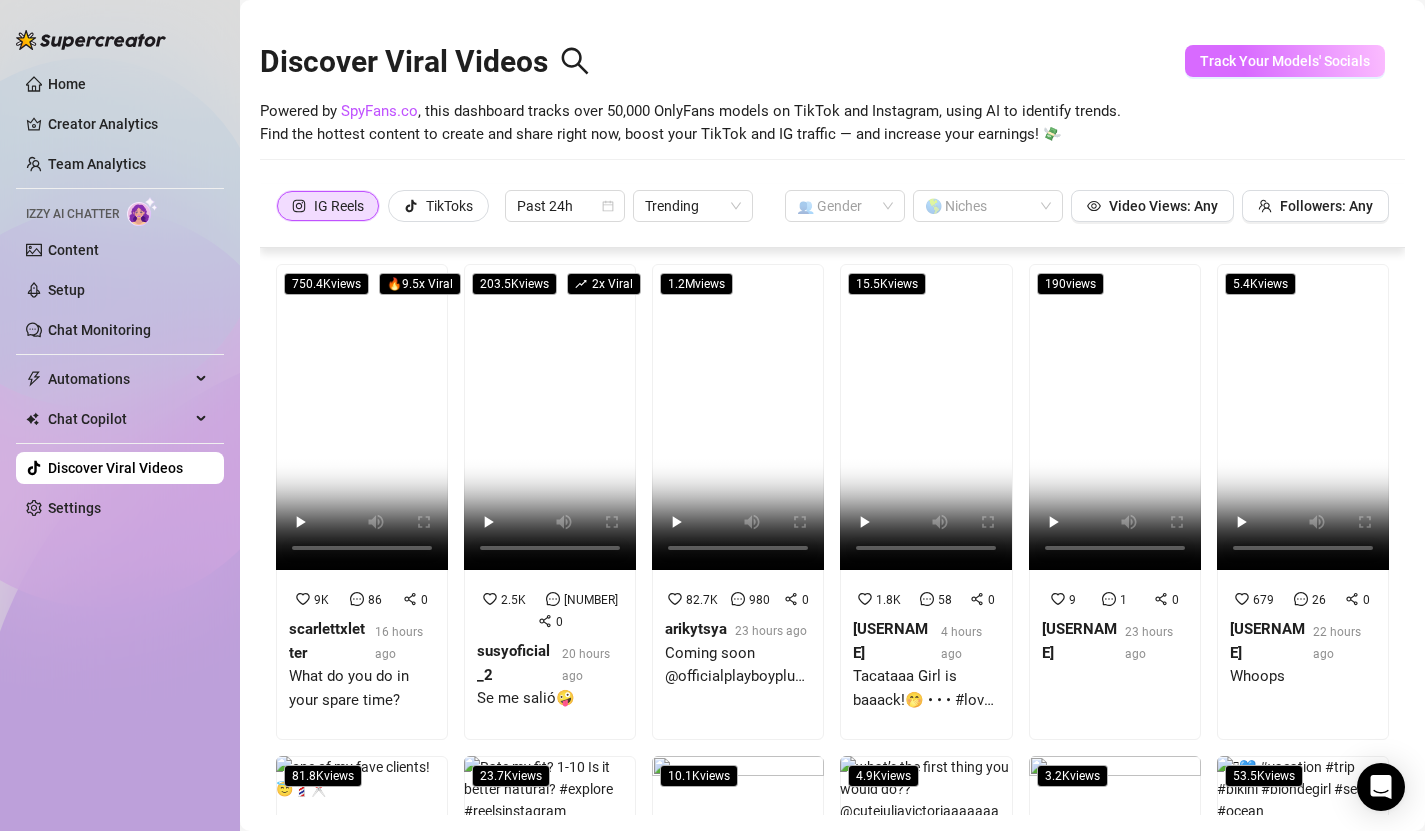click on "Track Your Models' Socials" at bounding box center (1285, 61) 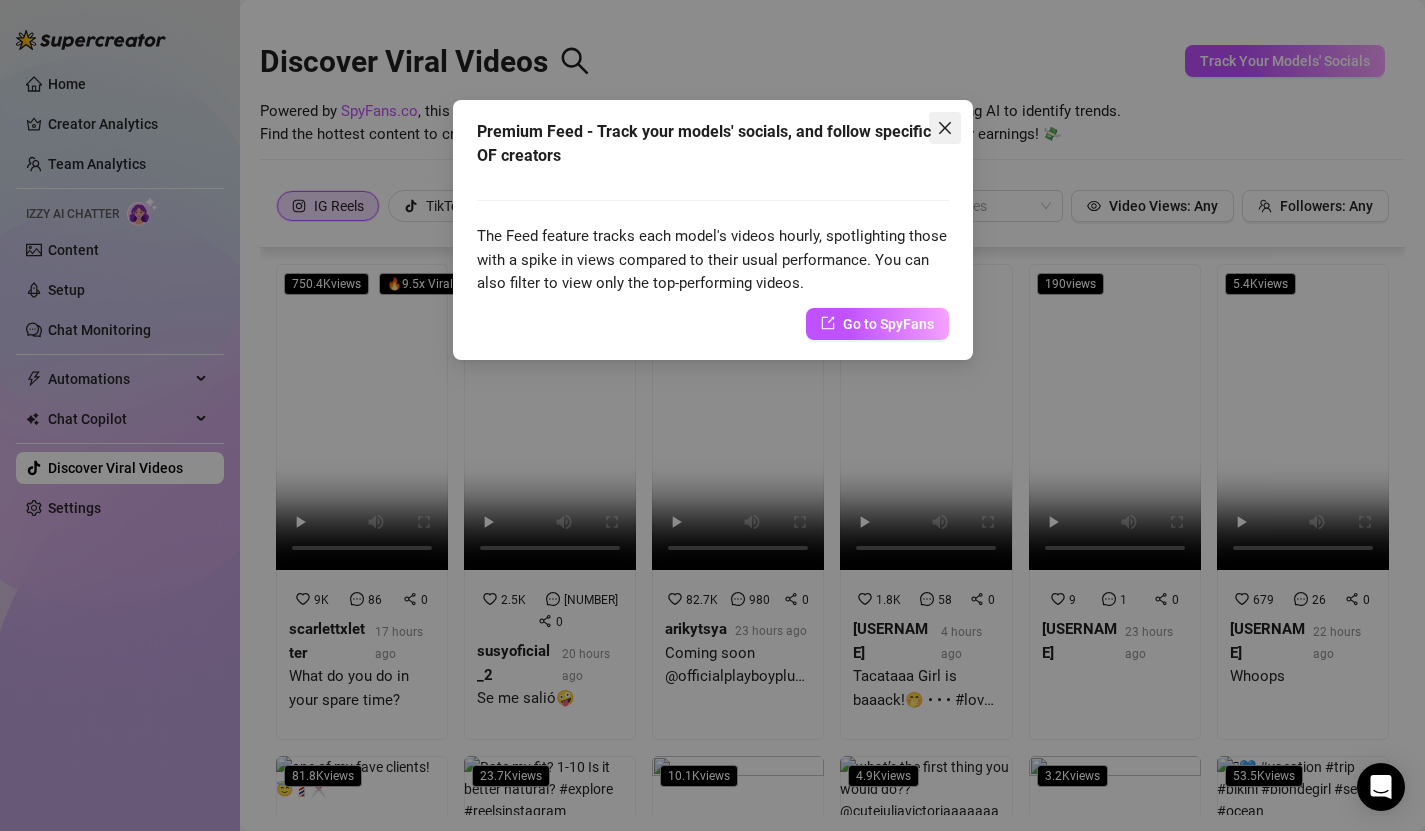 click 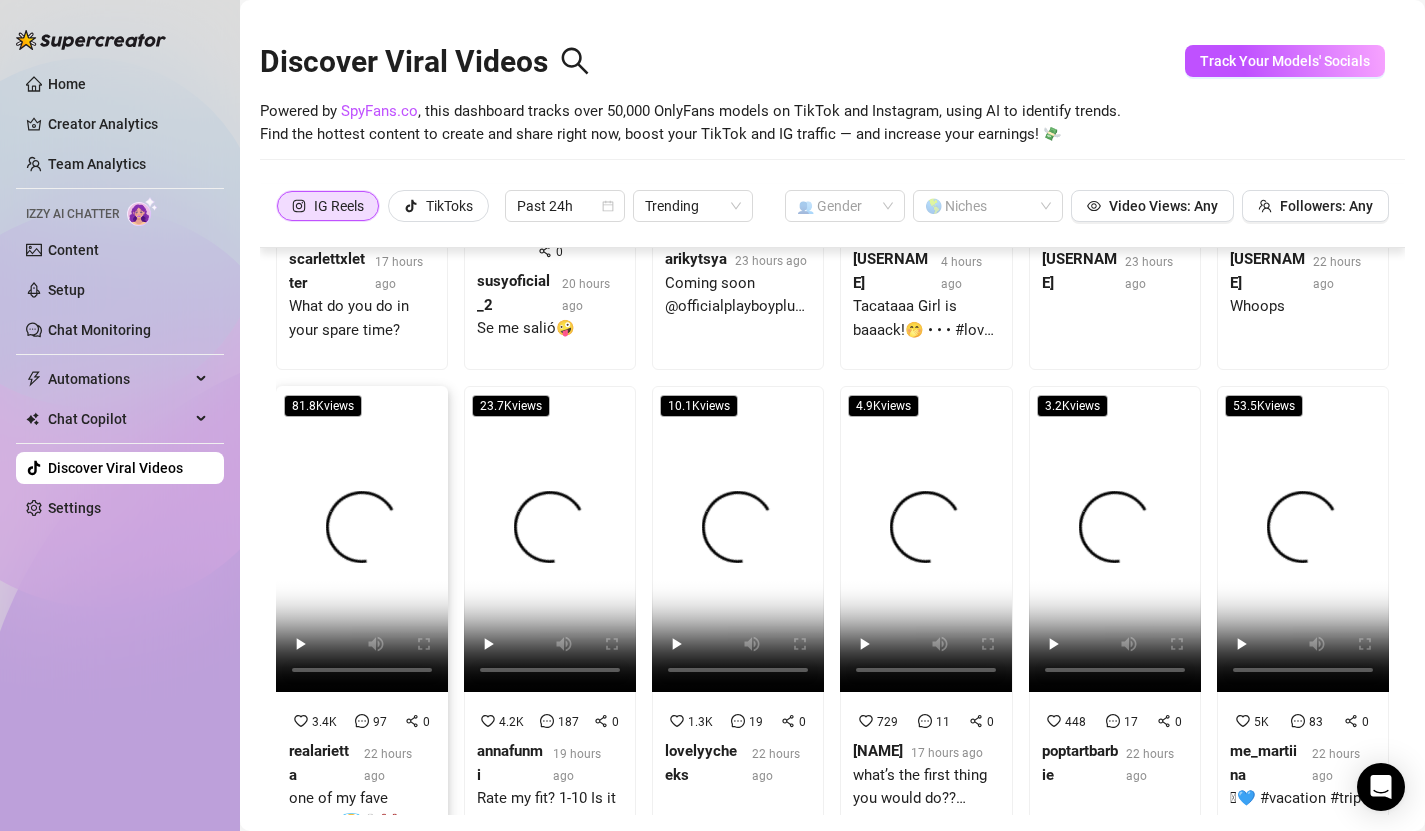 scroll, scrollTop: 0, scrollLeft: 0, axis: both 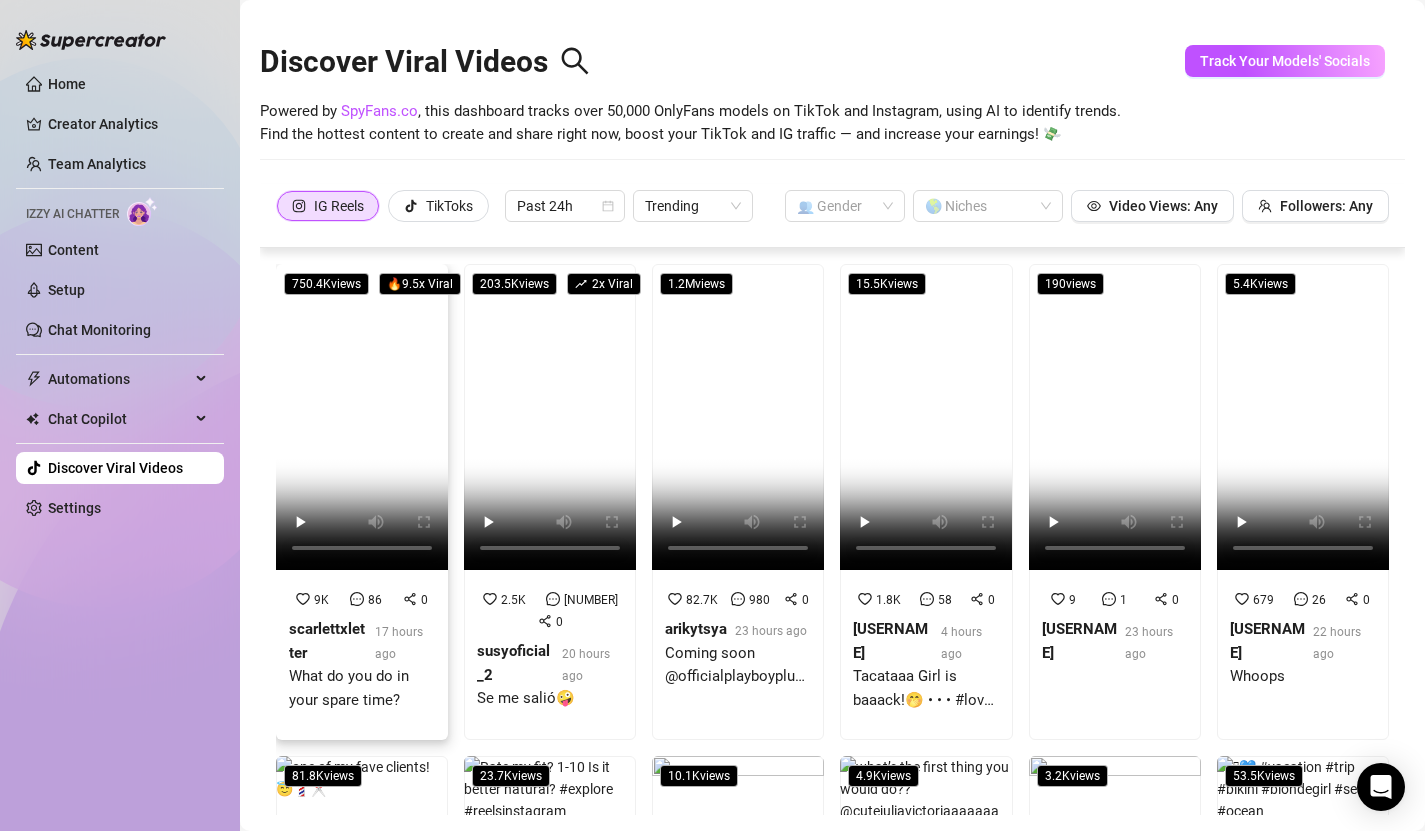 click at bounding box center [362, 417] 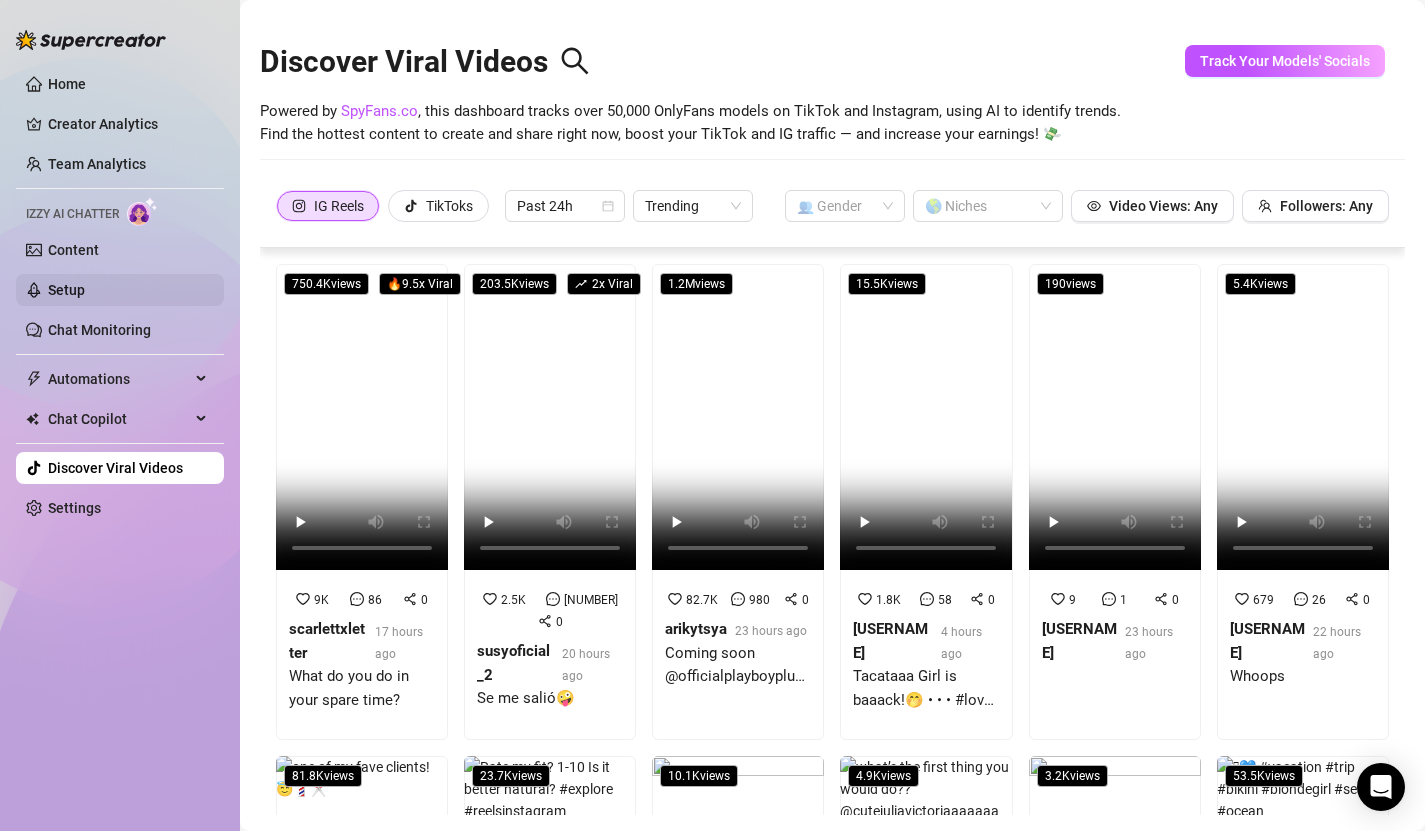 click on "Setup" at bounding box center (66, 290) 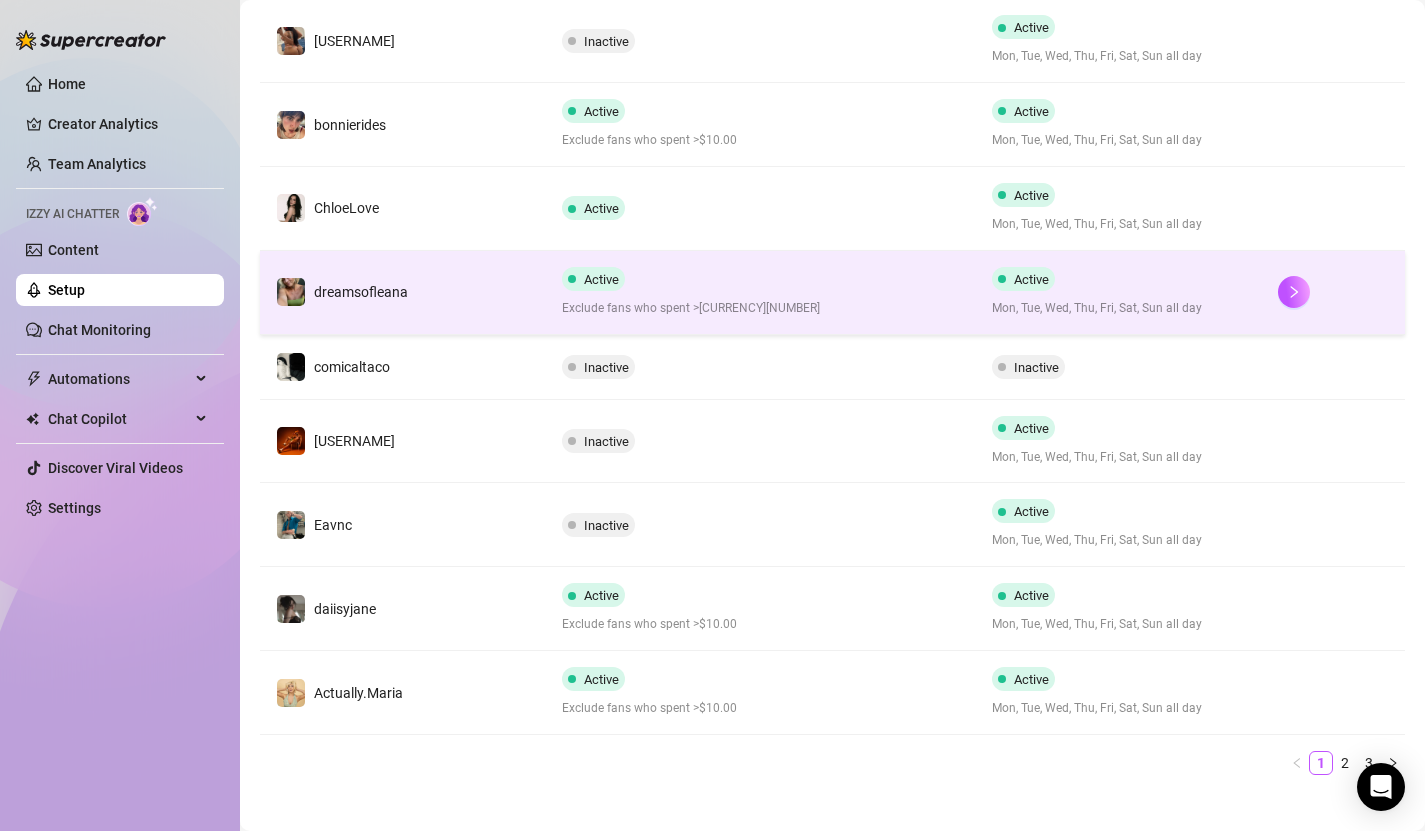 scroll, scrollTop: 543, scrollLeft: 0, axis: vertical 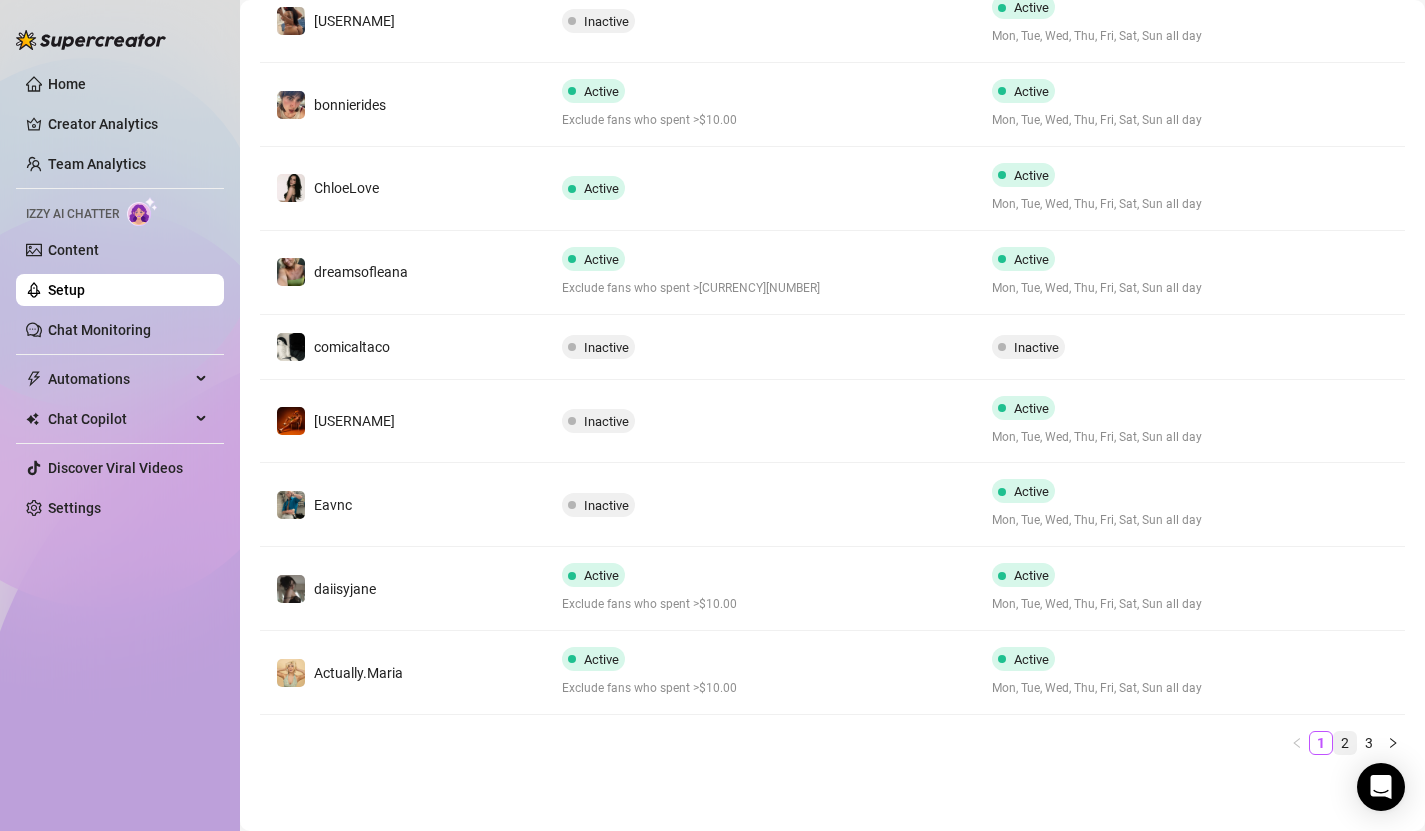 click on "2" at bounding box center [1345, 743] 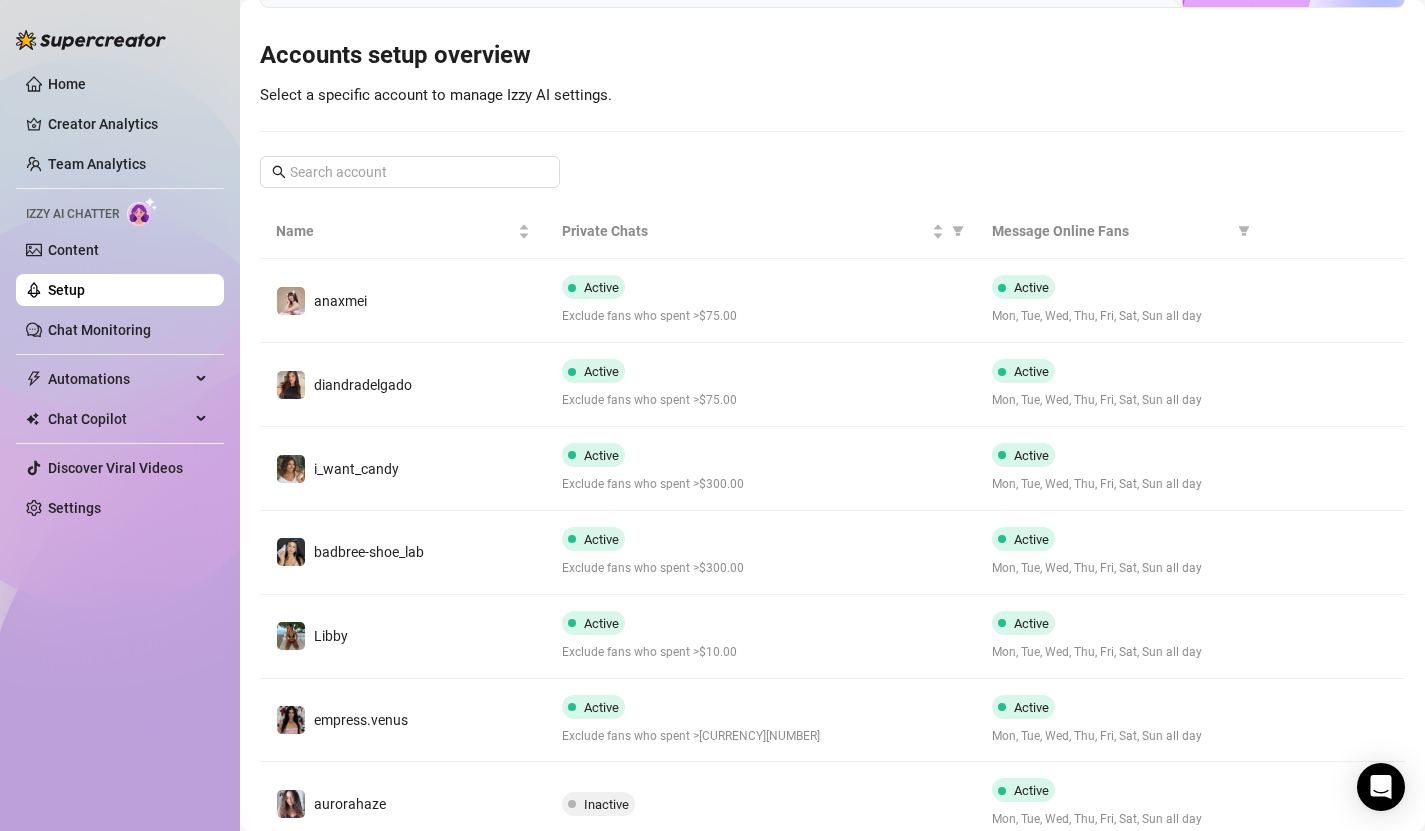 scroll, scrollTop: 562, scrollLeft: 0, axis: vertical 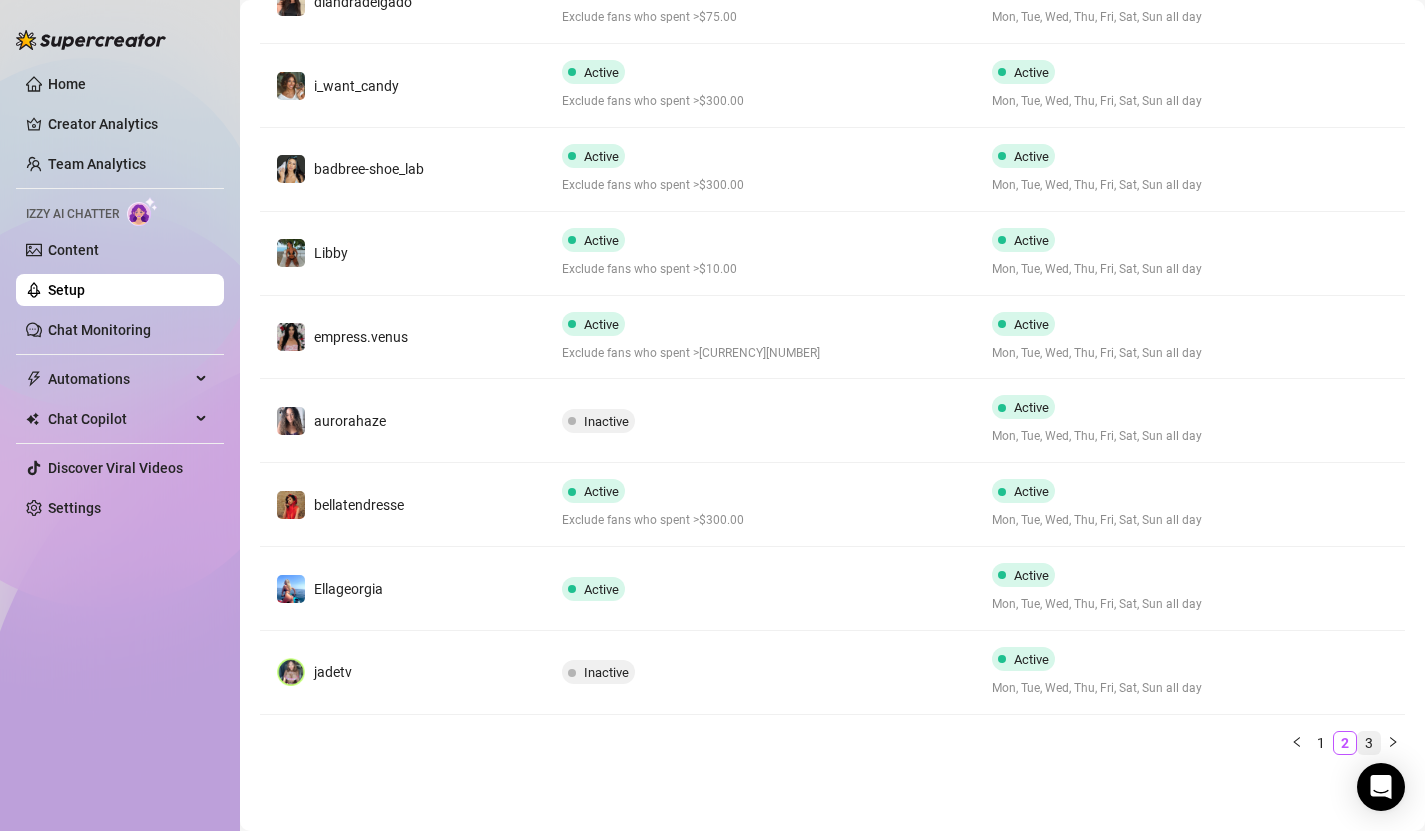 click on "3" at bounding box center (1369, 743) 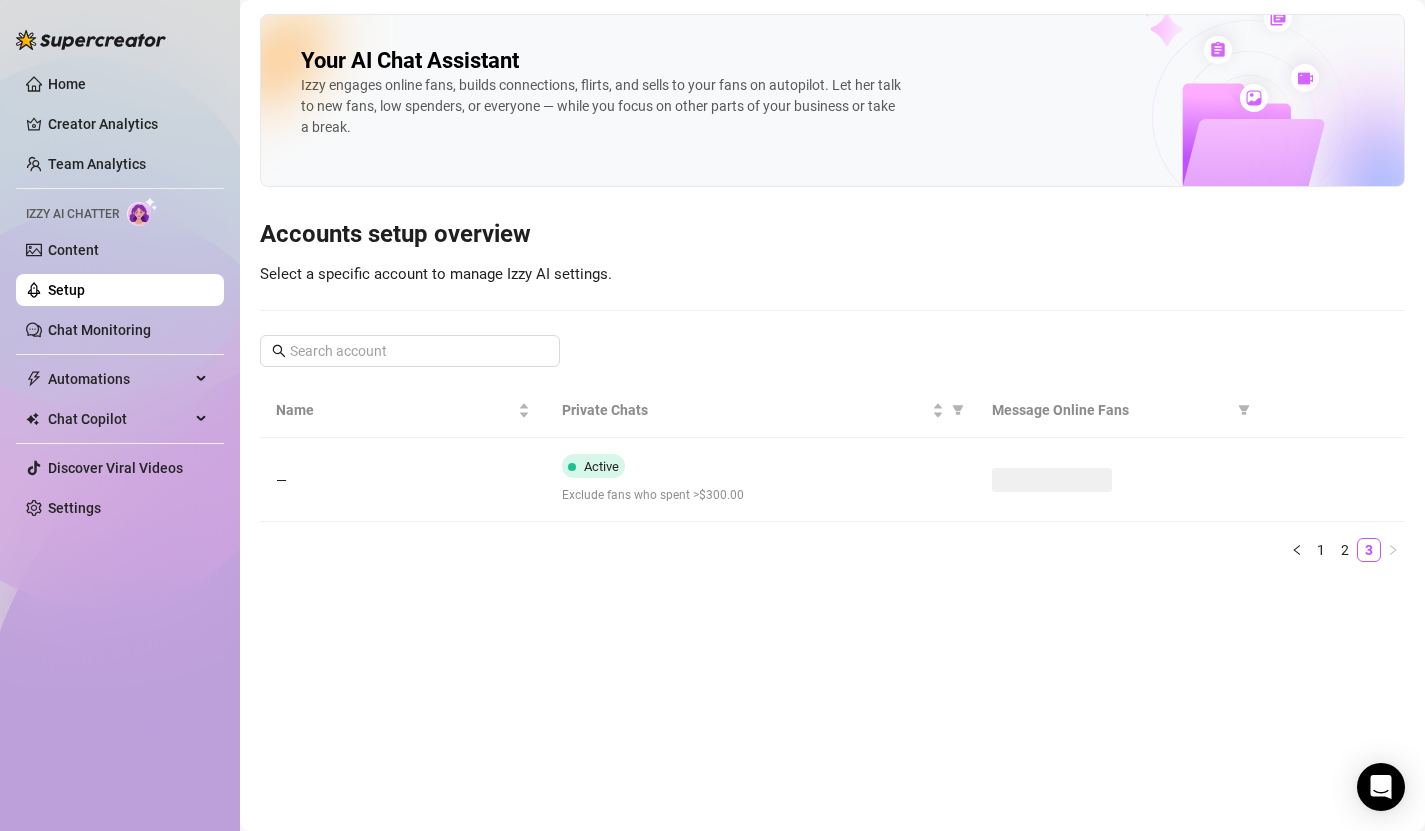 scroll, scrollTop: 0, scrollLeft: 0, axis: both 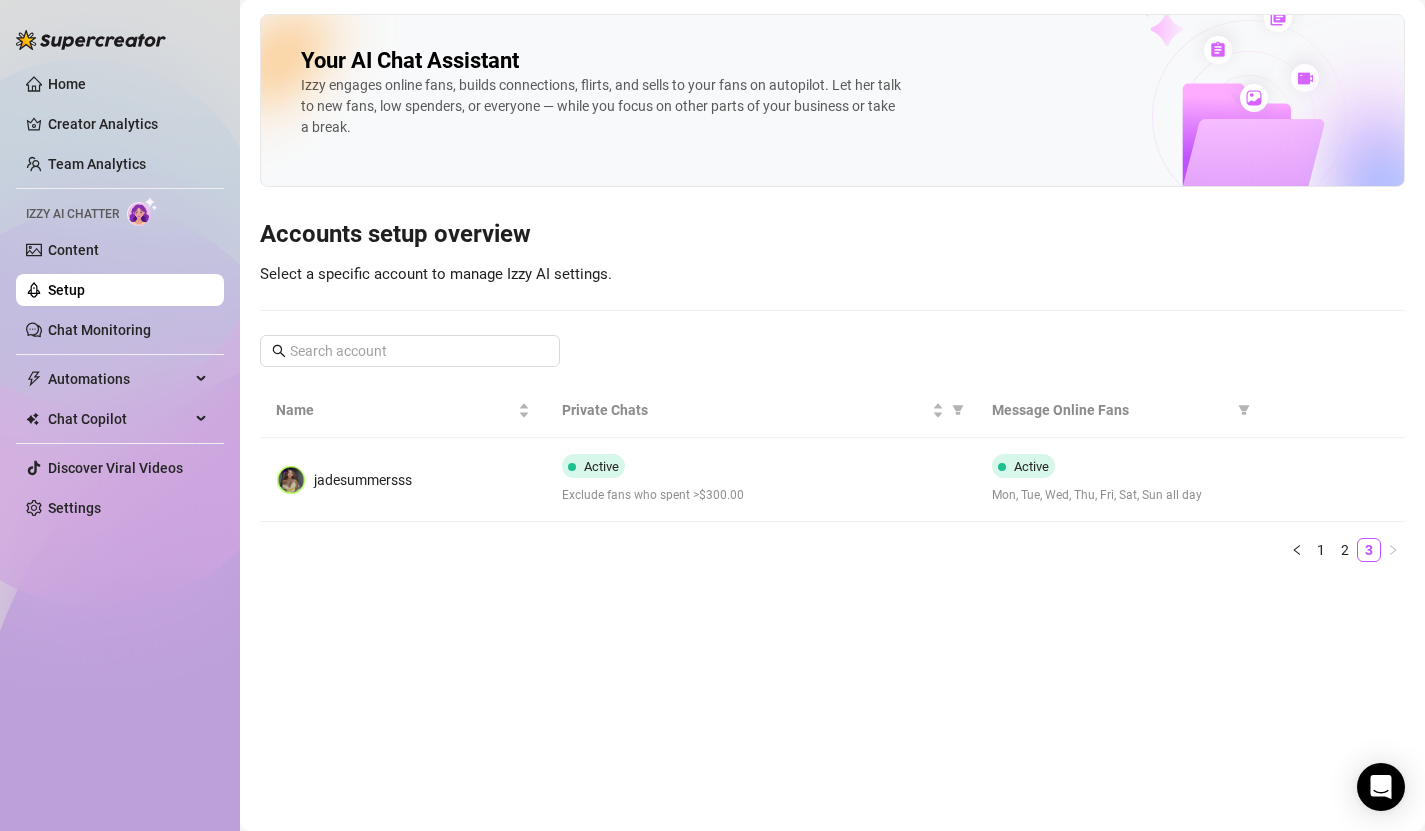 click on "2" at bounding box center (1345, 550) 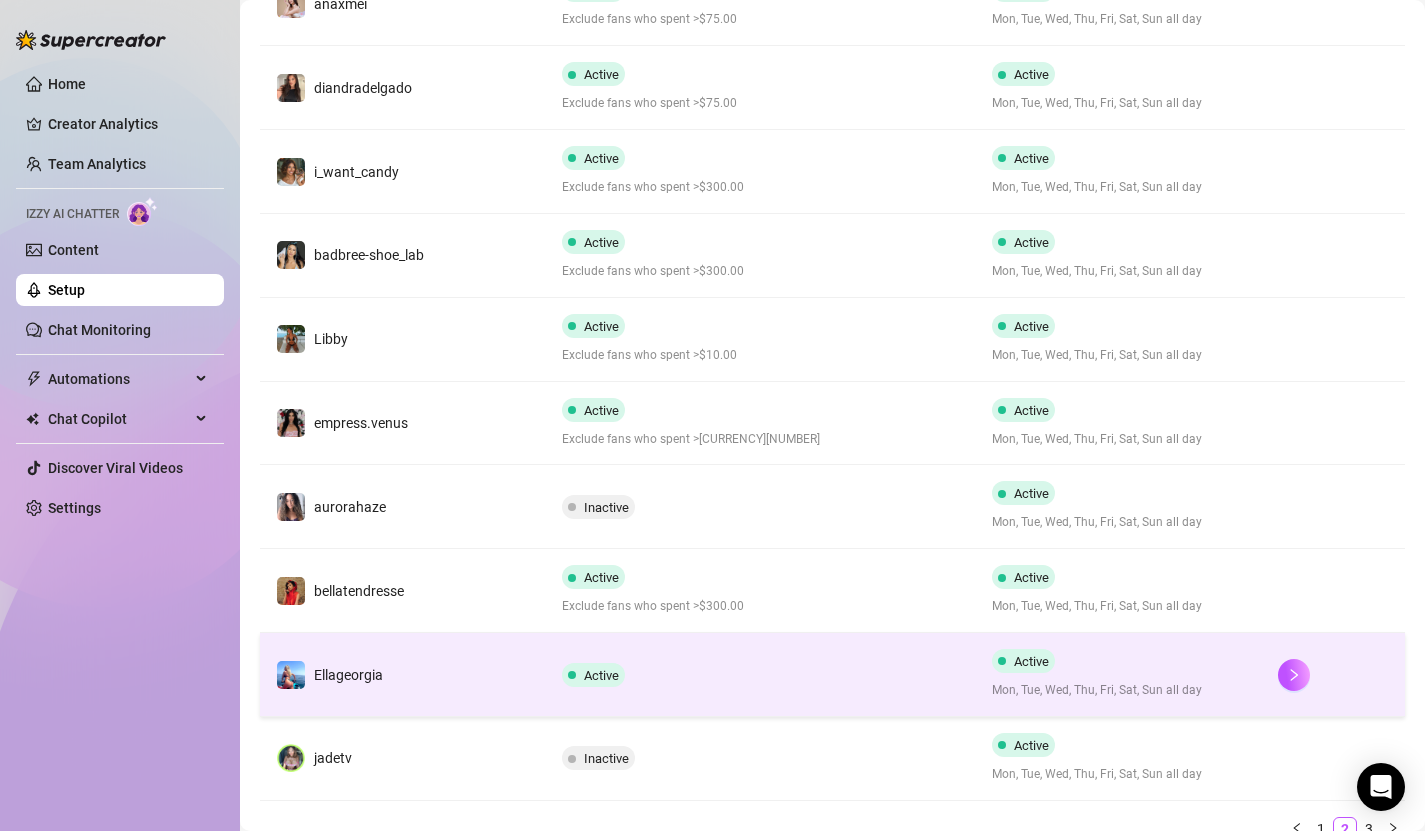 scroll, scrollTop: 562, scrollLeft: 0, axis: vertical 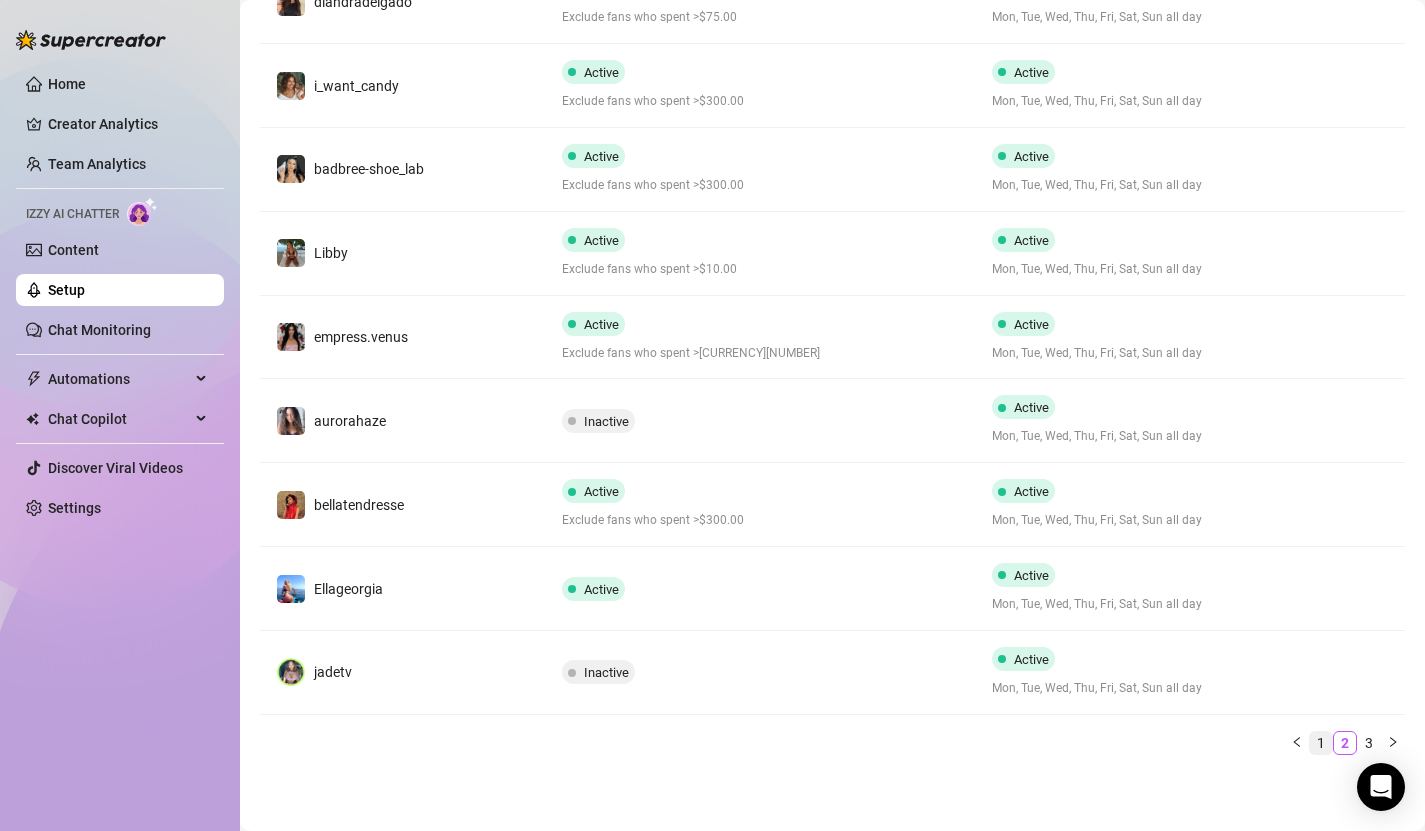 click on "1" at bounding box center (1321, 743) 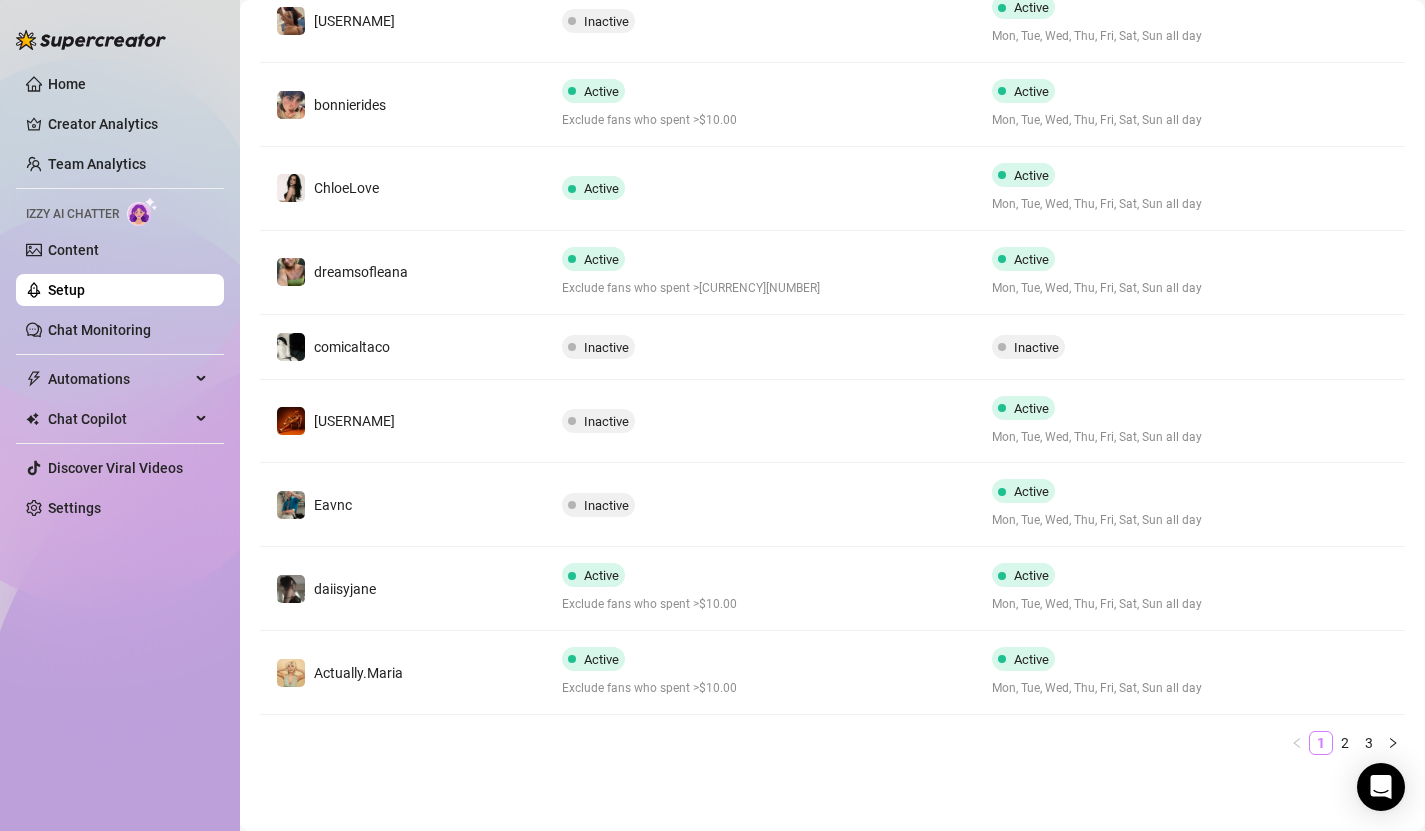 scroll, scrollTop: 543, scrollLeft: 0, axis: vertical 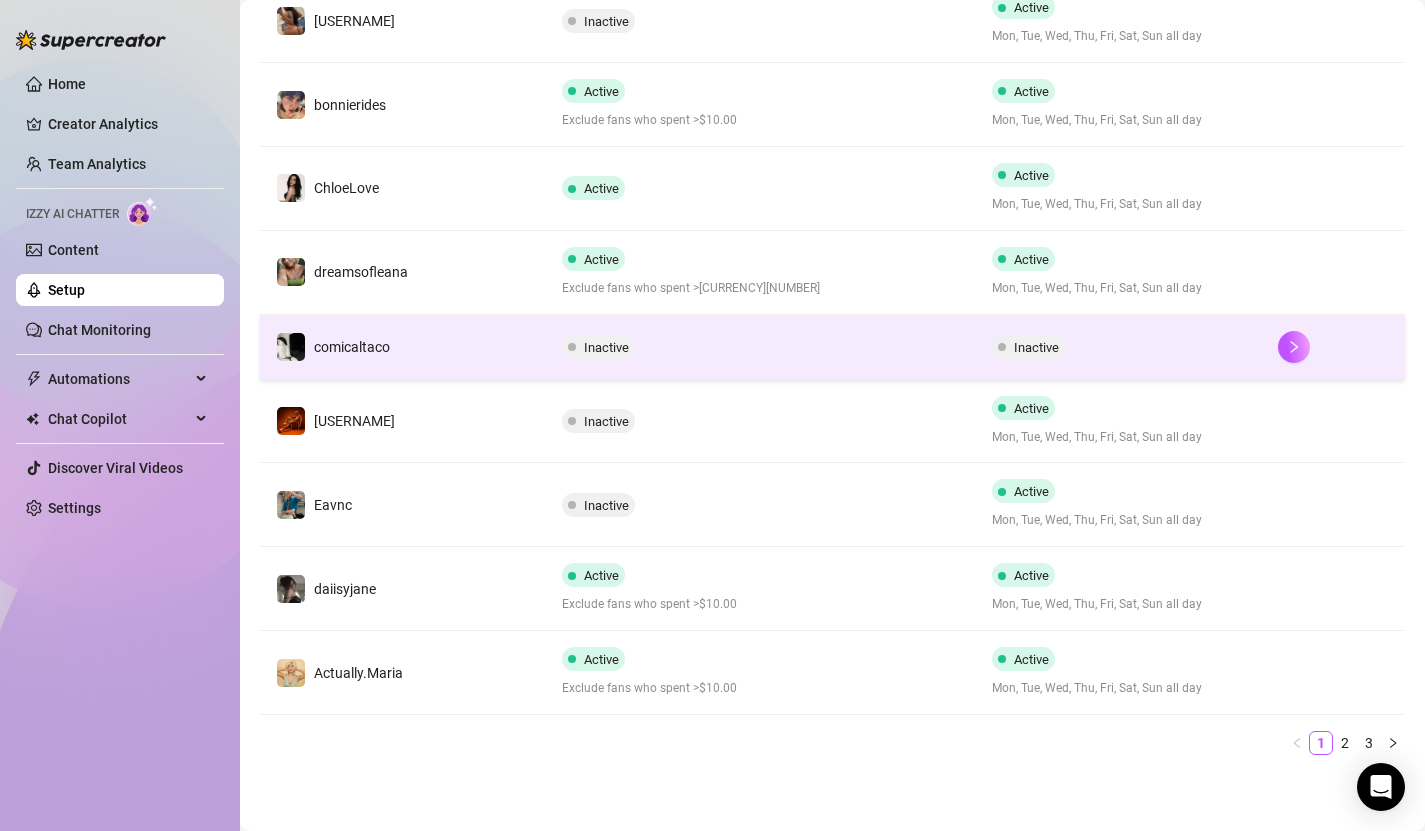 click at bounding box center (1333, 347) 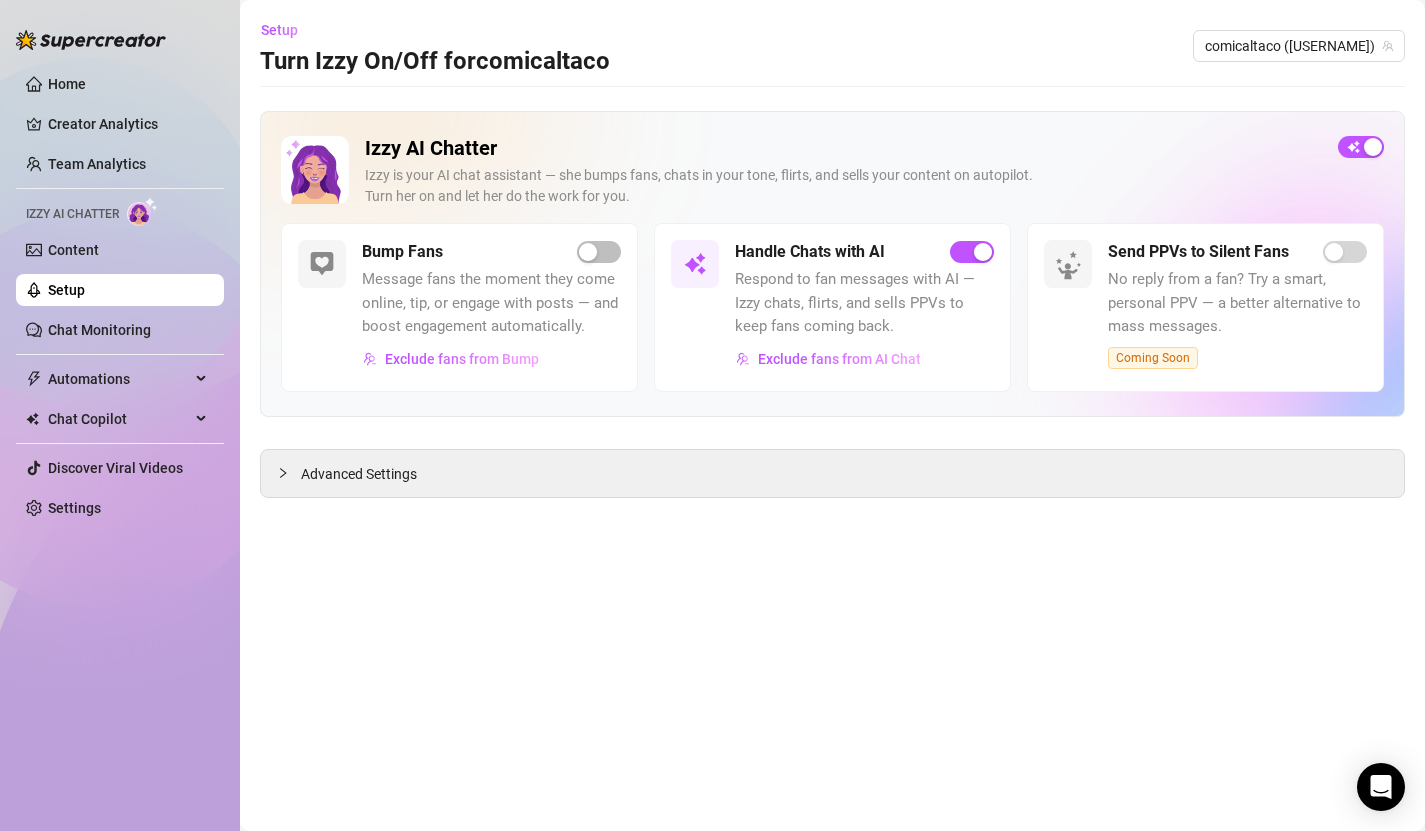 scroll, scrollTop: 0, scrollLeft: 0, axis: both 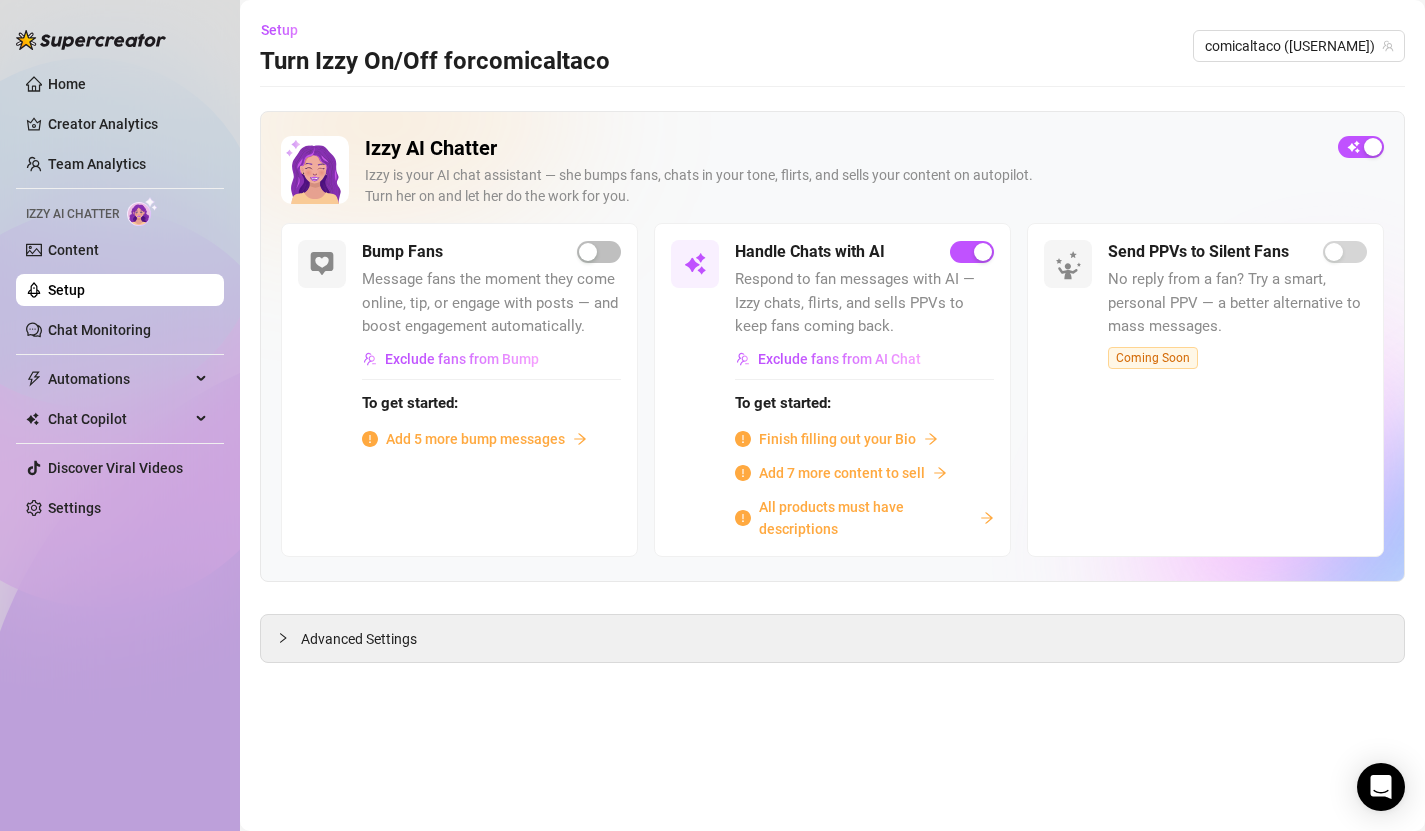 click on "Add 5 more bump messages" at bounding box center (475, 439) 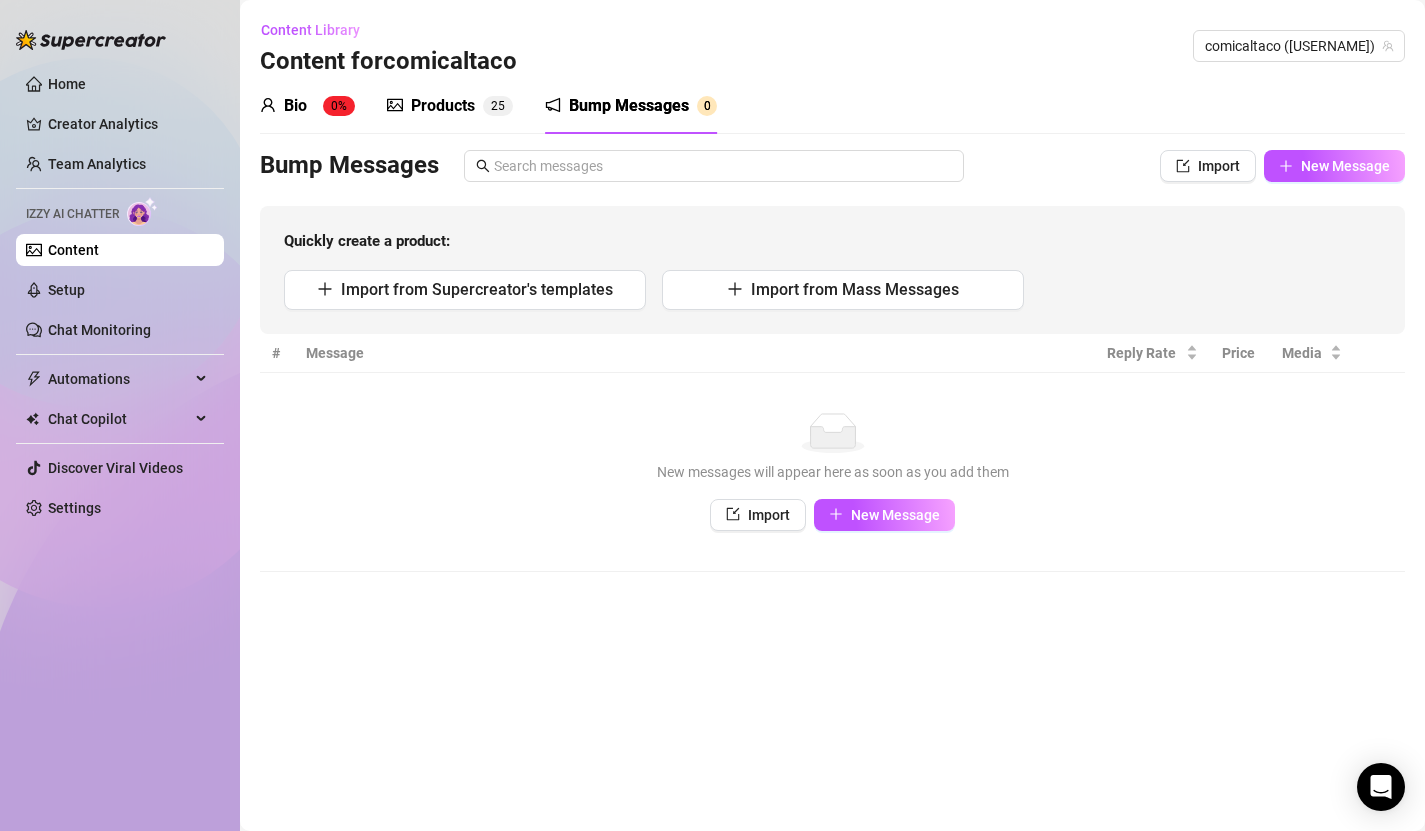 click on "Products" at bounding box center (443, 106) 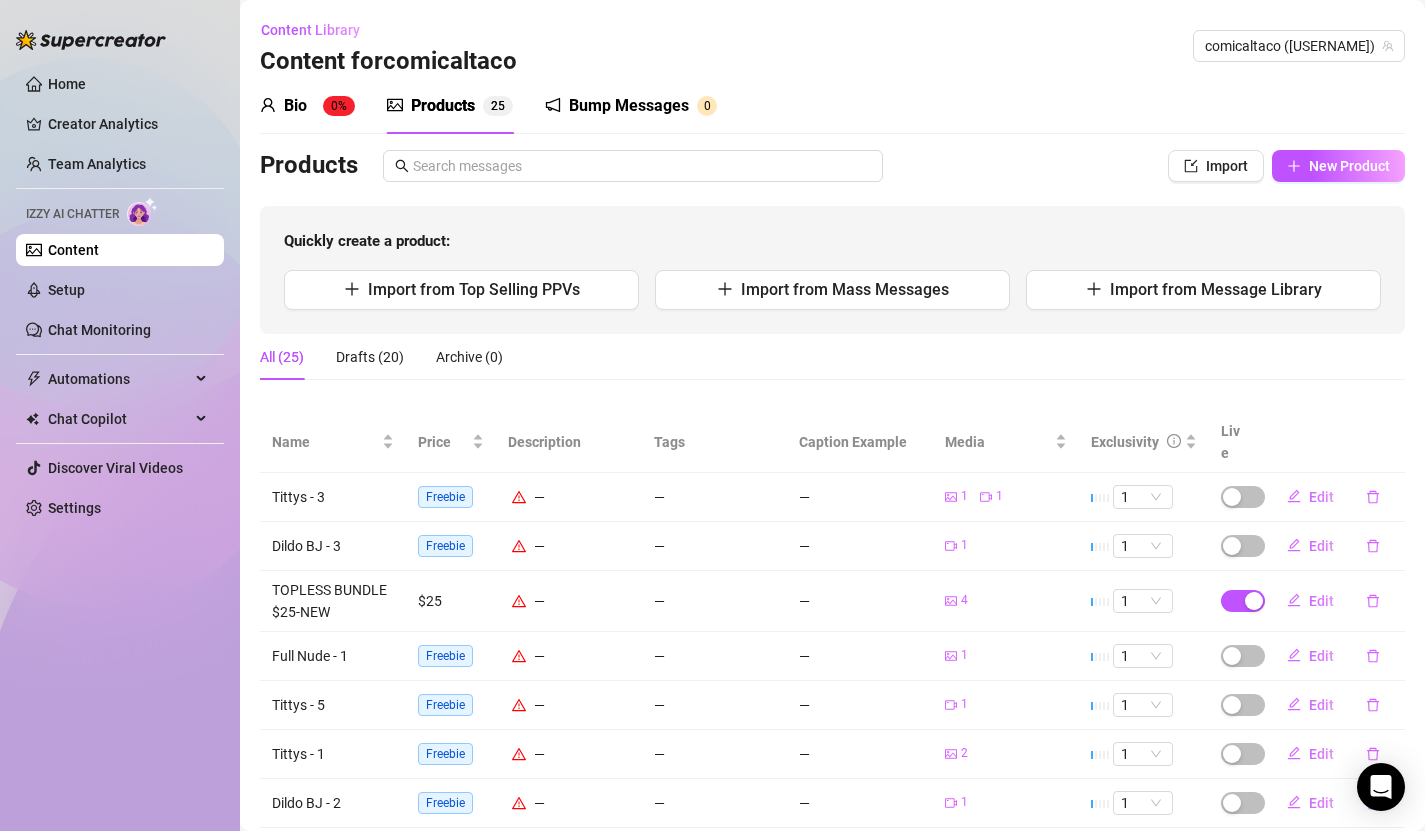 click on "Bump Messages" at bounding box center (629, 106) 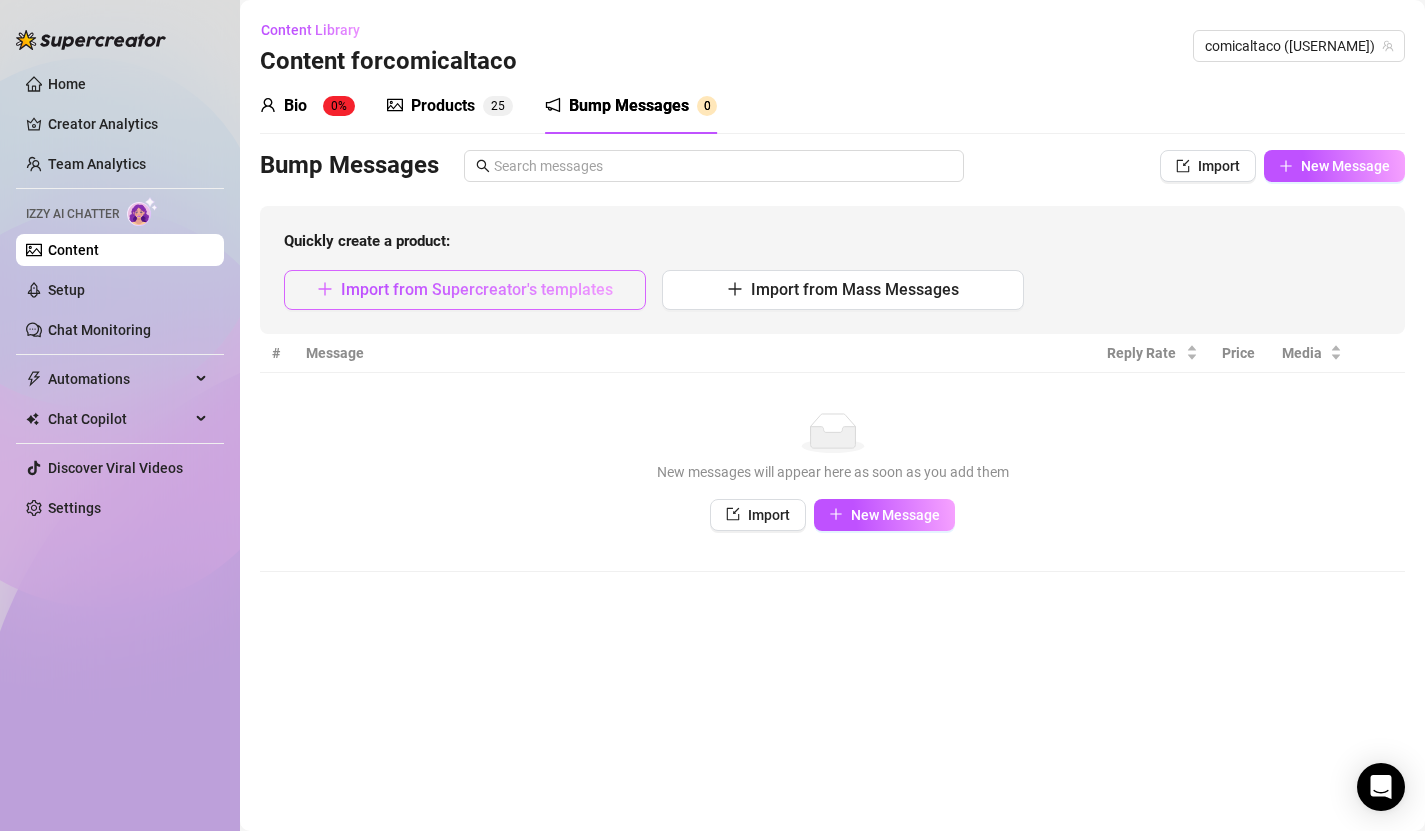 click on "Import from Supercreator's templates" at bounding box center (477, 289) 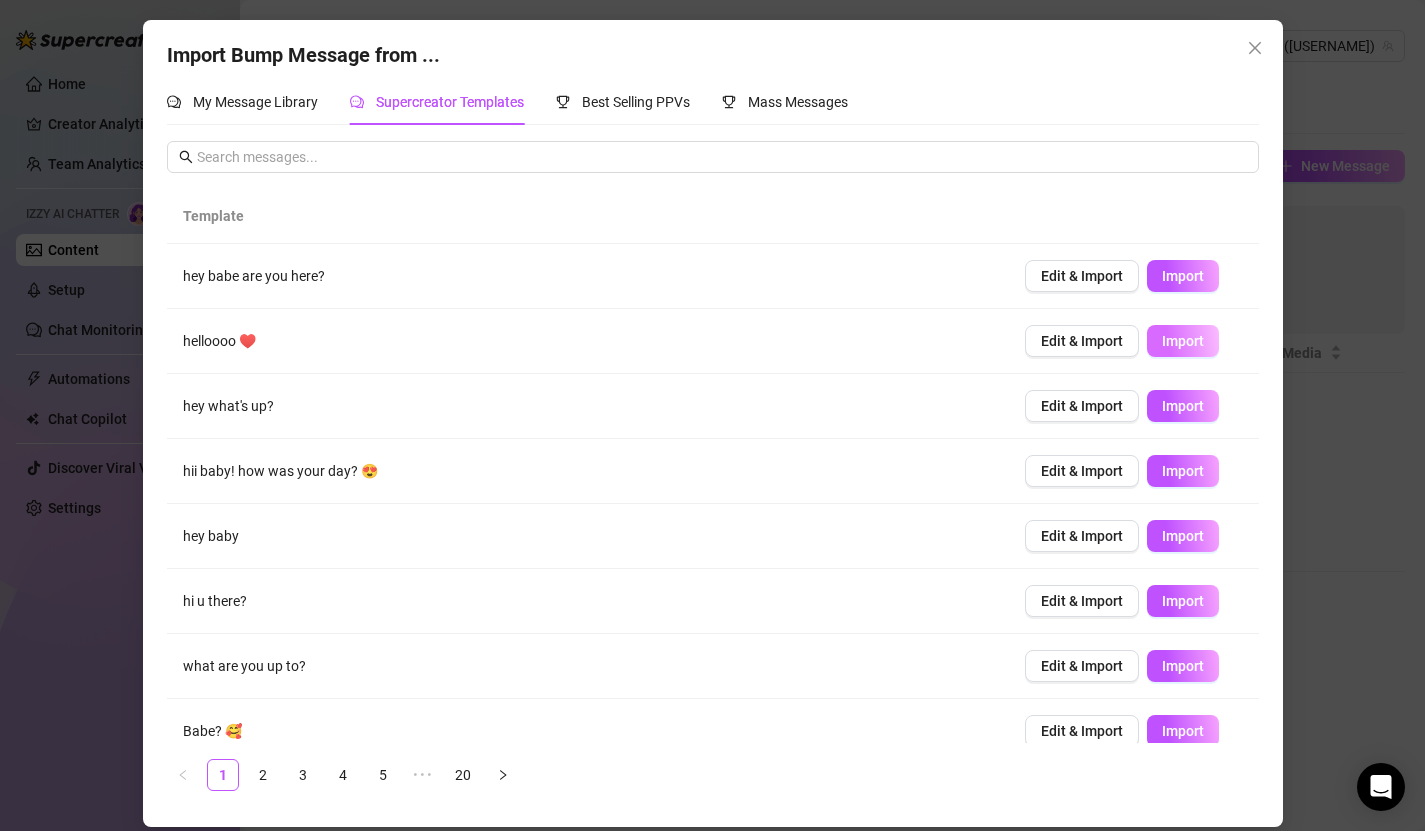 click on "Import" at bounding box center (1183, 341) 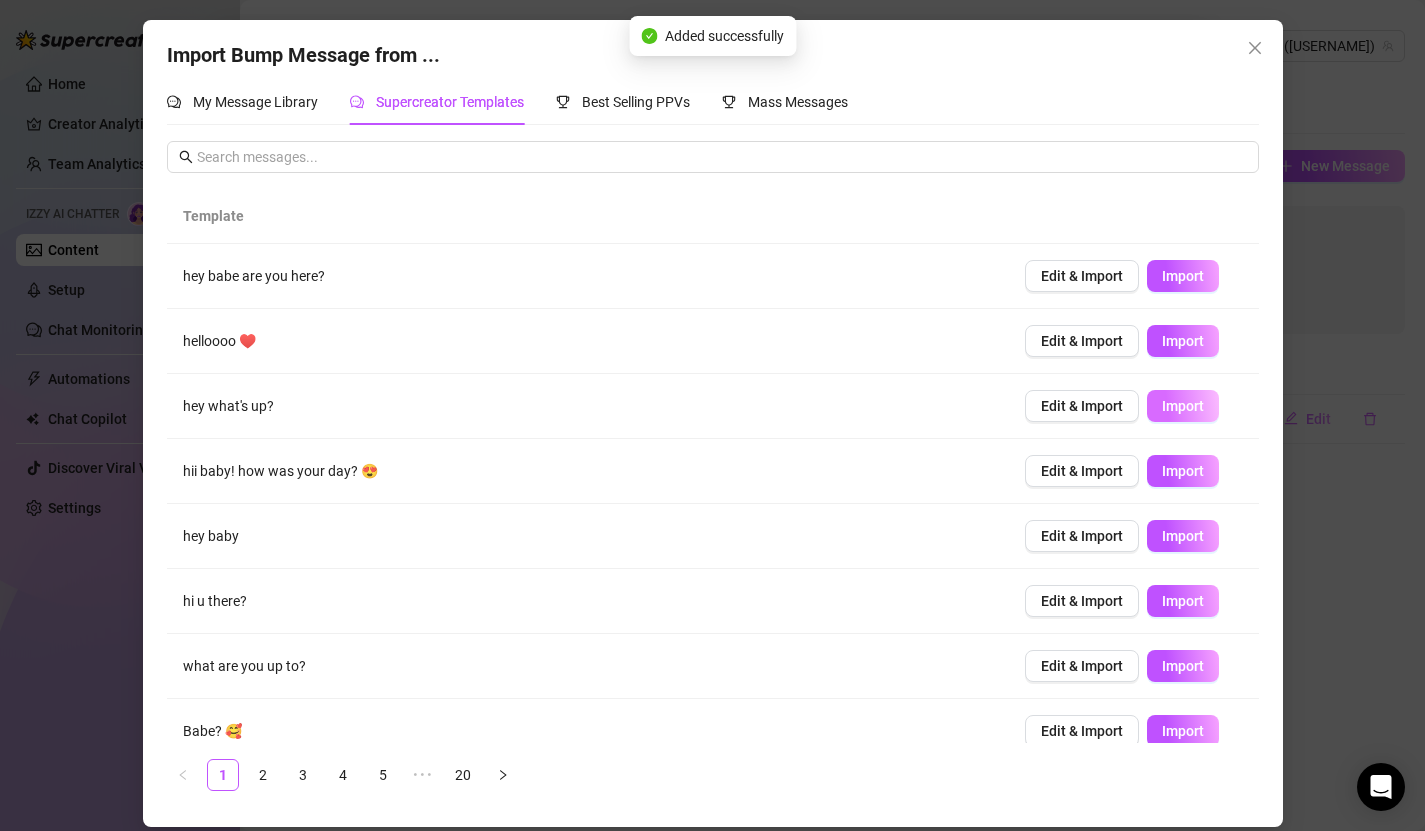 click on "Import" at bounding box center [1183, 406] 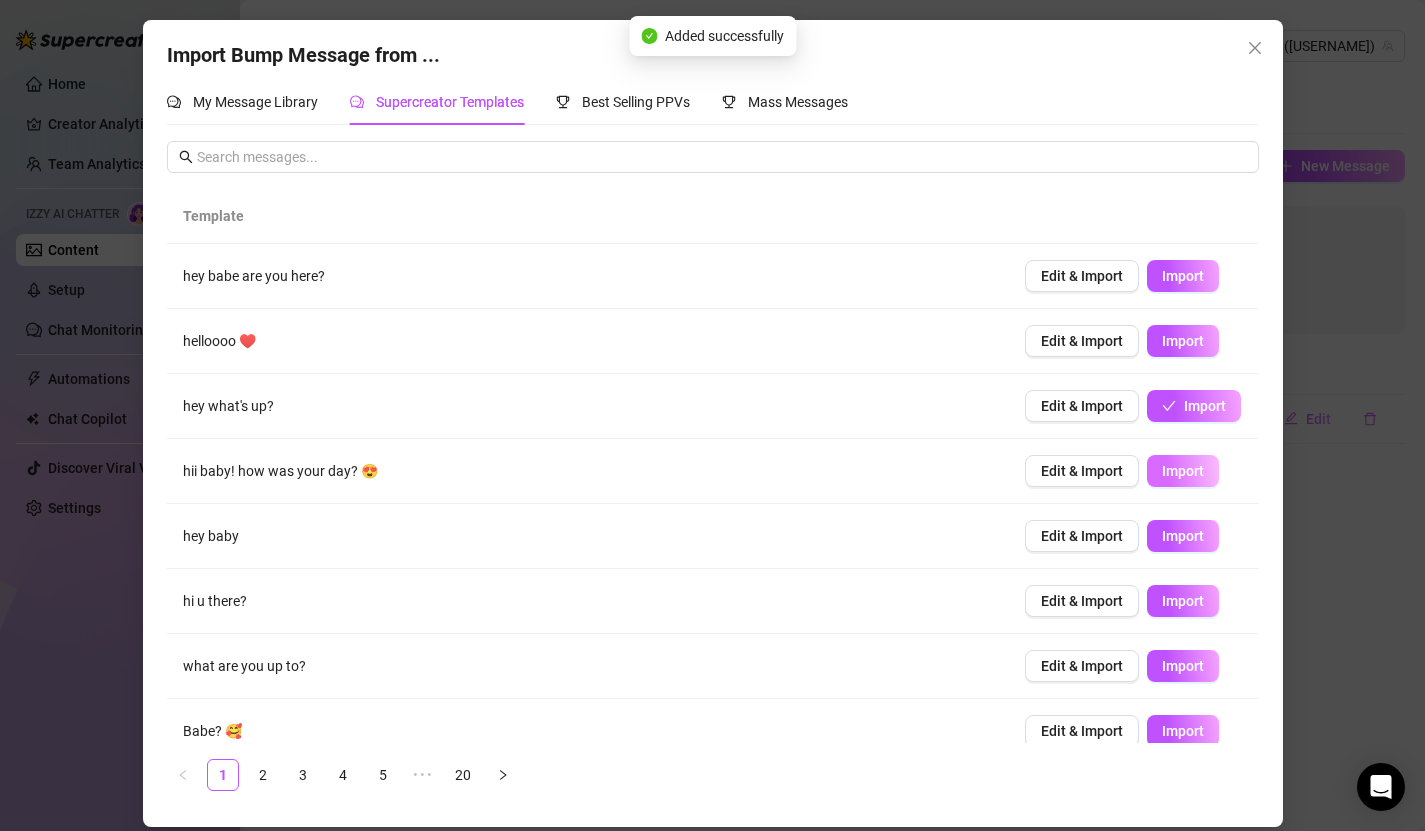 click on "Import" at bounding box center (1183, 471) 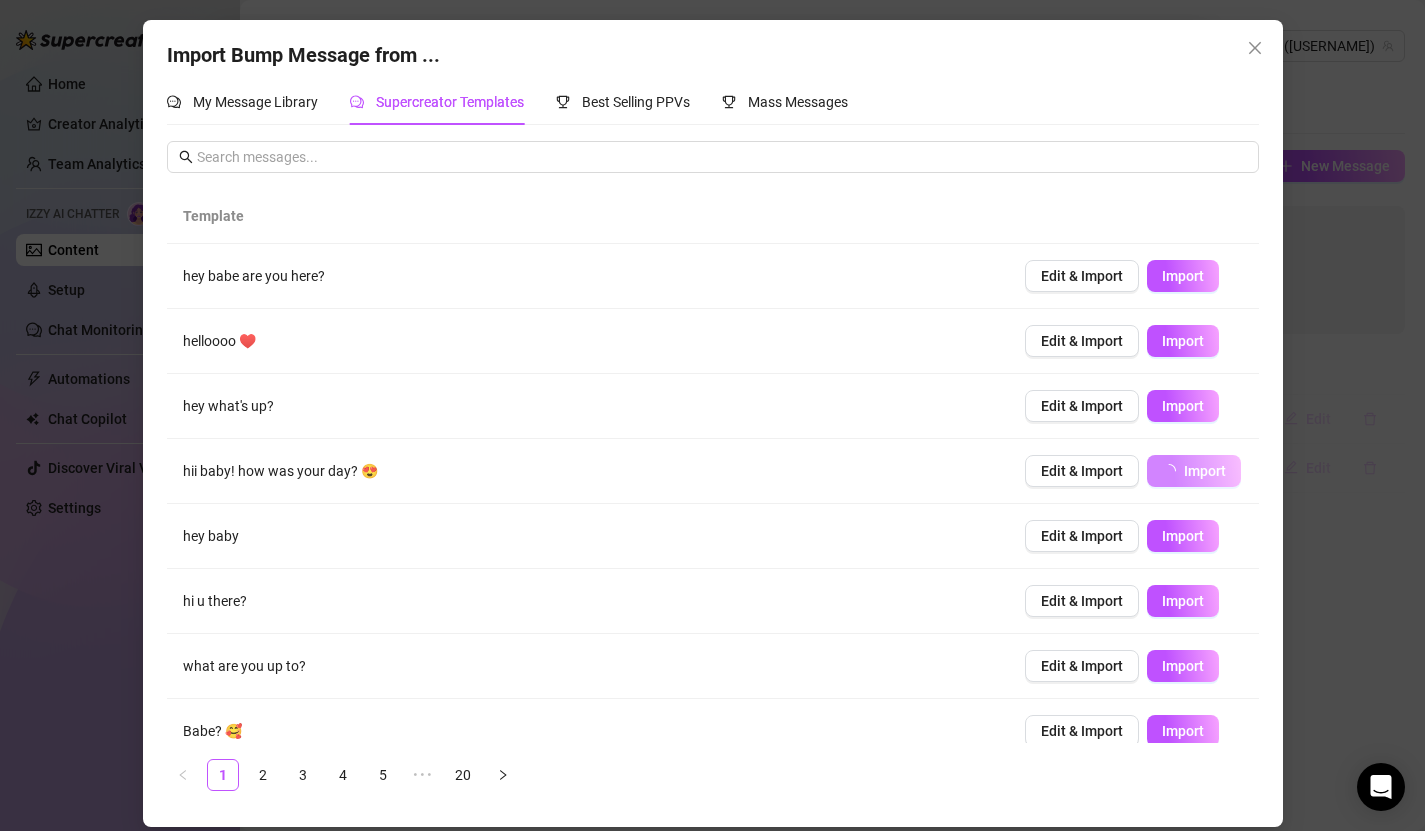 scroll, scrollTop: 151, scrollLeft: 0, axis: vertical 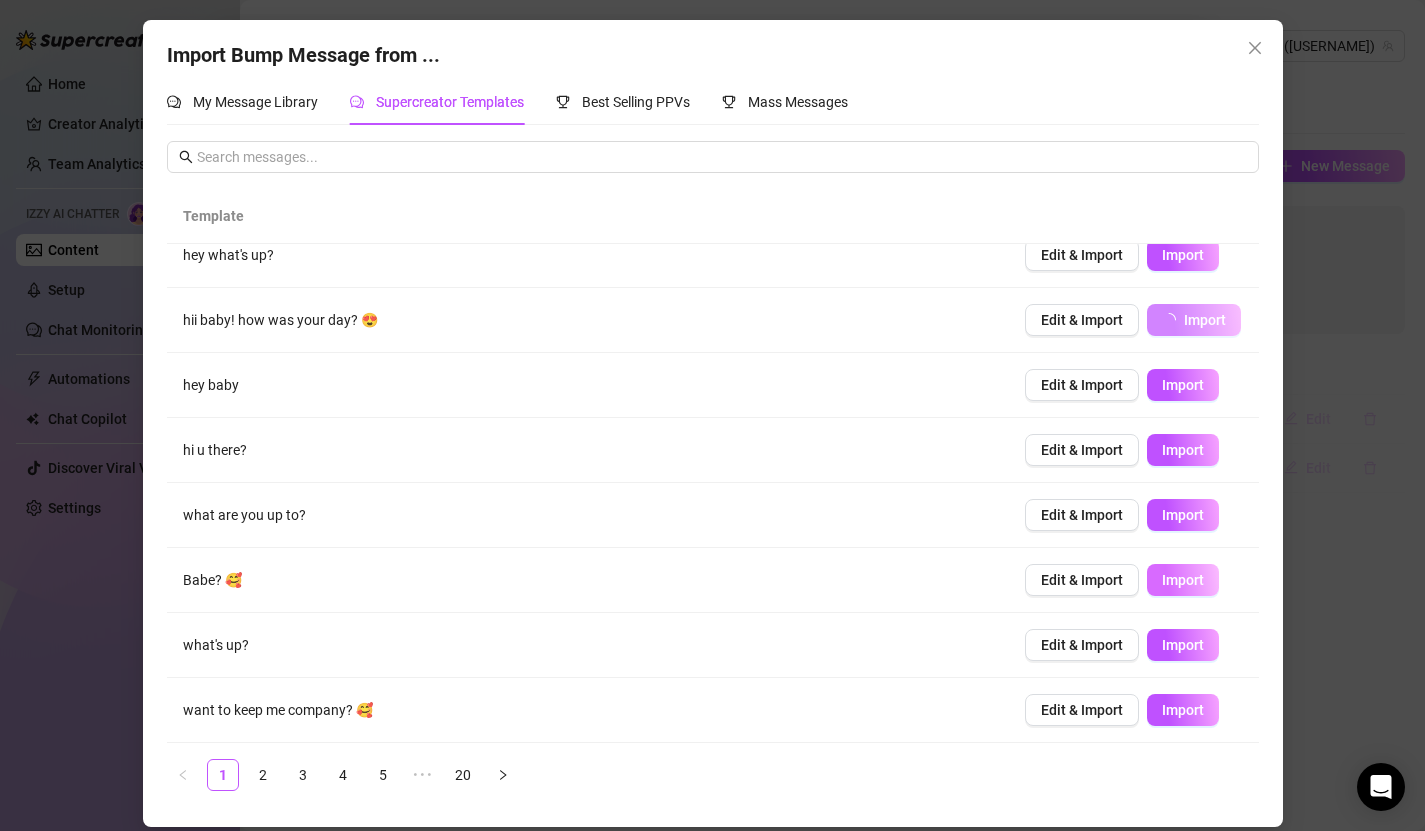click on "Import" at bounding box center [1183, 580] 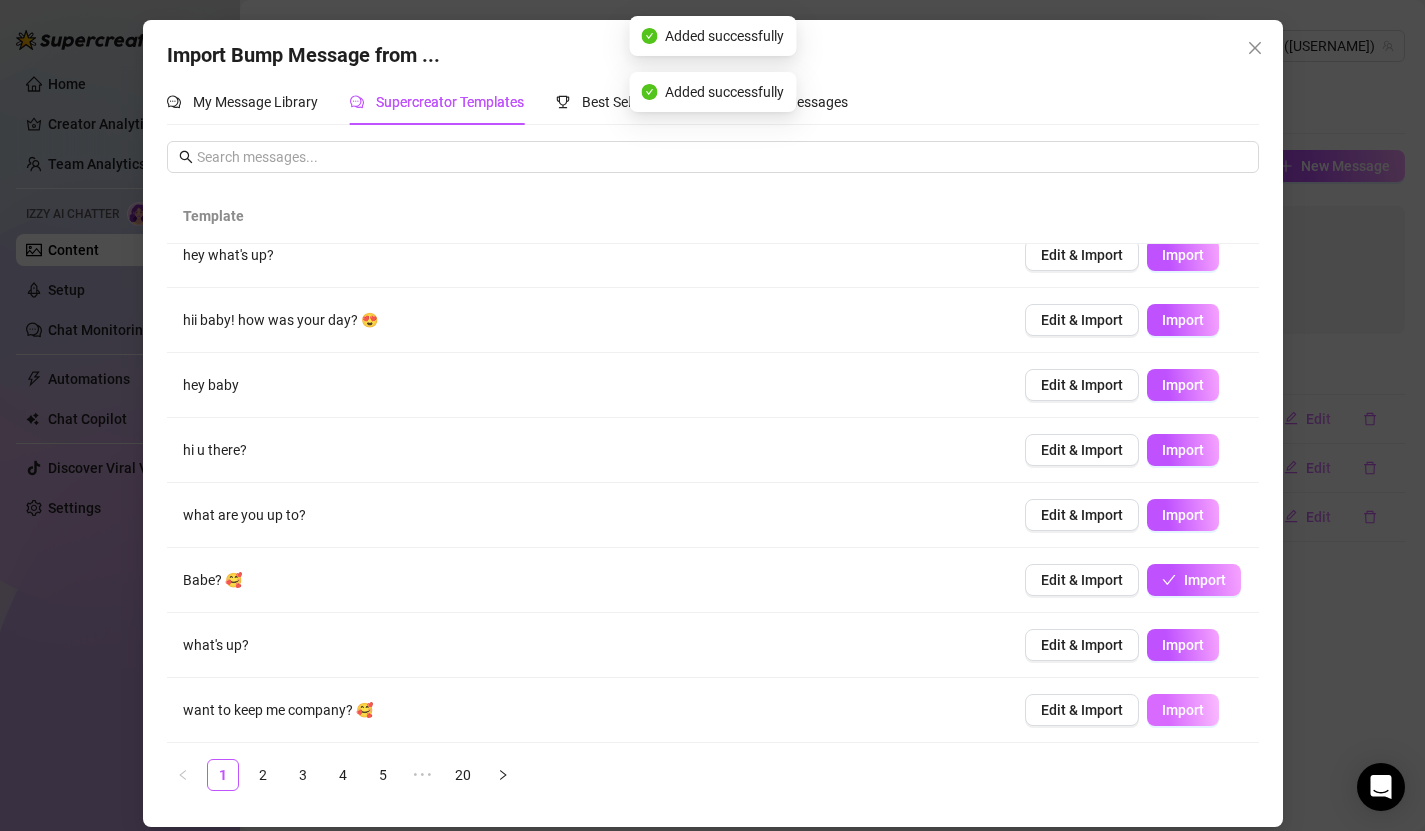 click on "Import" at bounding box center [1183, 710] 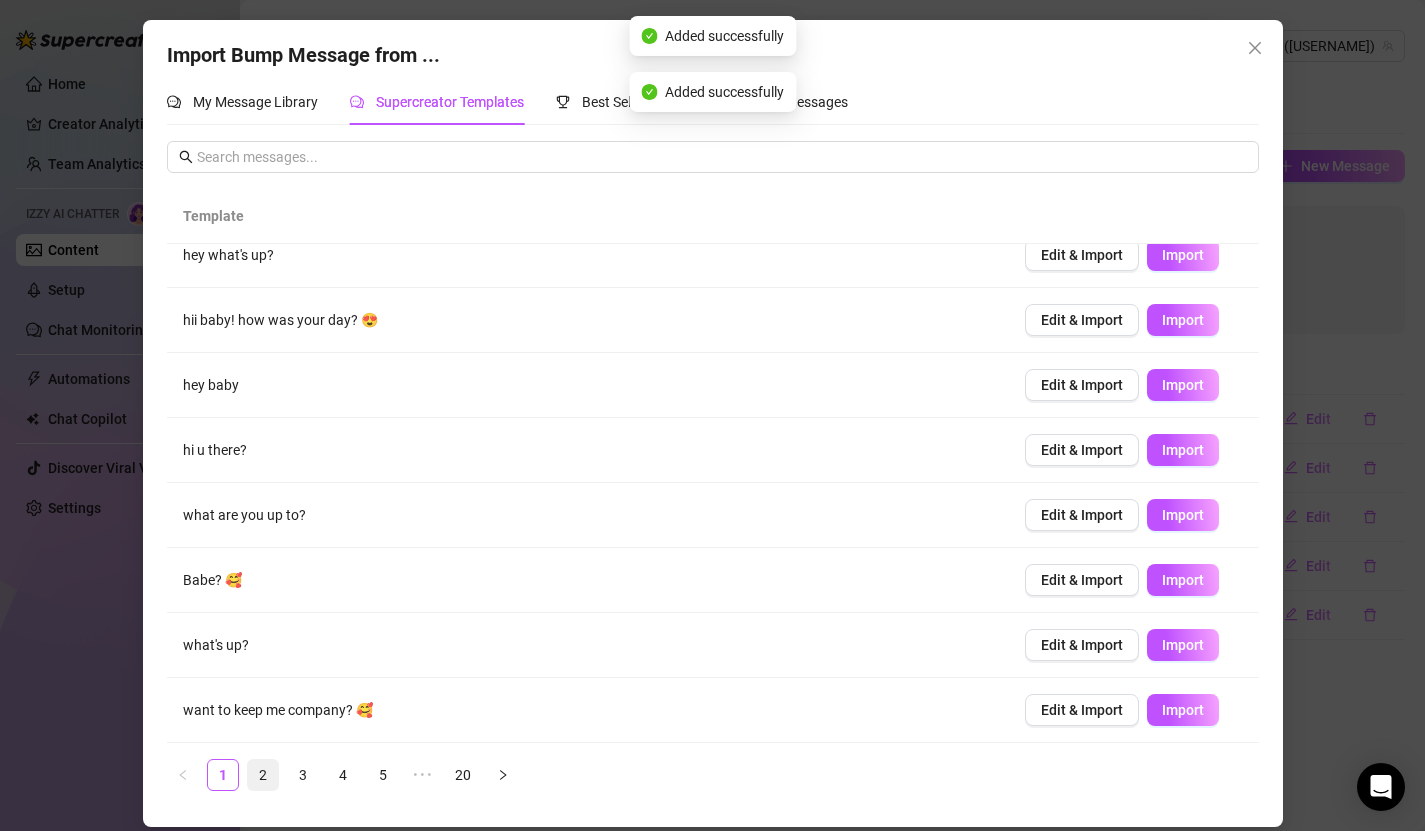 click on "2" at bounding box center [263, 775] 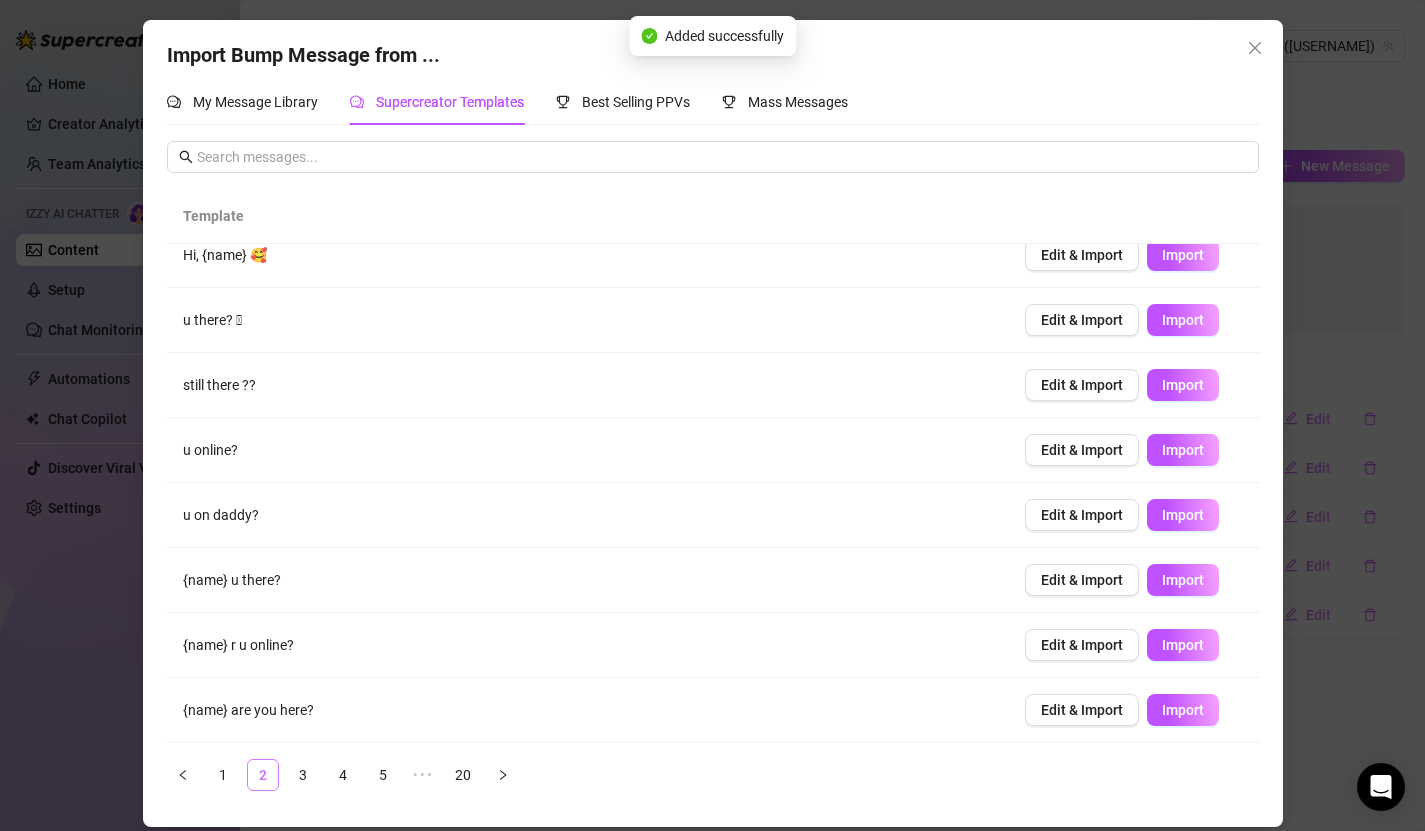 scroll, scrollTop: 0, scrollLeft: 0, axis: both 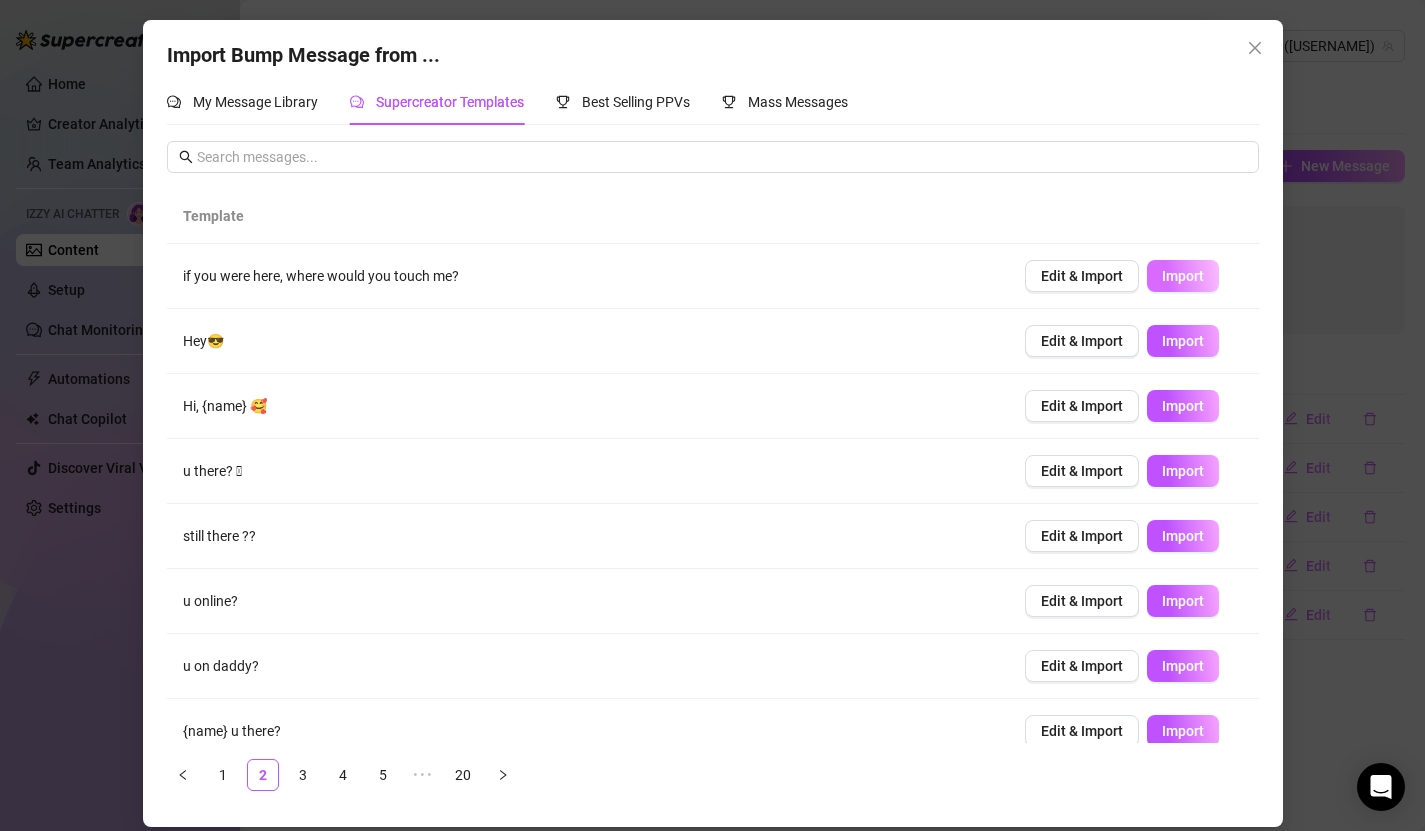 click on "Import" at bounding box center (1183, 276) 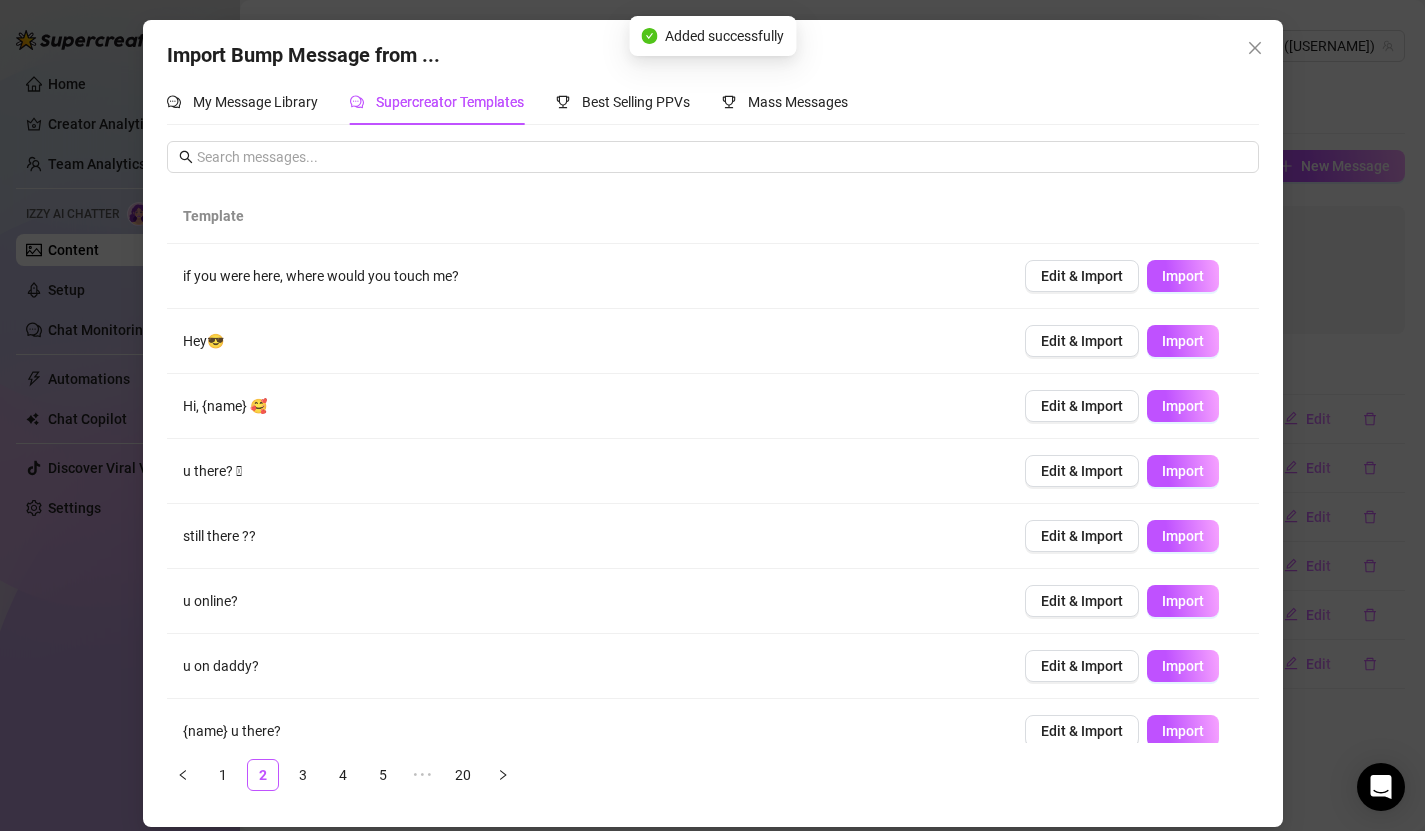scroll, scrollTop: 151, scrollLeft: 0, axis: vertical 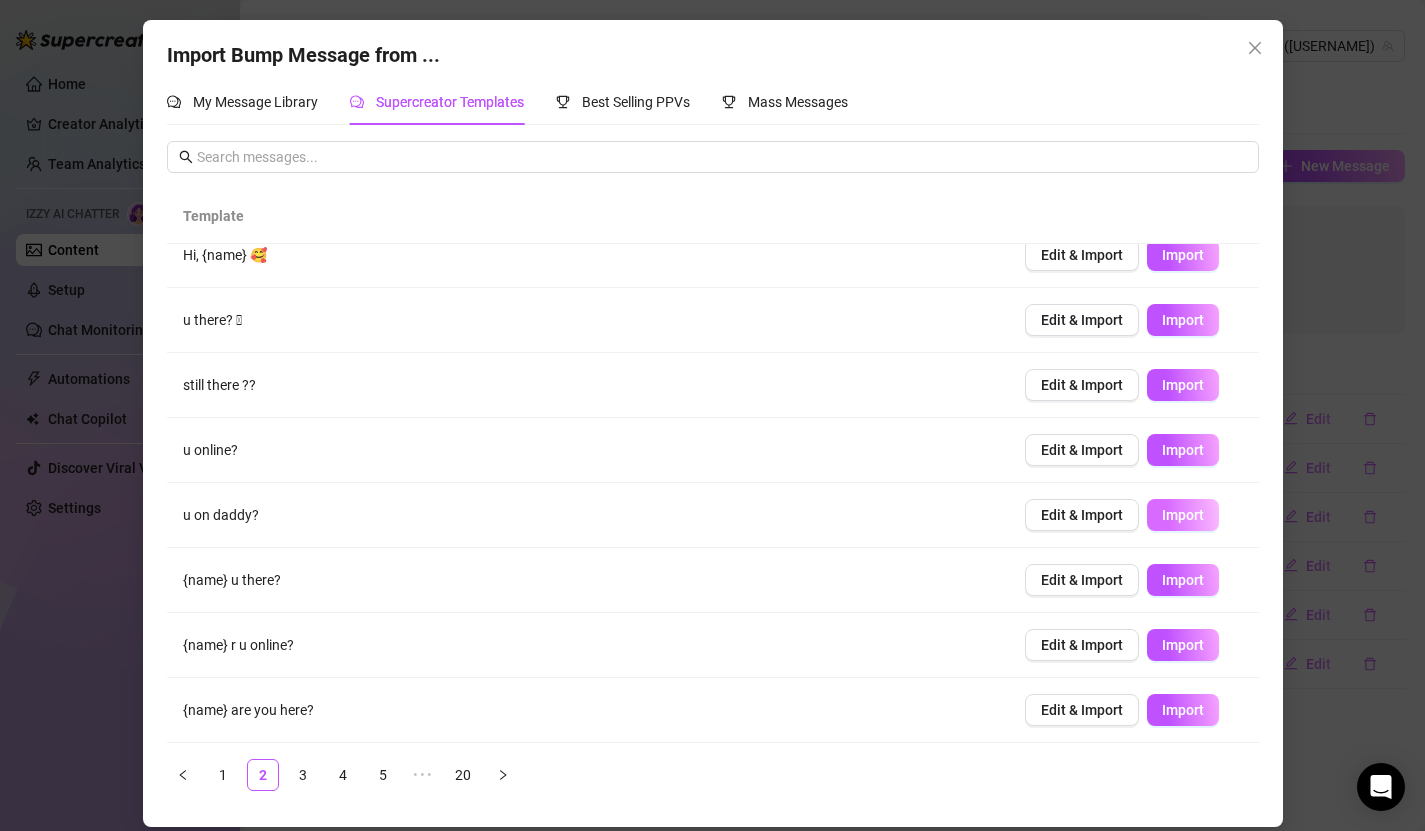 click on "Import" at bounding box center [1183, 515] 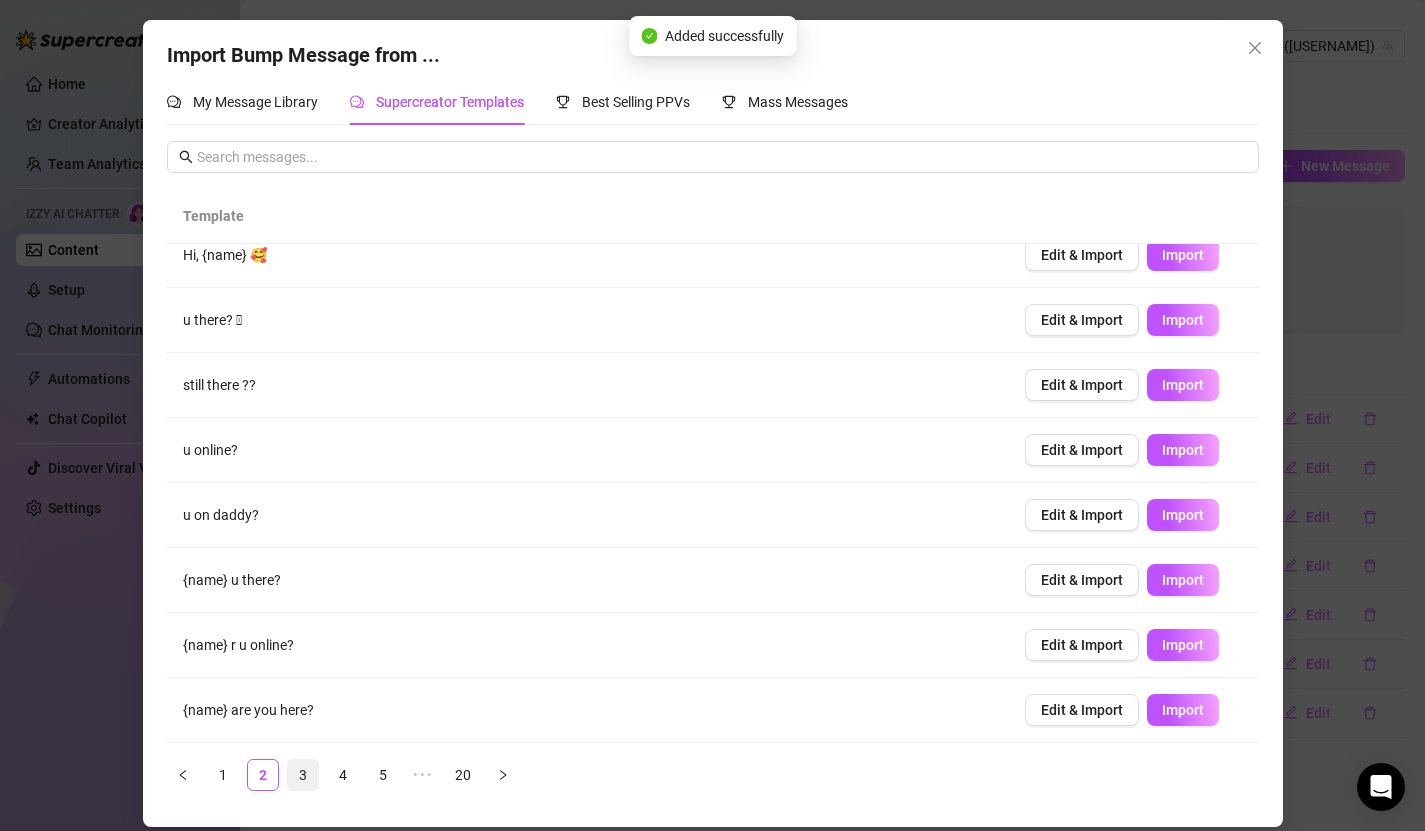click on "3" at bounding box center (303, 775) 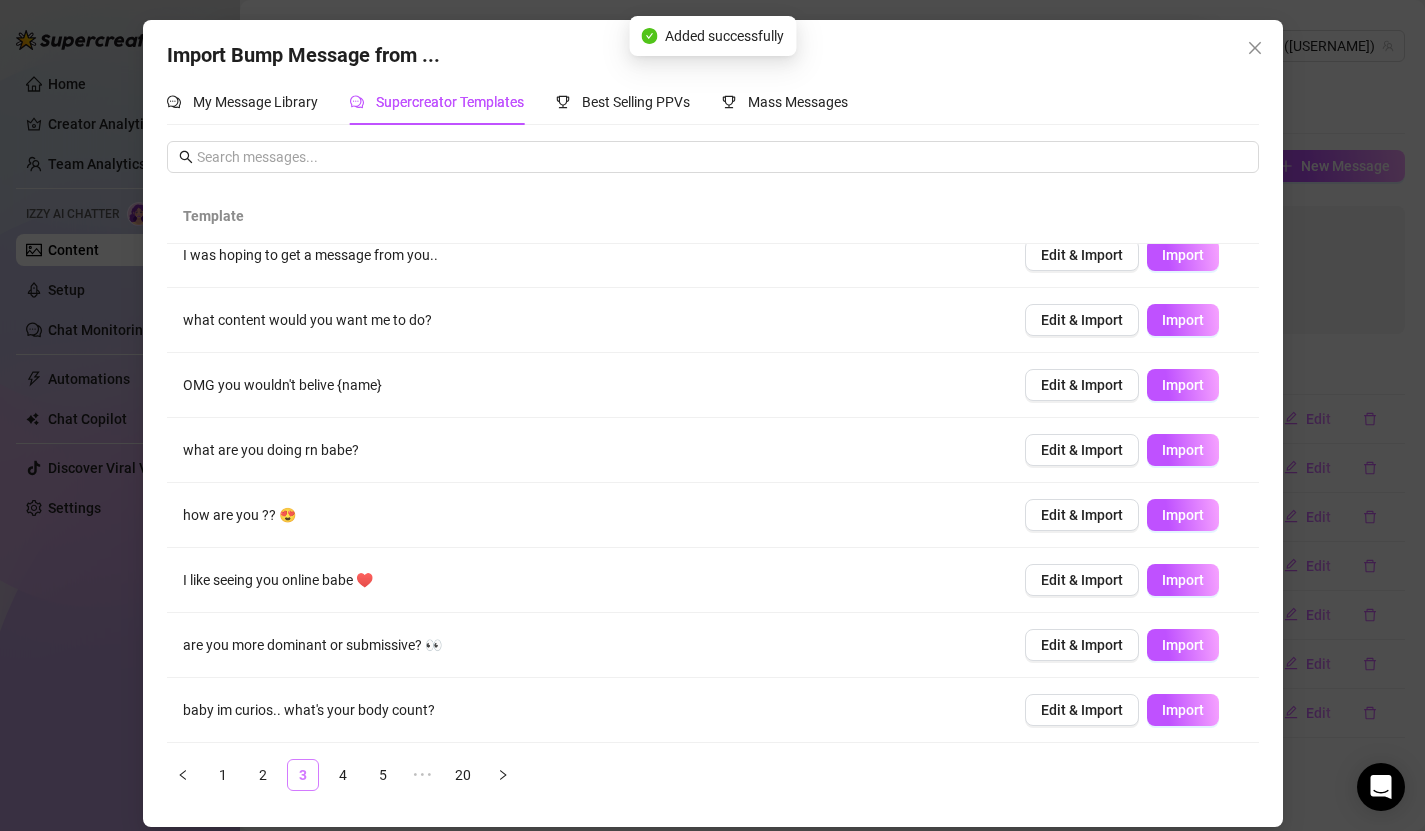 scroll, scrollTop: 0, scrollLeft: 0, axis: both 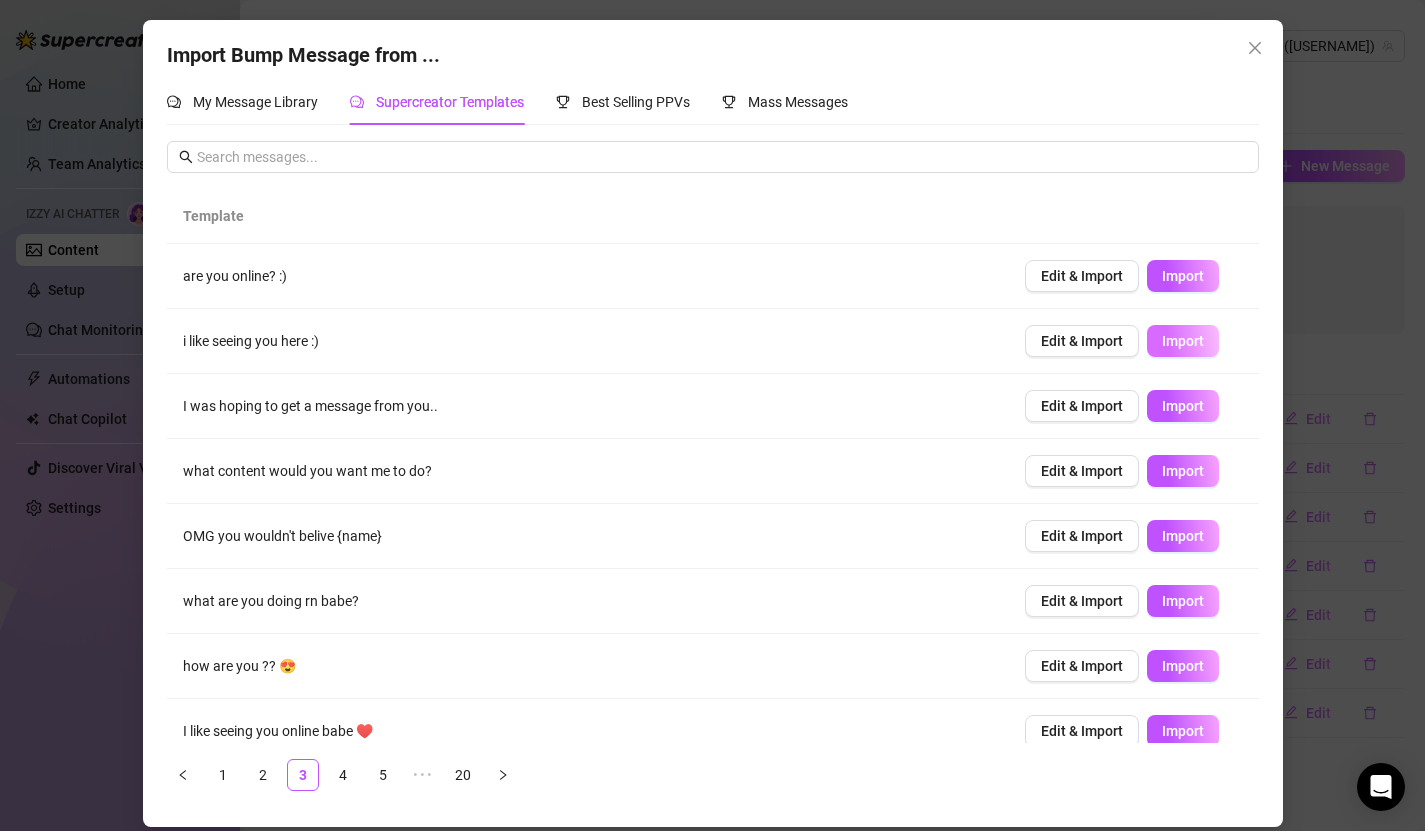click on "Import" at bounding box center [1183, 341] 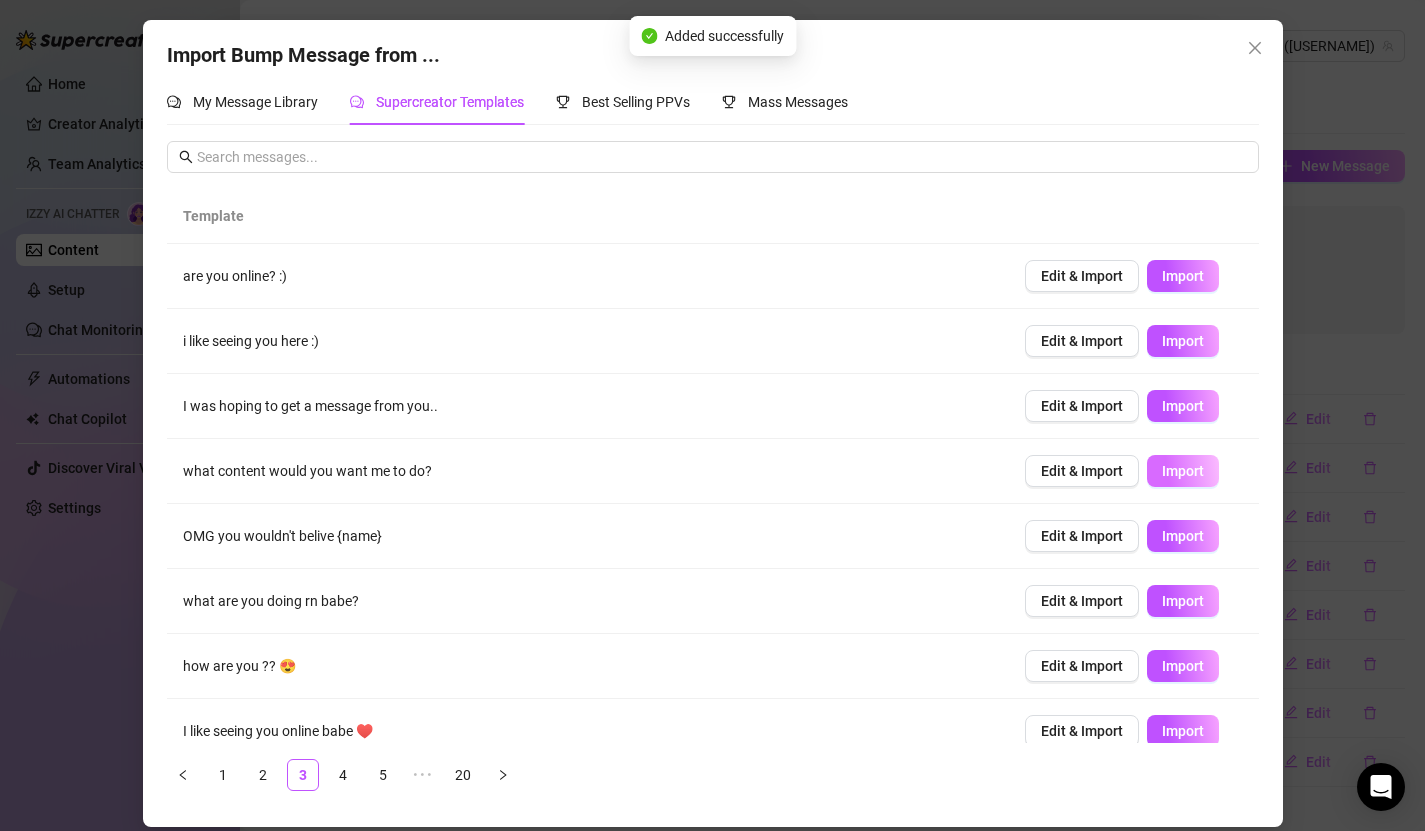 click on "Import" at bounding box center (1183, 471) 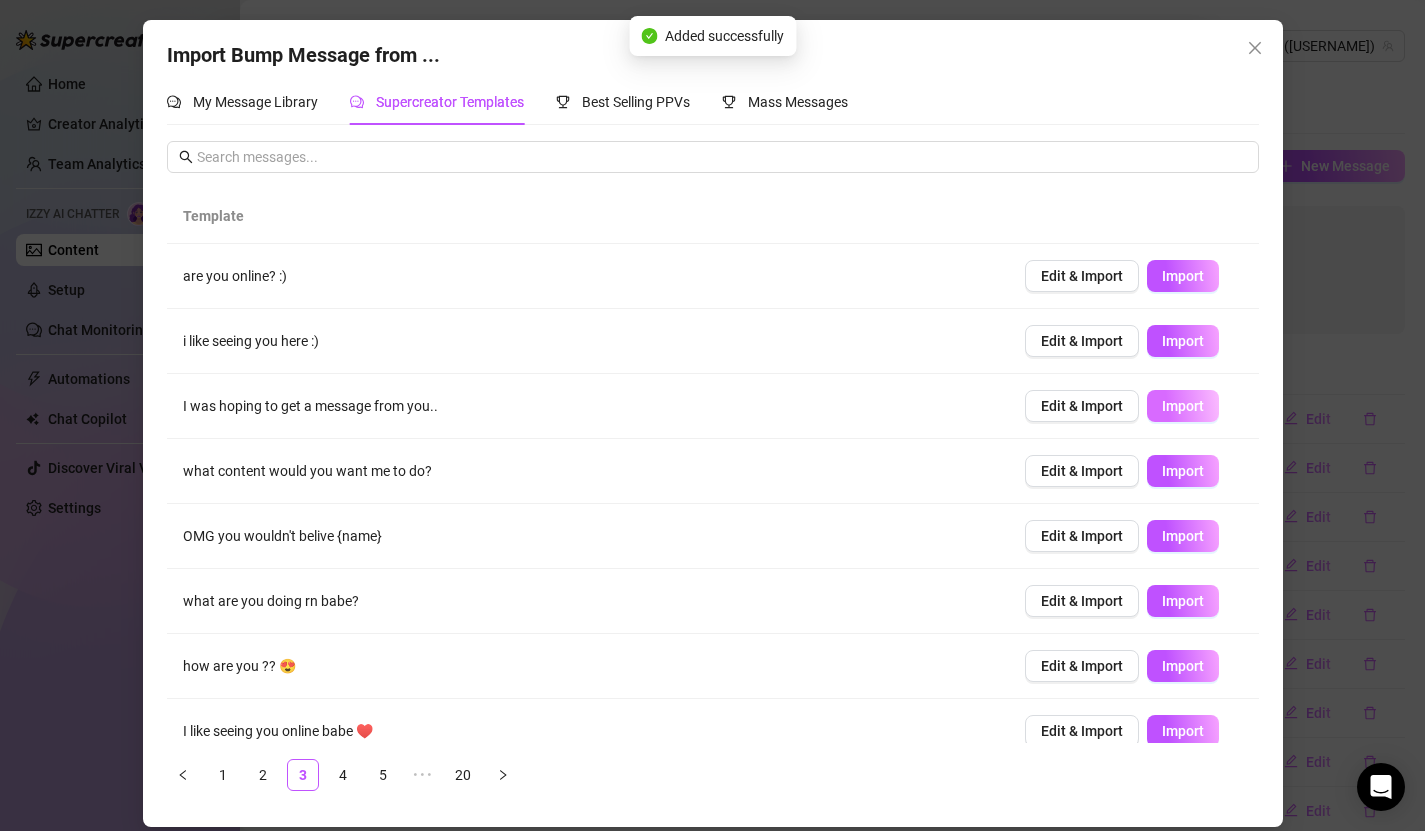 click on "Import" at bounding box center (1183, 406) 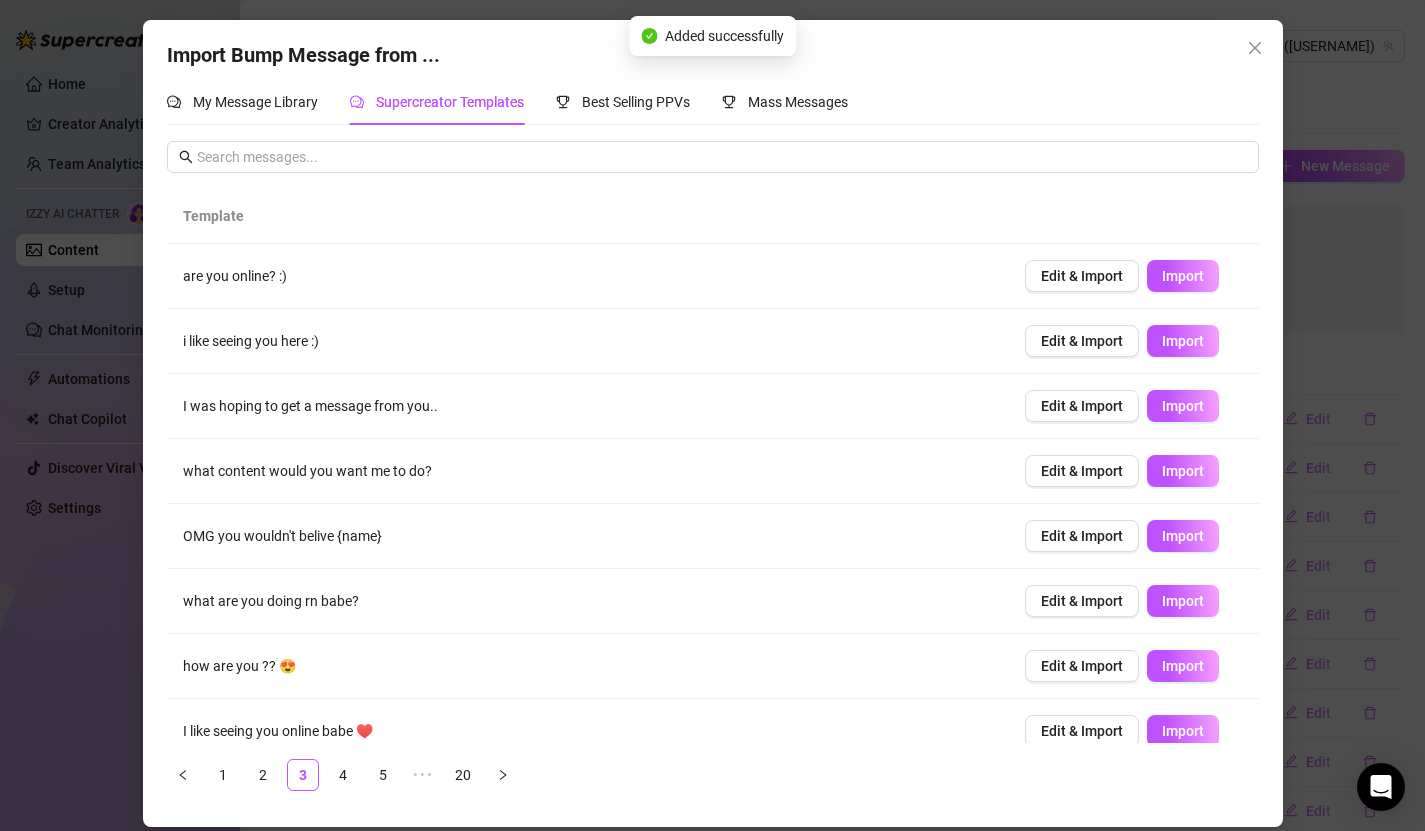 scroll, scrollTop: 147, scrollLeft: 0, axis: vertical 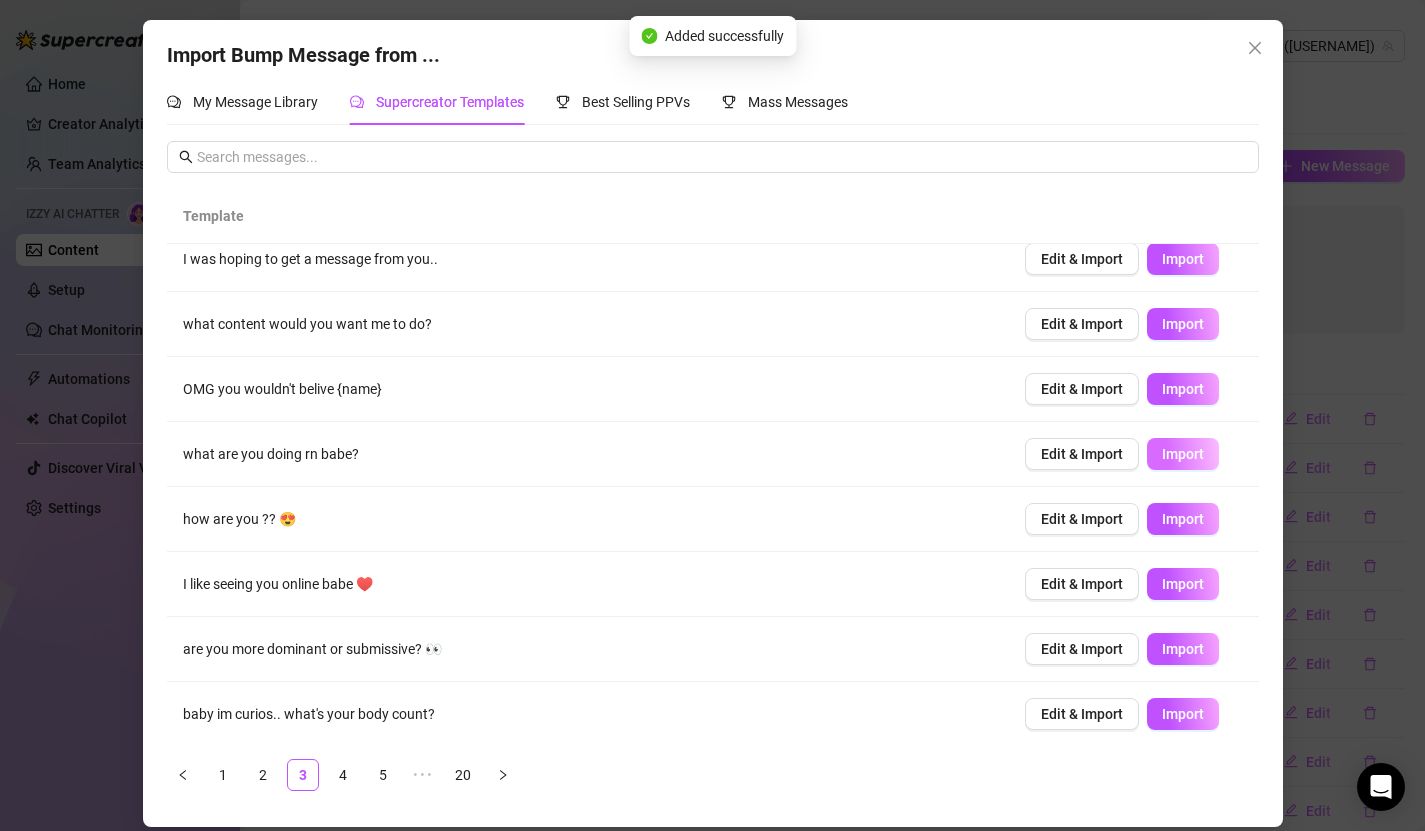 click on "Import" at bounding box center (1183, 454) 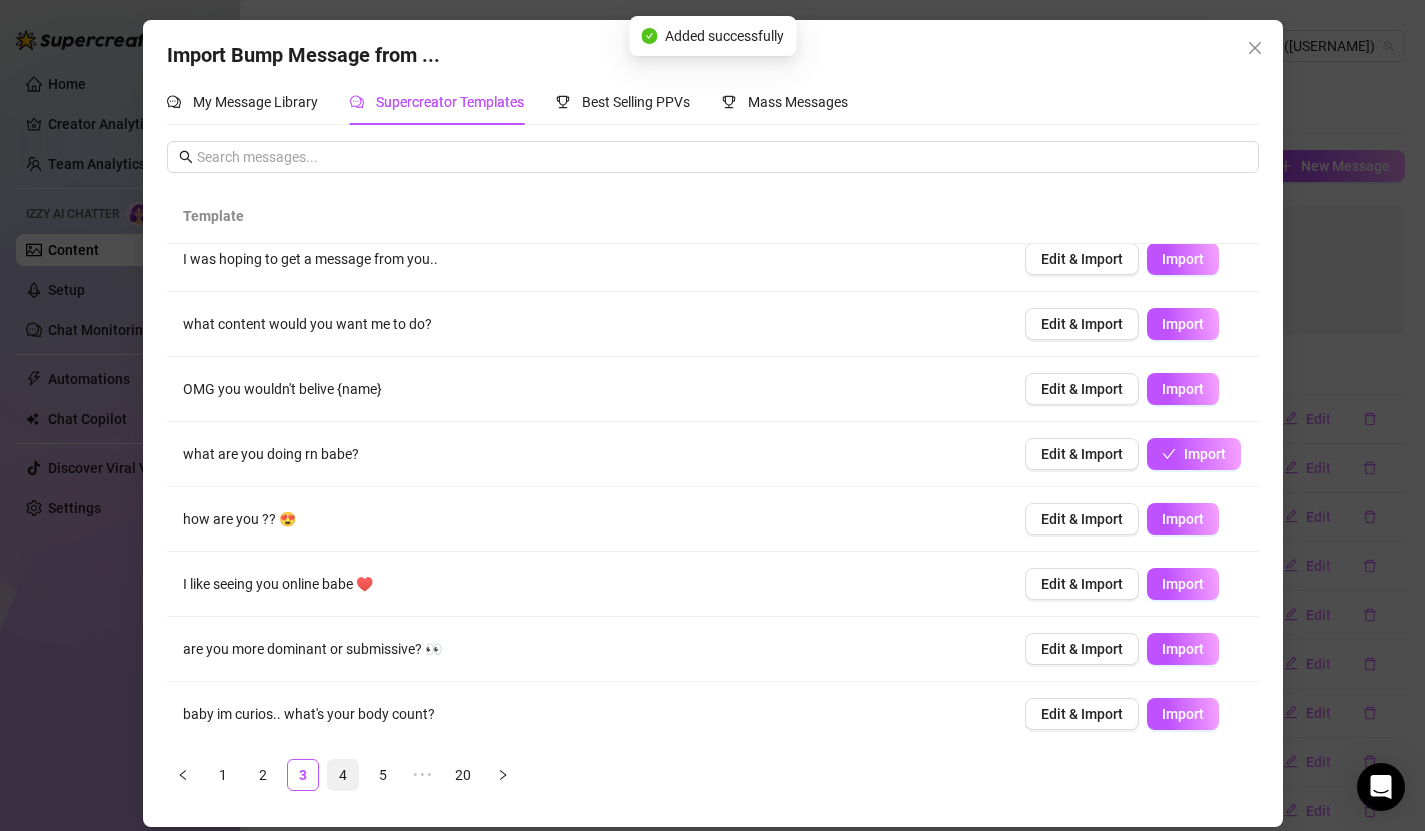 scroll, scrollTop: 151, scrollLeft: 0, axis: vertical 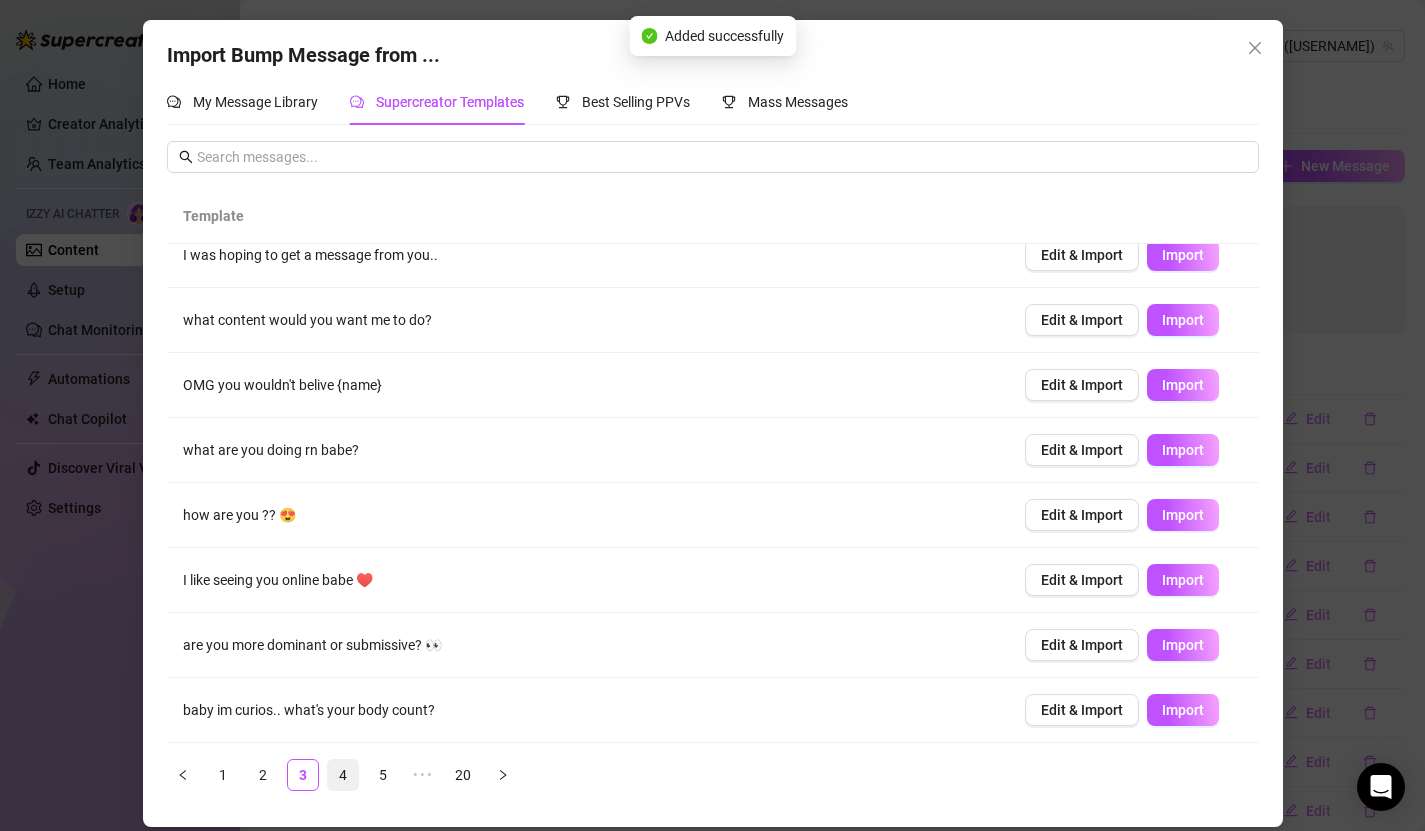 click on "4" at bounding box center (343, 775) 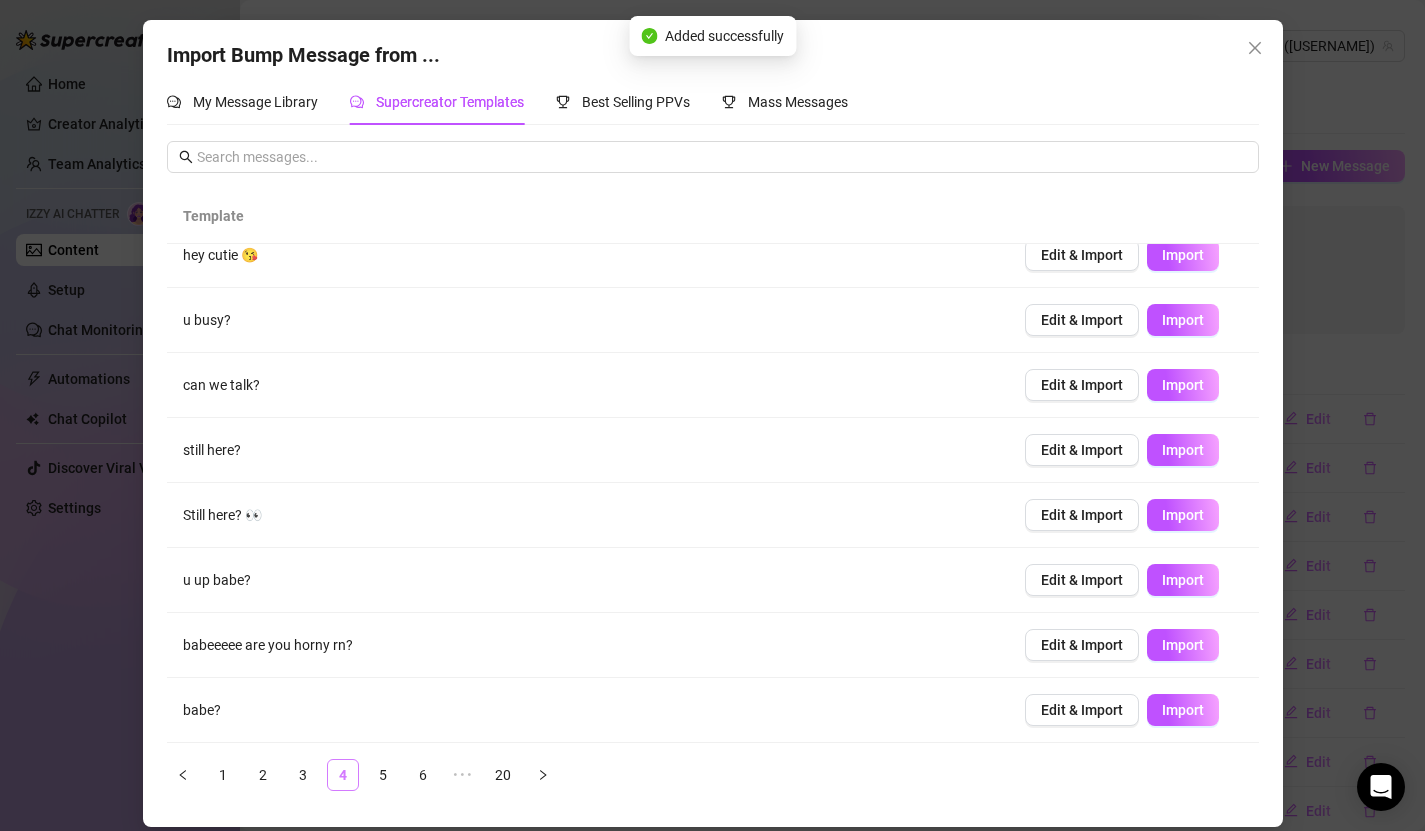 scroll, scrollTop: 0, scrollLeft: 0, axis: both 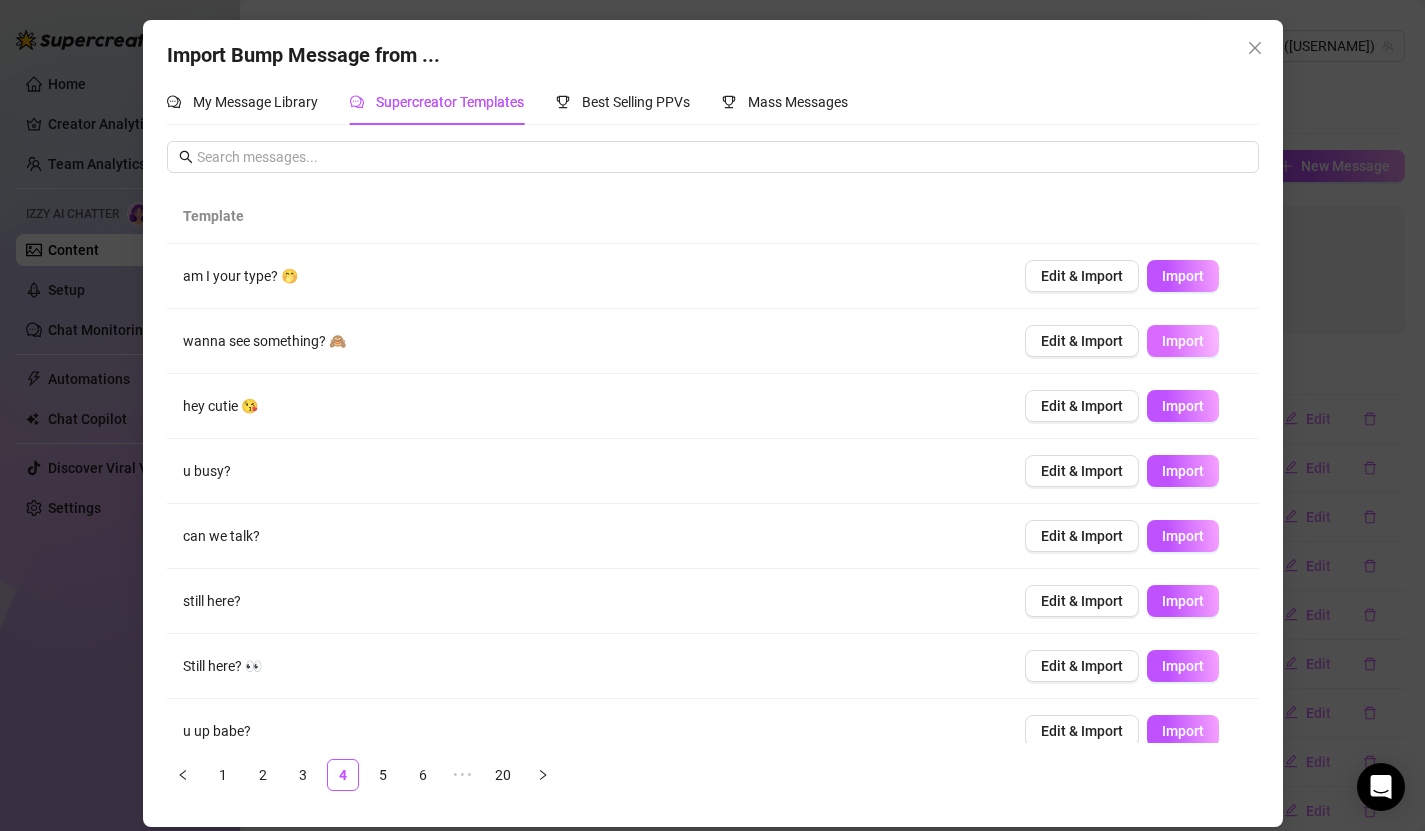 click on "Import" at bounding box center (1183, 341) 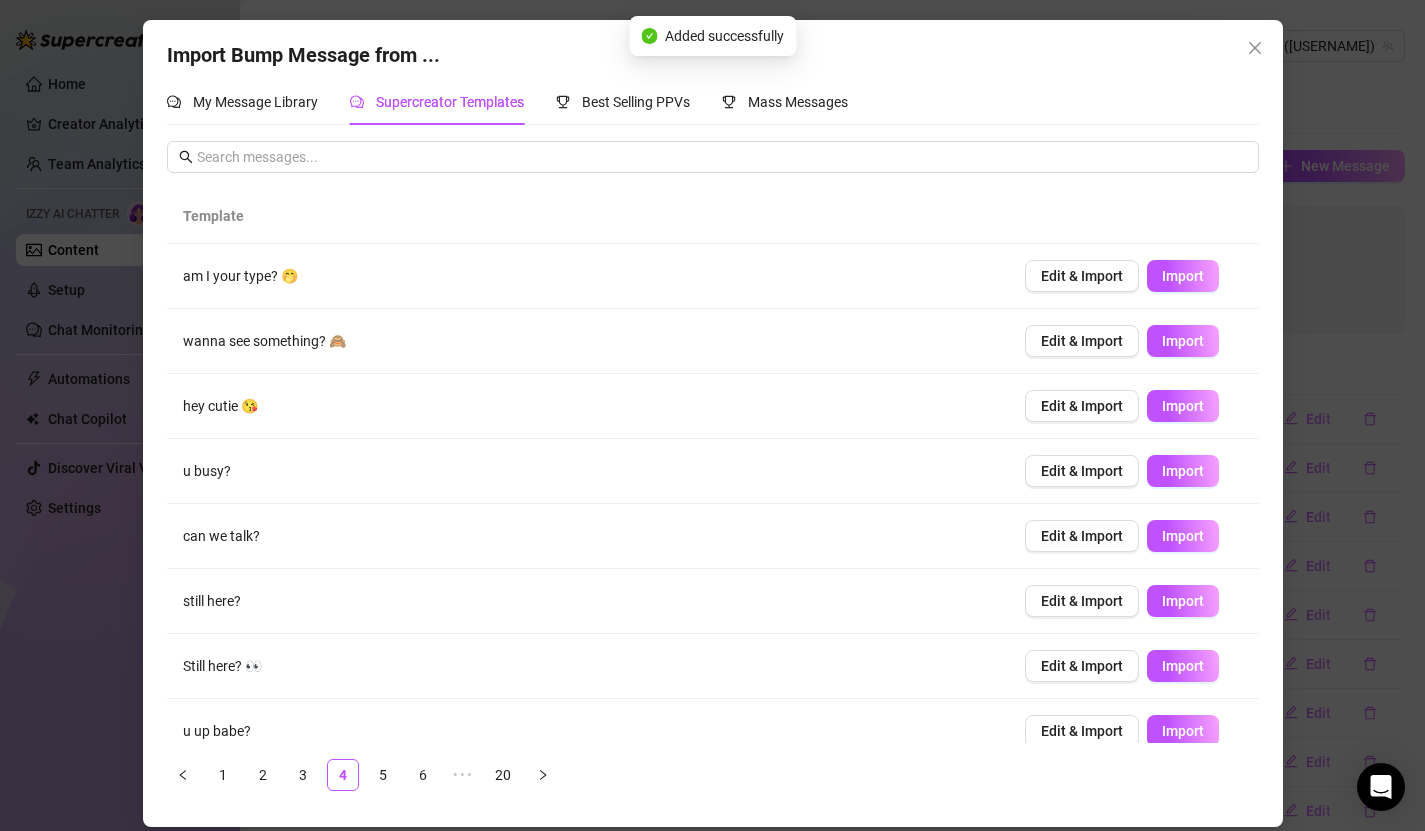 scroll, scrollTop: 151, scrollLeft: 0, axis: vertical 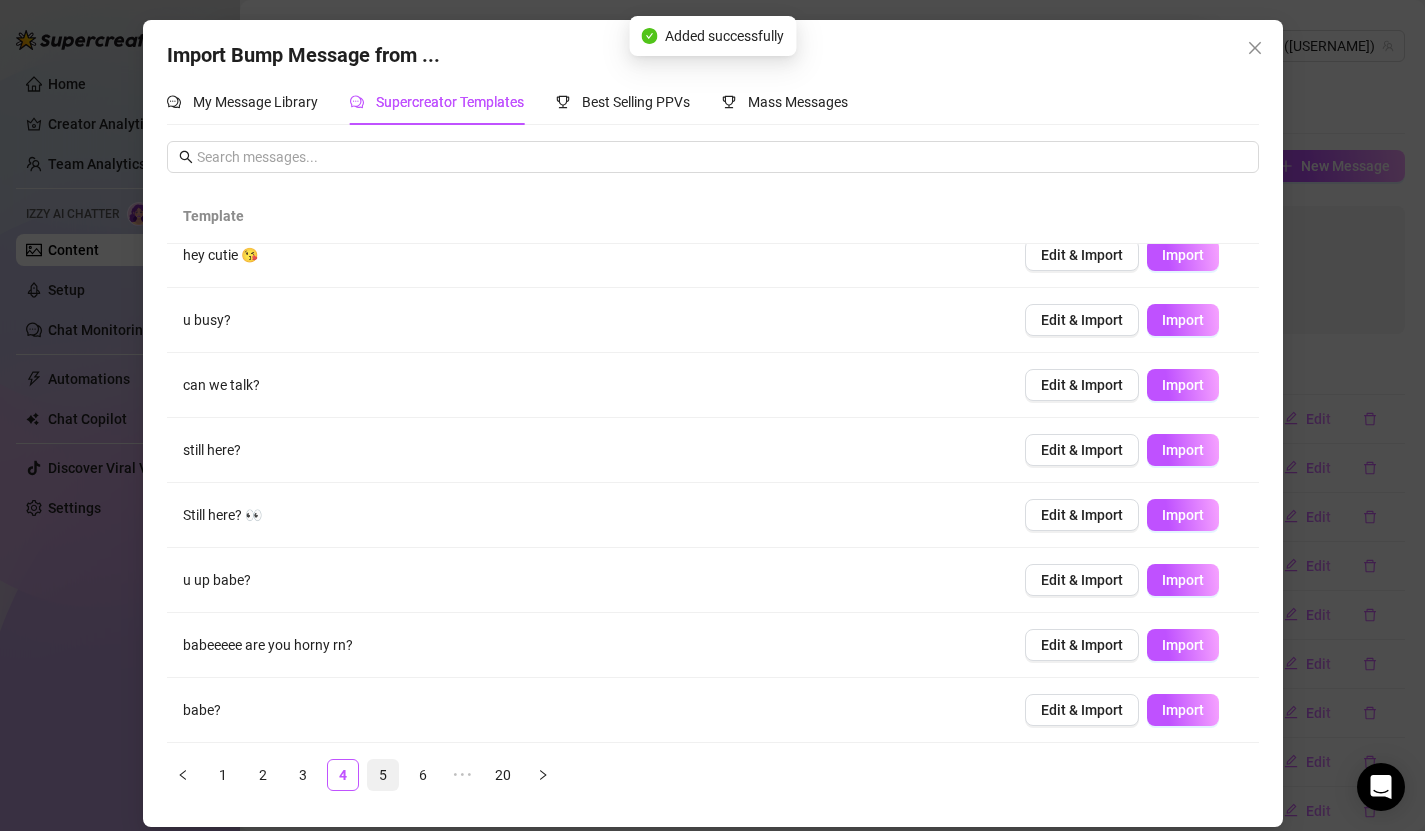 click on "5" at bounding box center (383, 775) 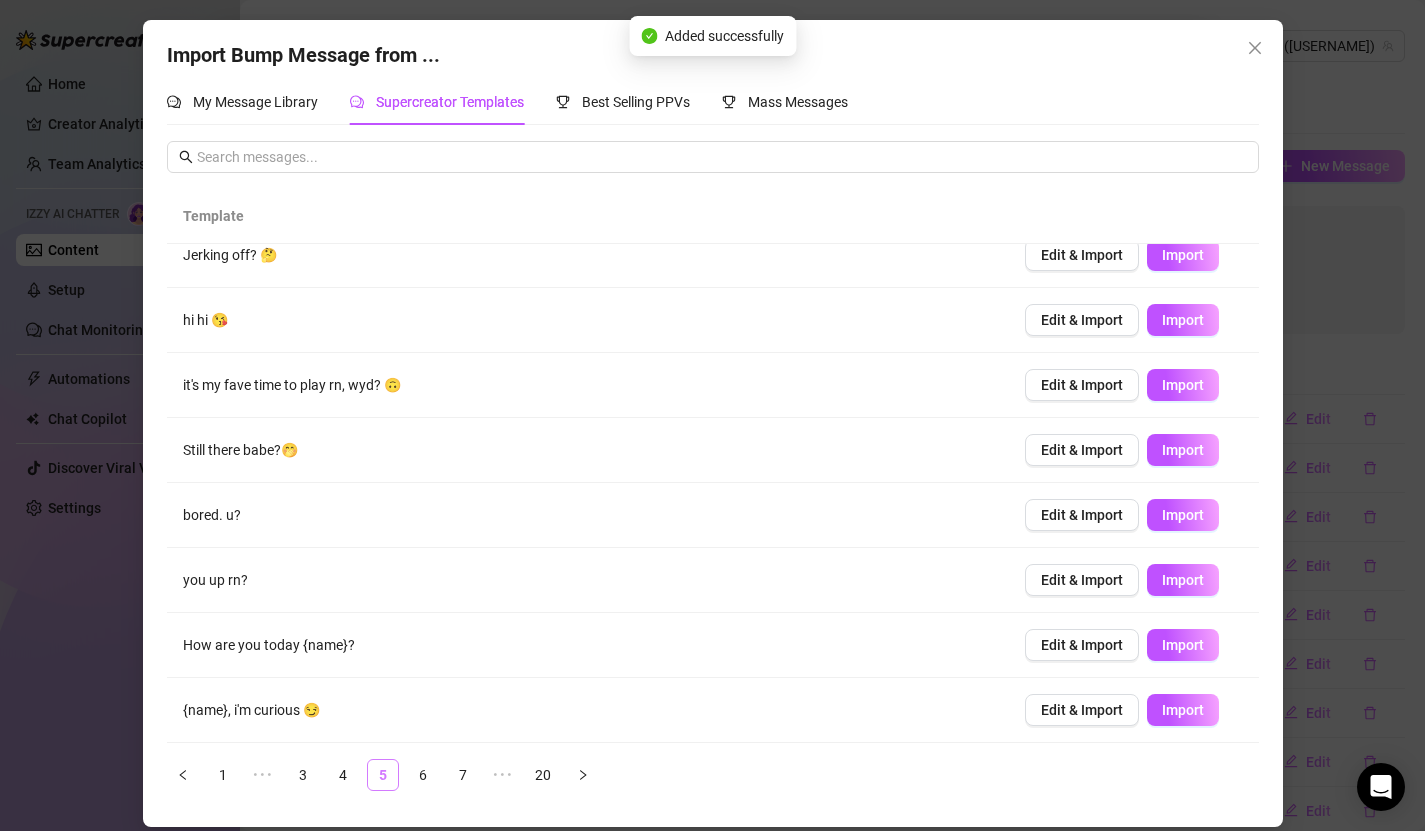 scroll, scrollTop: 0, scrollLeft: 0, axis: both 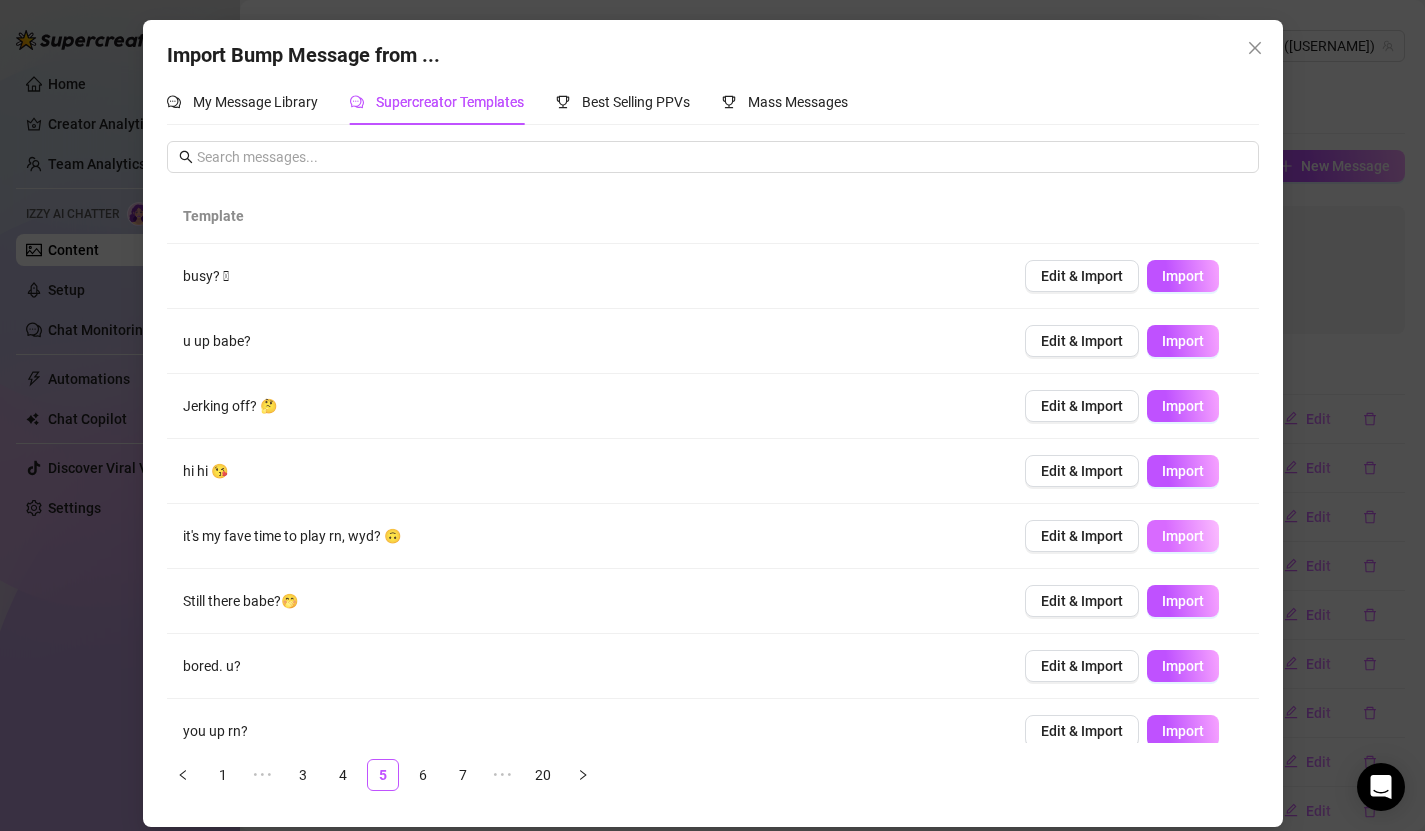 click on "Import" at bounding box center [1183, 536] 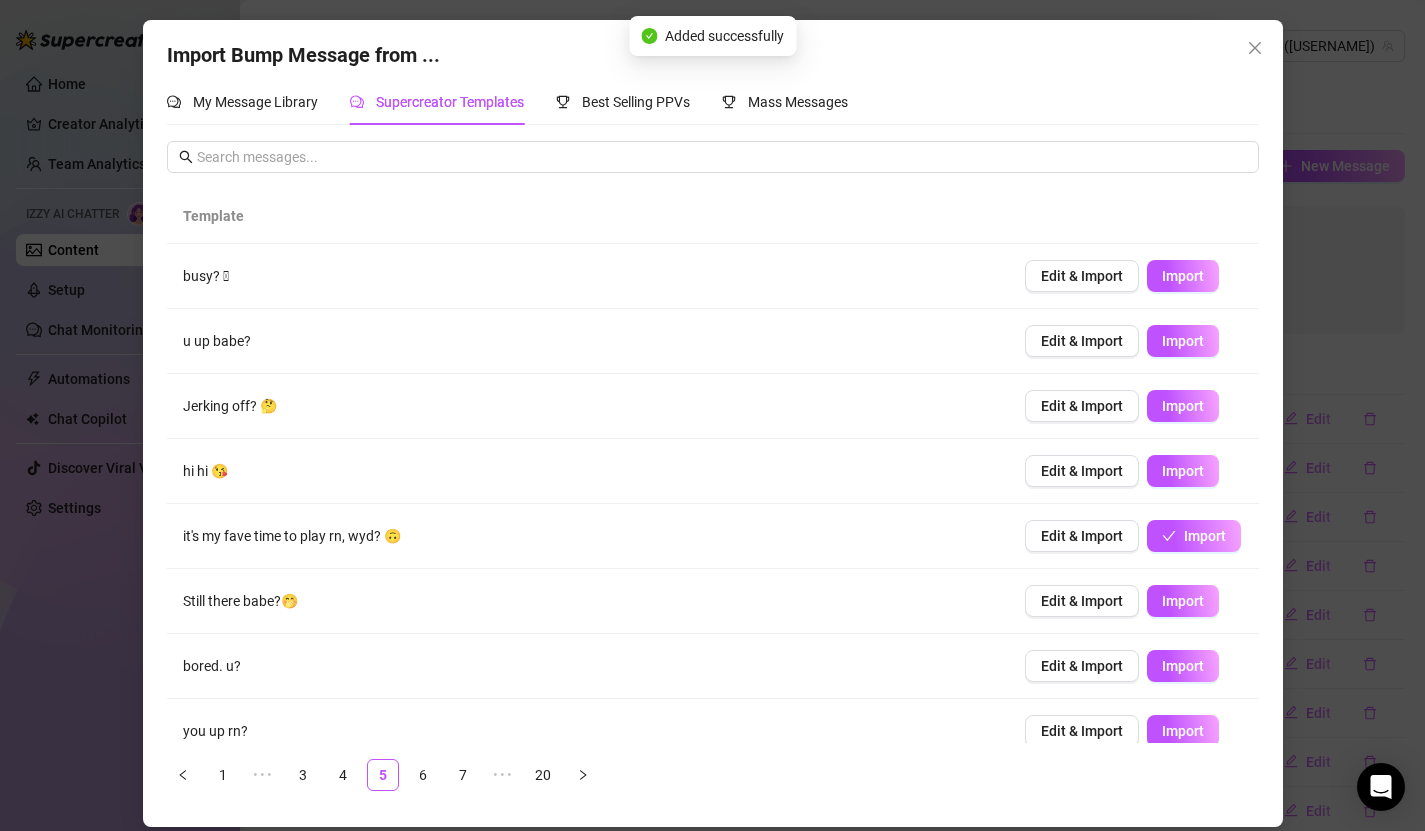 scroll, scrollTop: 151, scrollLeft: 0, axis: vertical 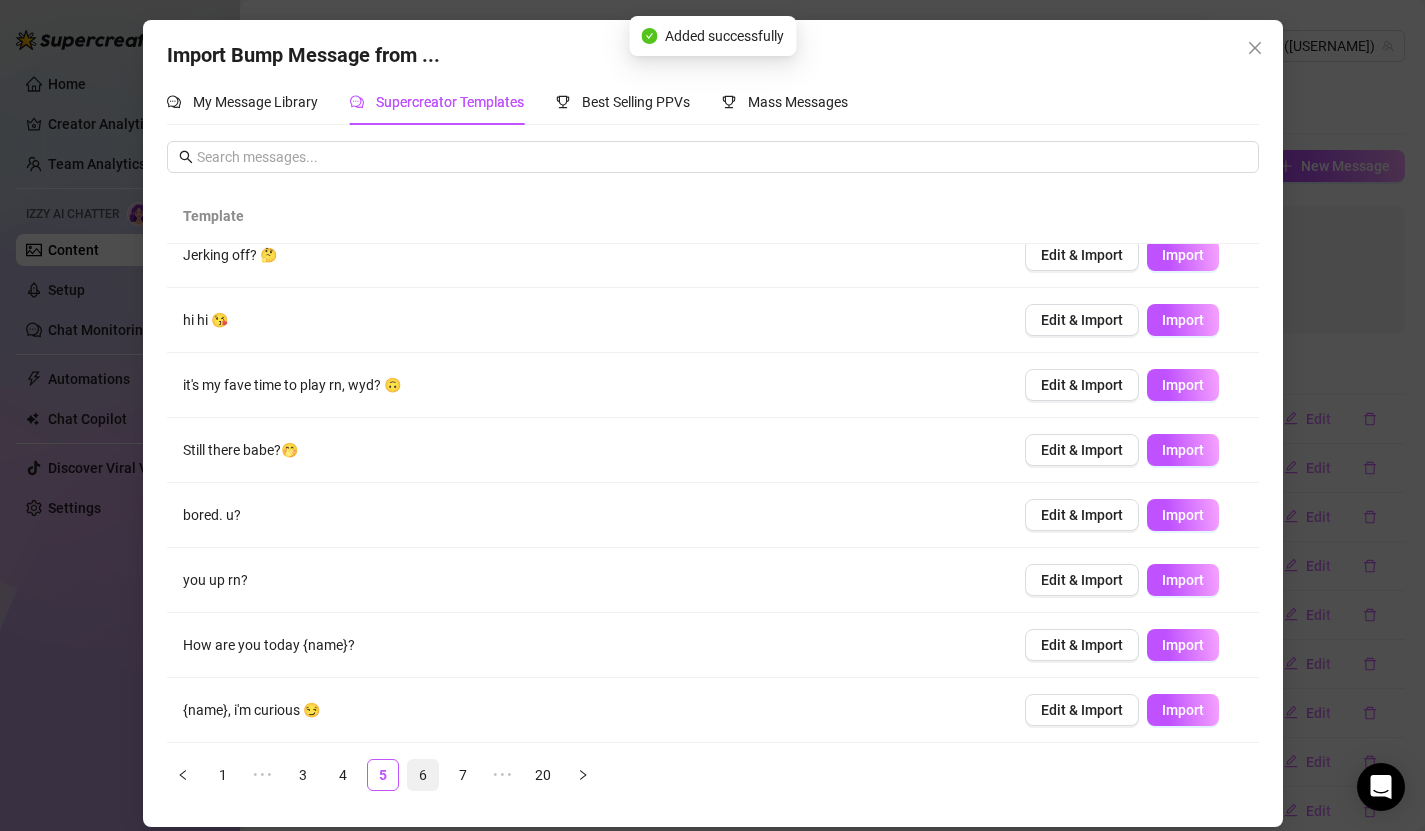 click on "6" at bounding box center [423, 775] 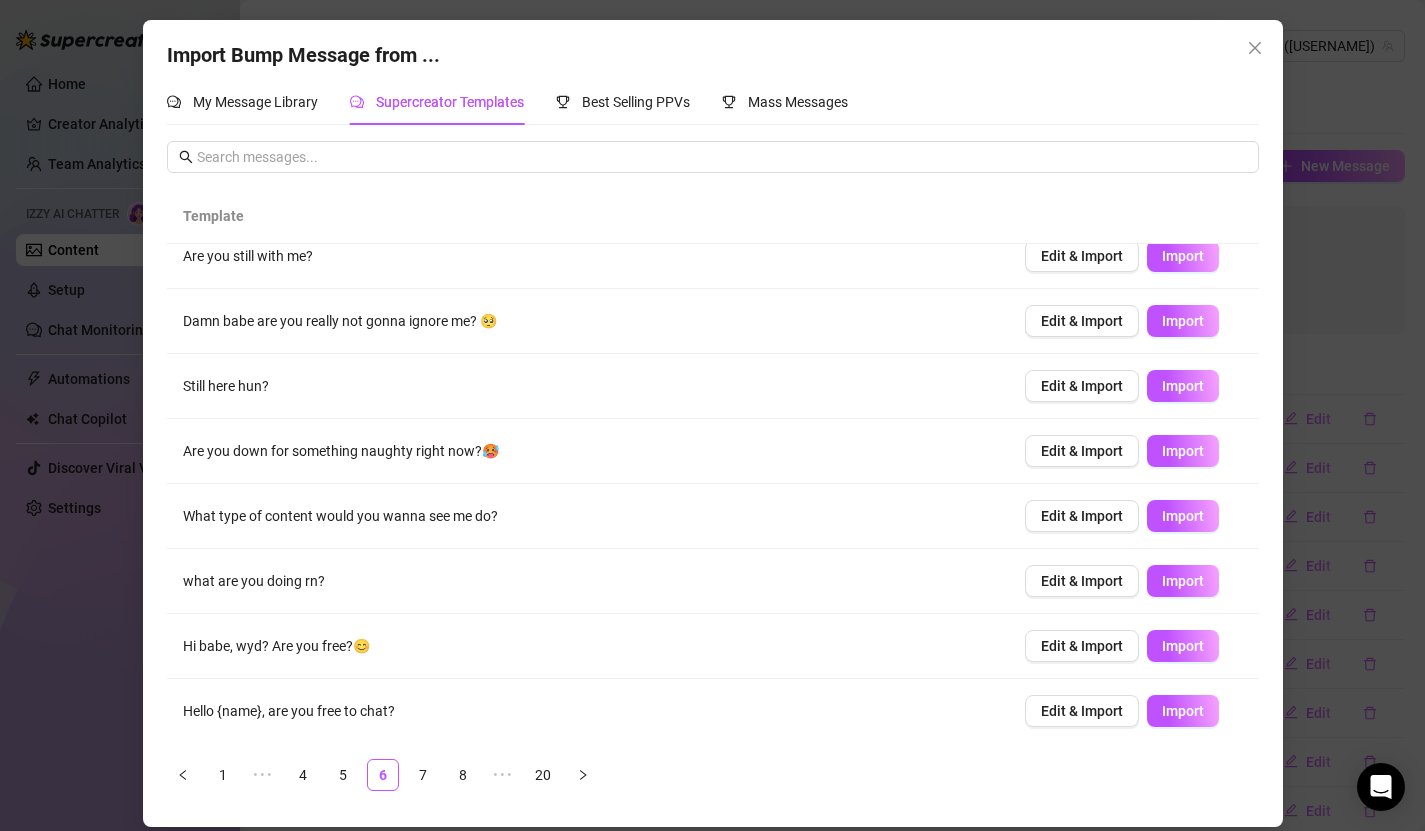scroll, scrollTop: 0, scrollLeft: 0, axis: both 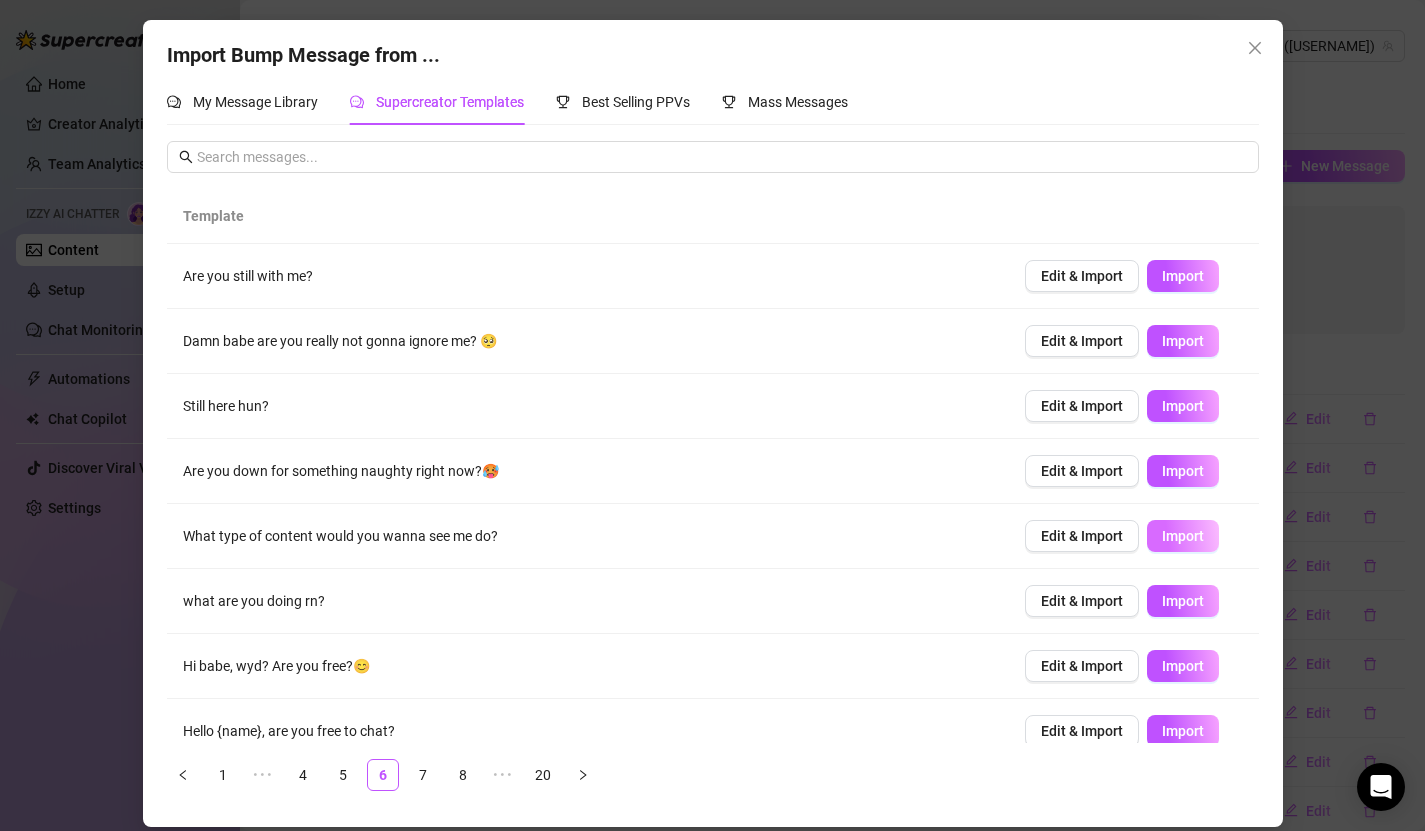 click on "Import" at bounding box center [1183, 536] 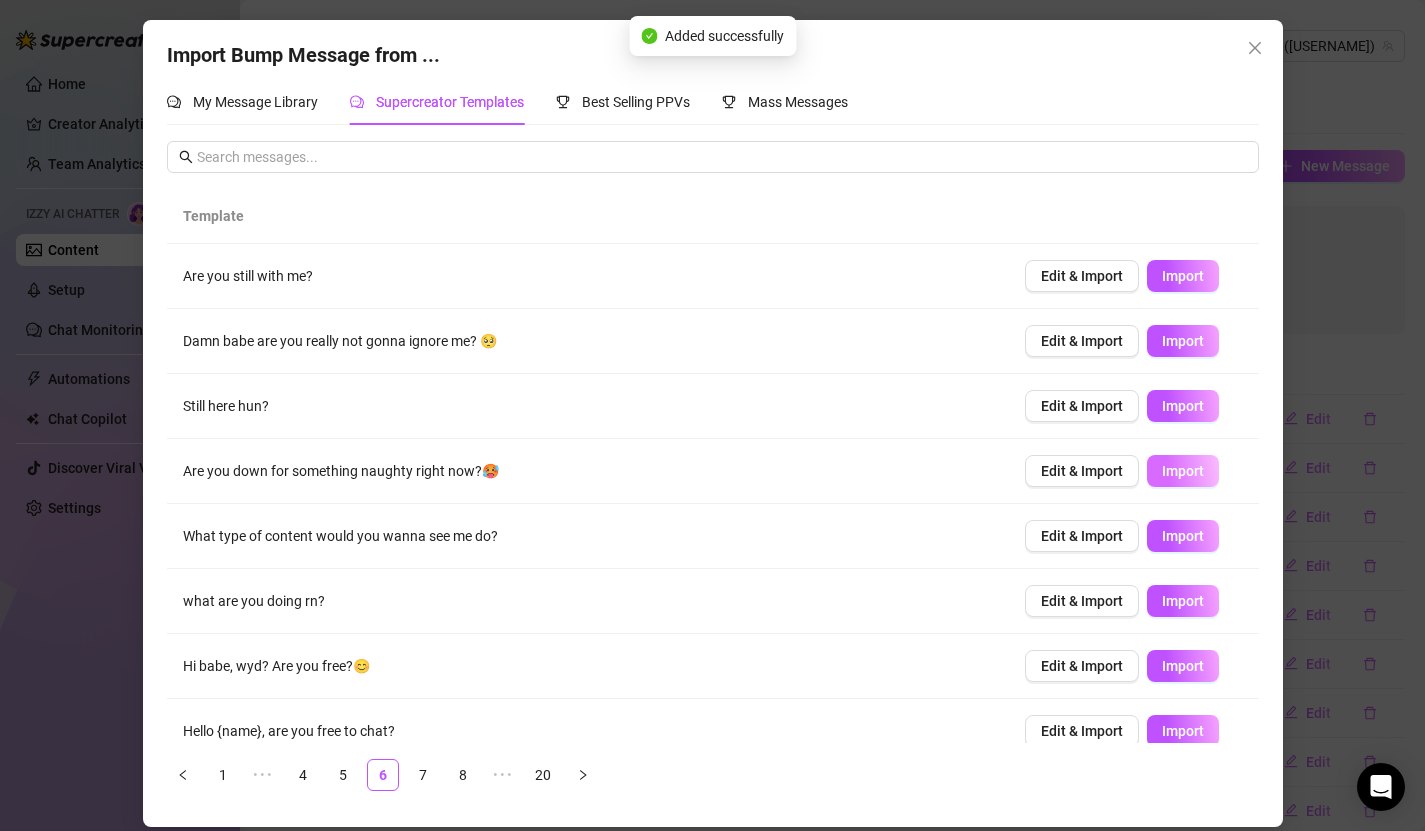 click on "Import" at bounding box center [1183, 471] 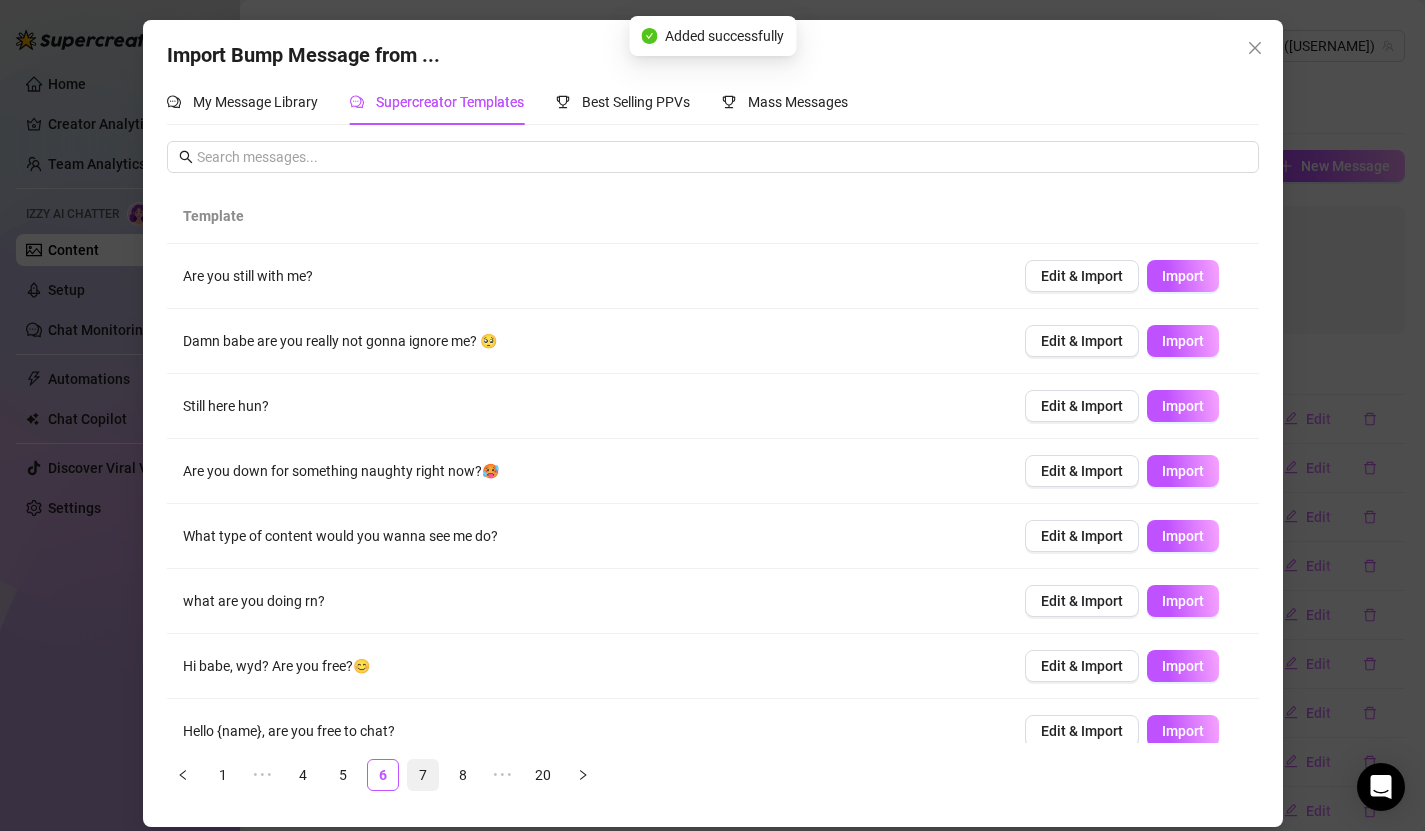 click on "7" at bounding box center [423, 775] 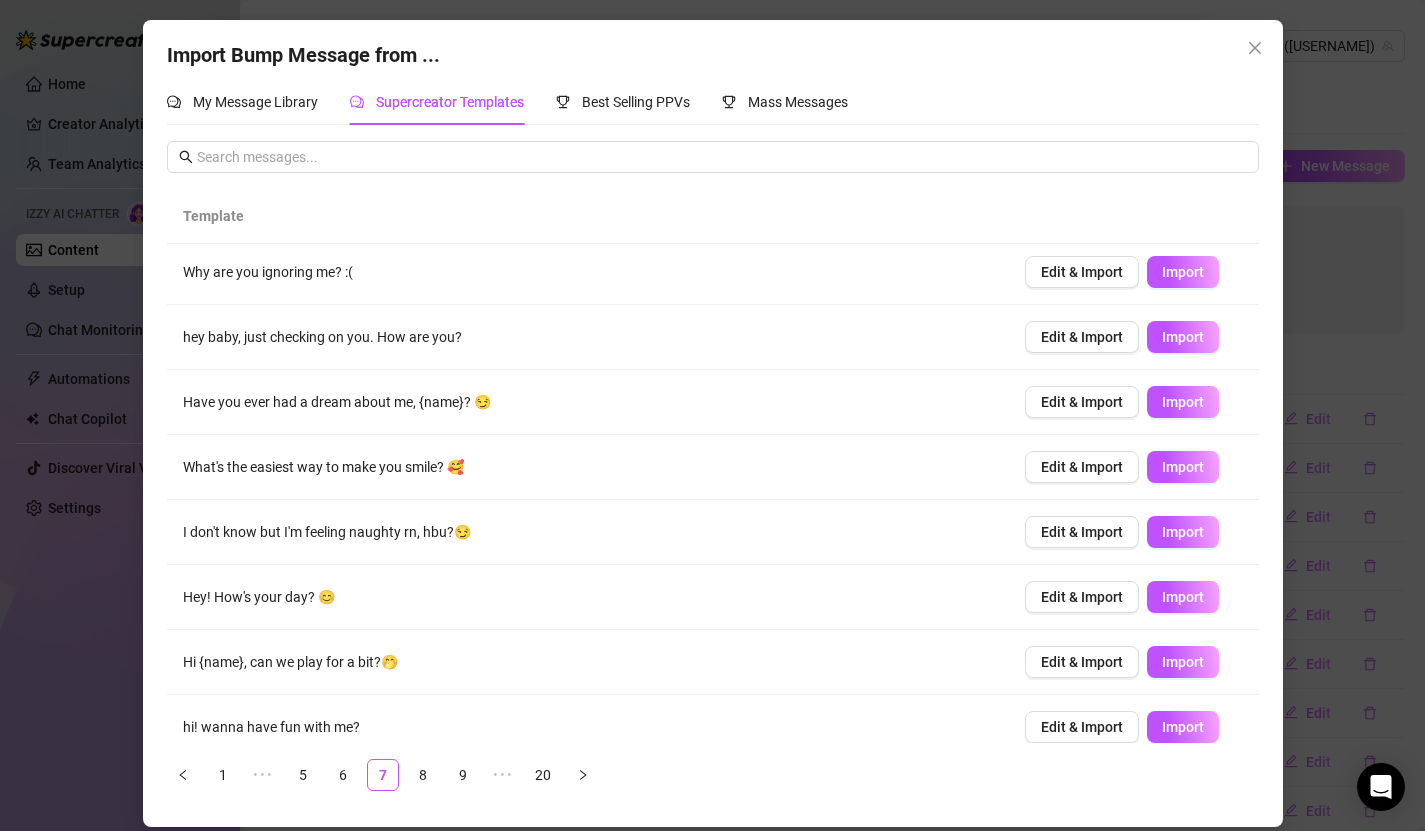 scroll, scrollTop: 151, scrollLeft: 0, axis: vertical 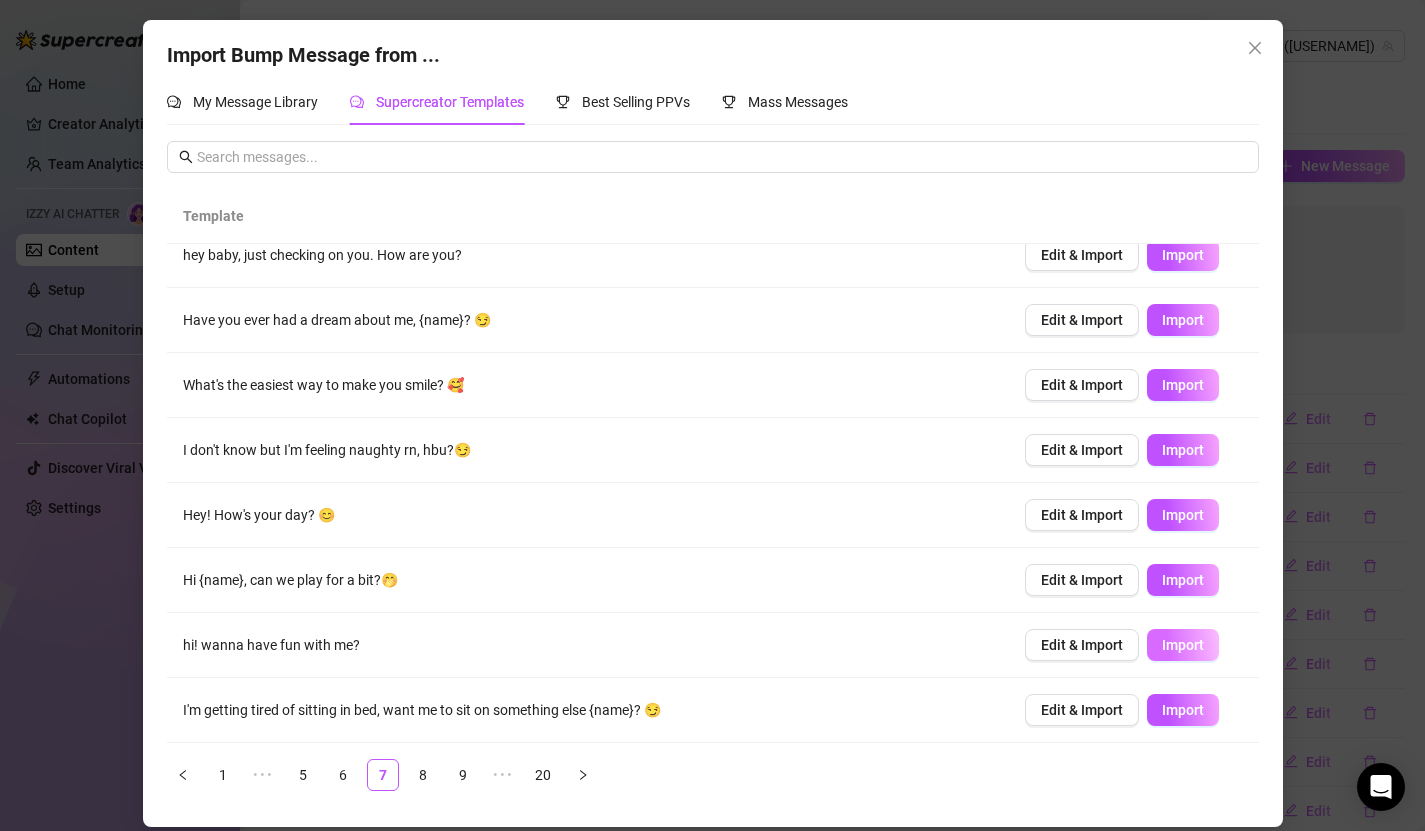 click on "Import" at bounding box center (1183, 645) 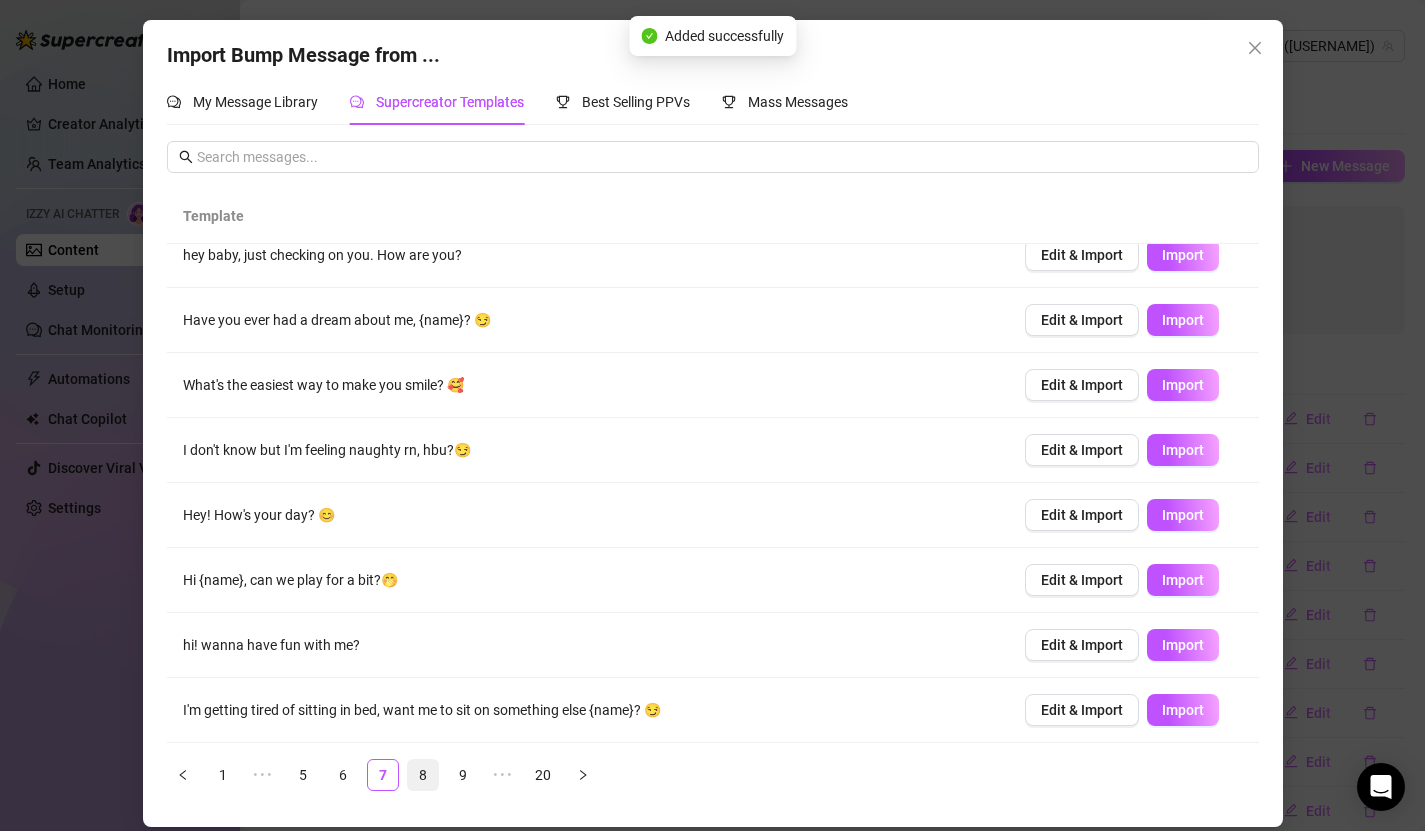 click on "8" at bounding box center (423, 775) 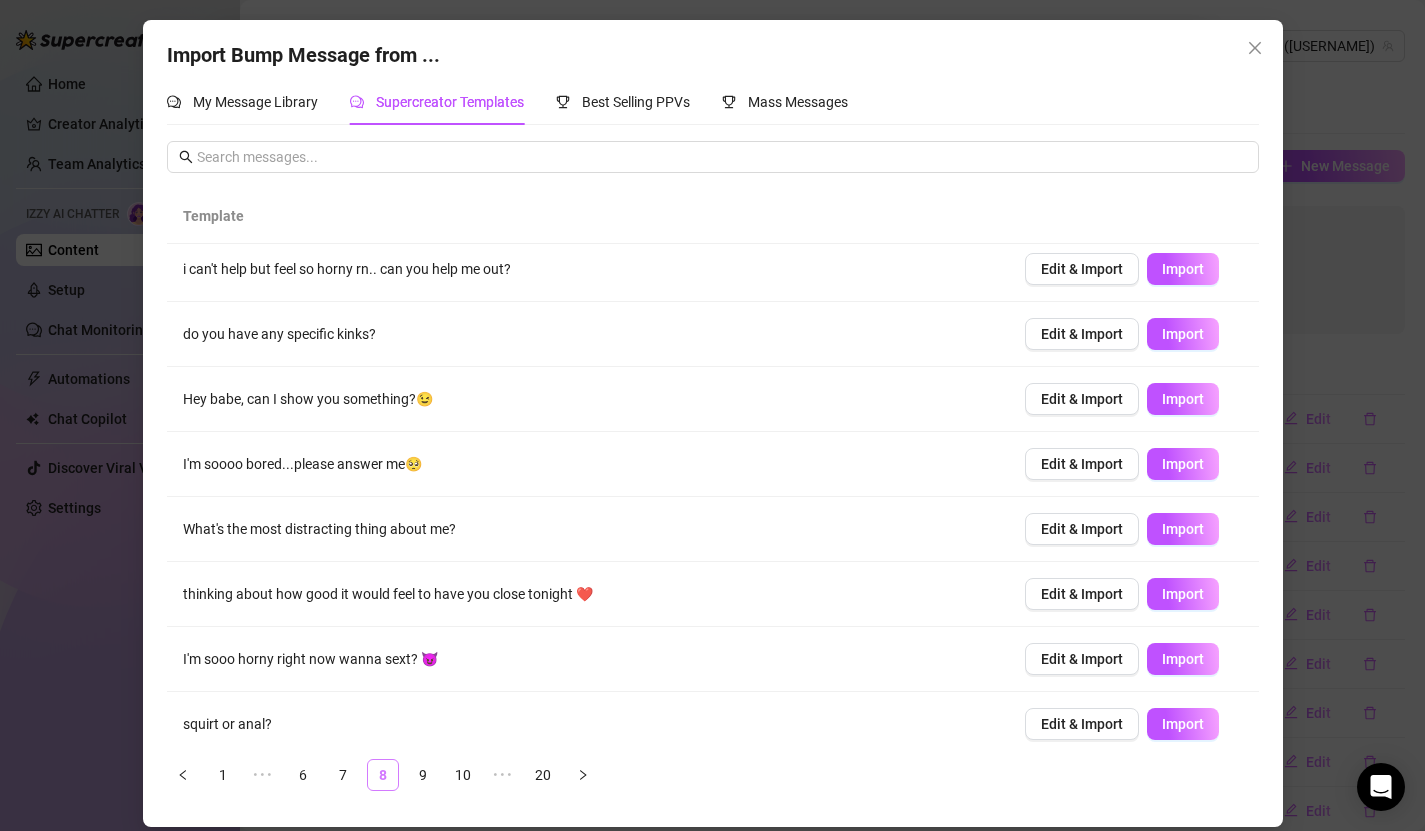 scroll, scrollTop: 0, scrollLeft: 0, axis: both 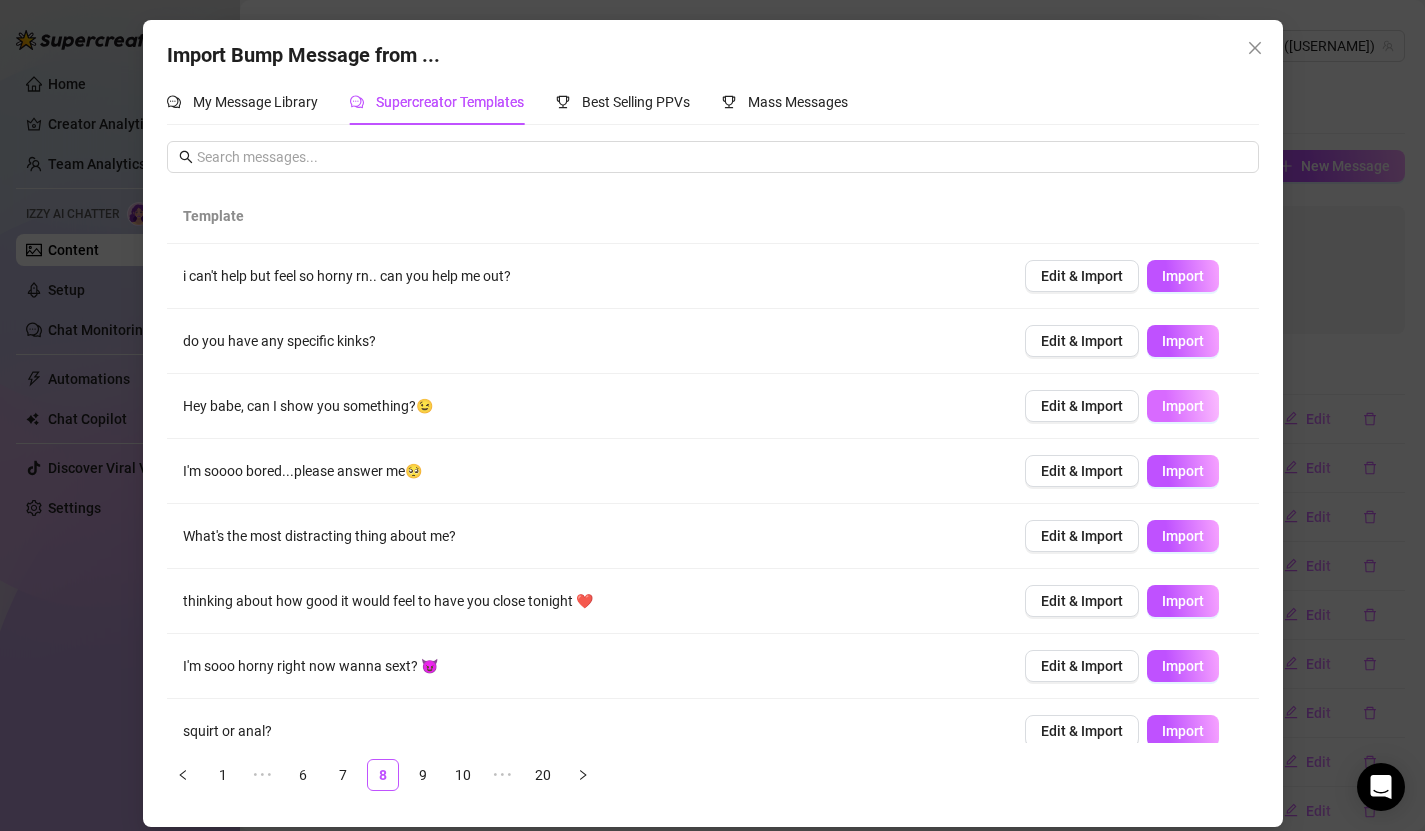 click on "Import" at bounding box center (1183, 406) 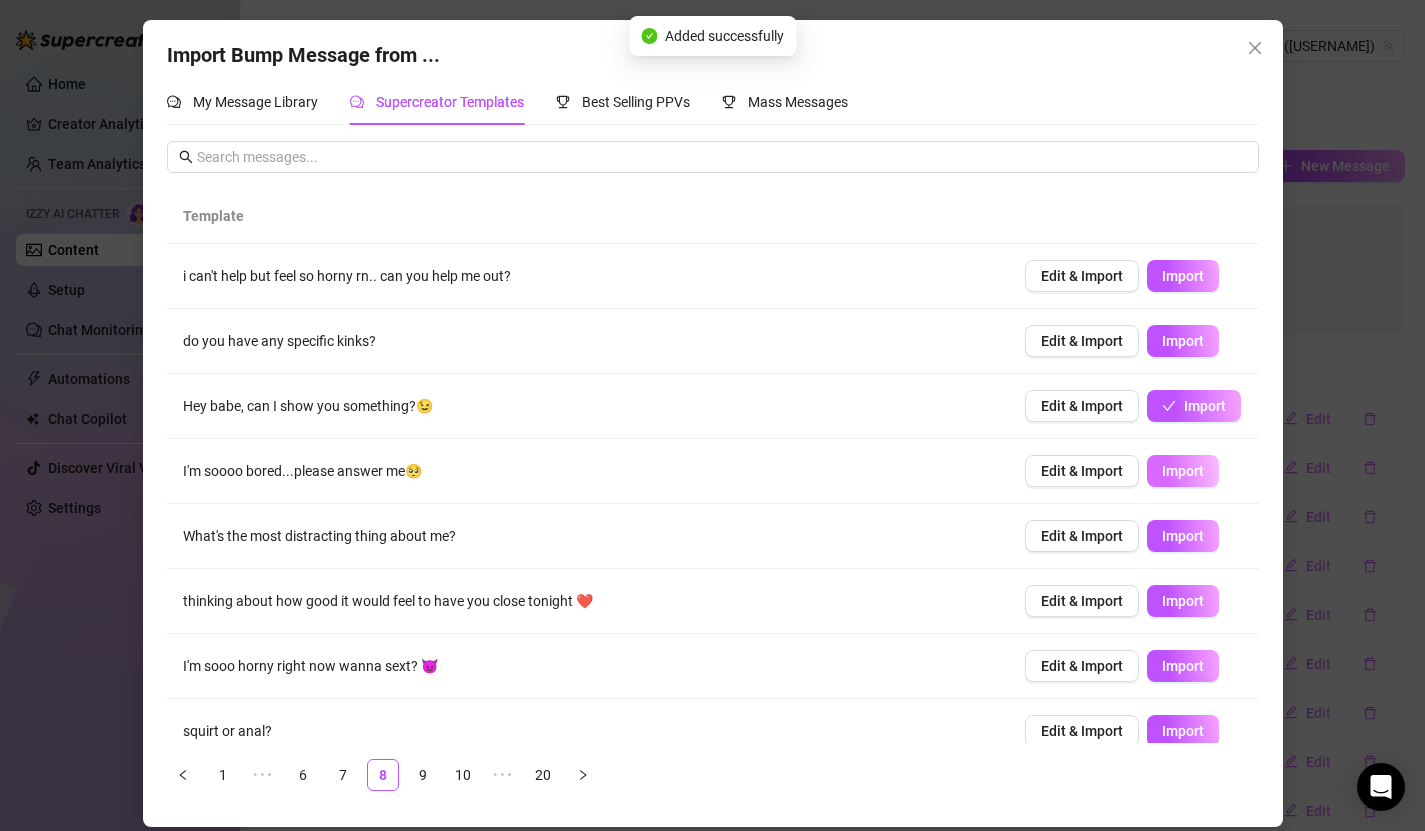 click on "Import" at bounding box center (1183, 471) 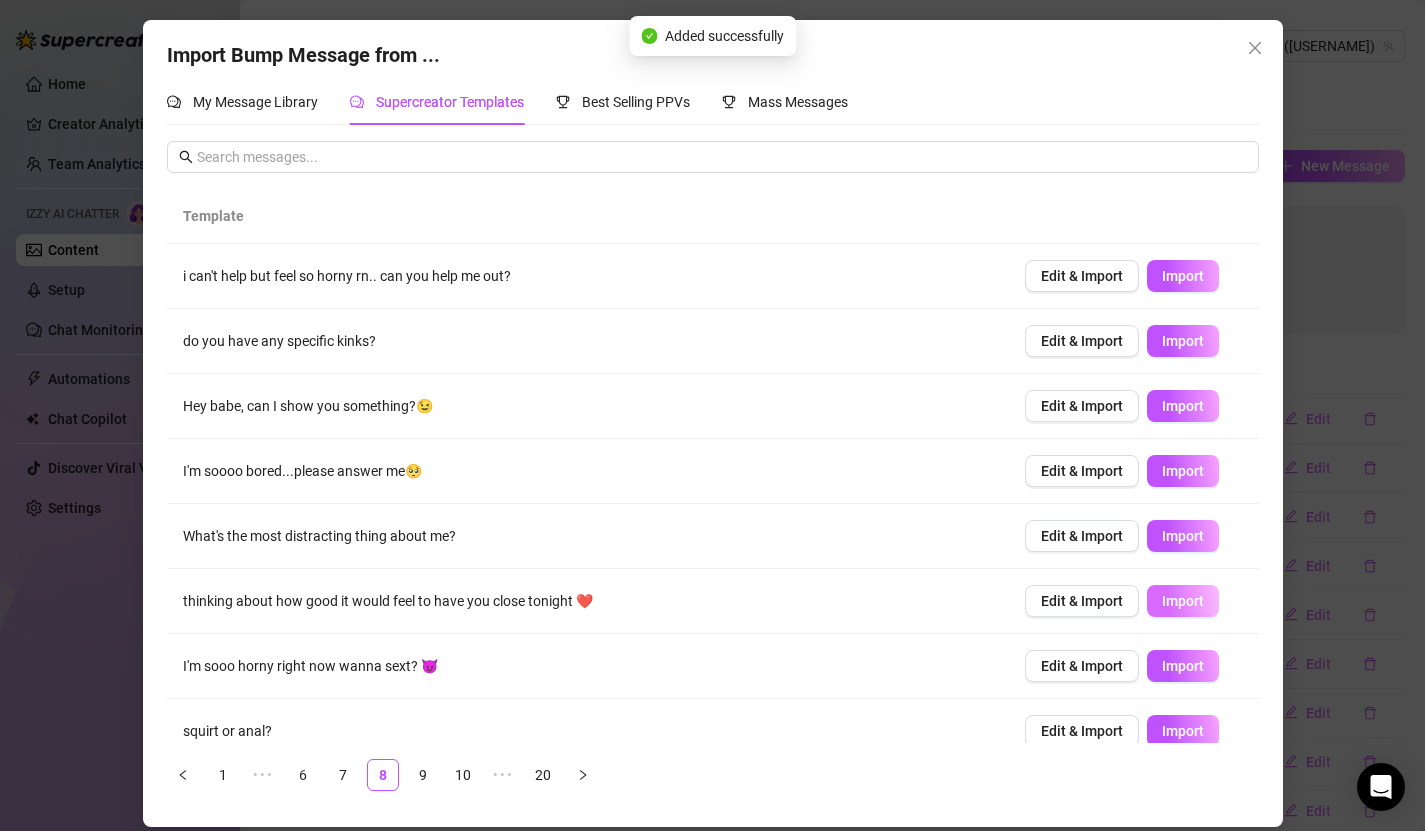 click on "Import" at bounding box center (1183, 601) 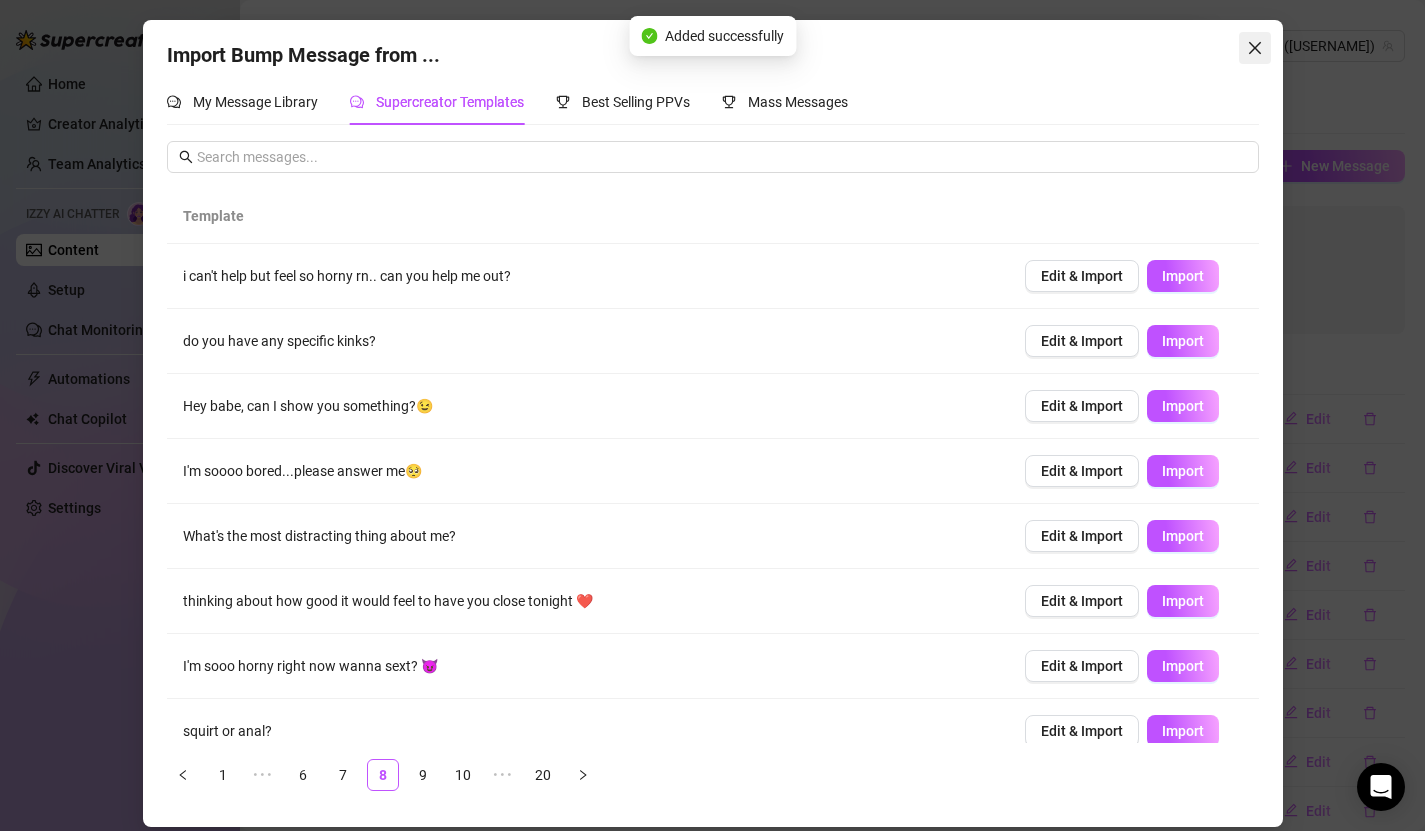 click 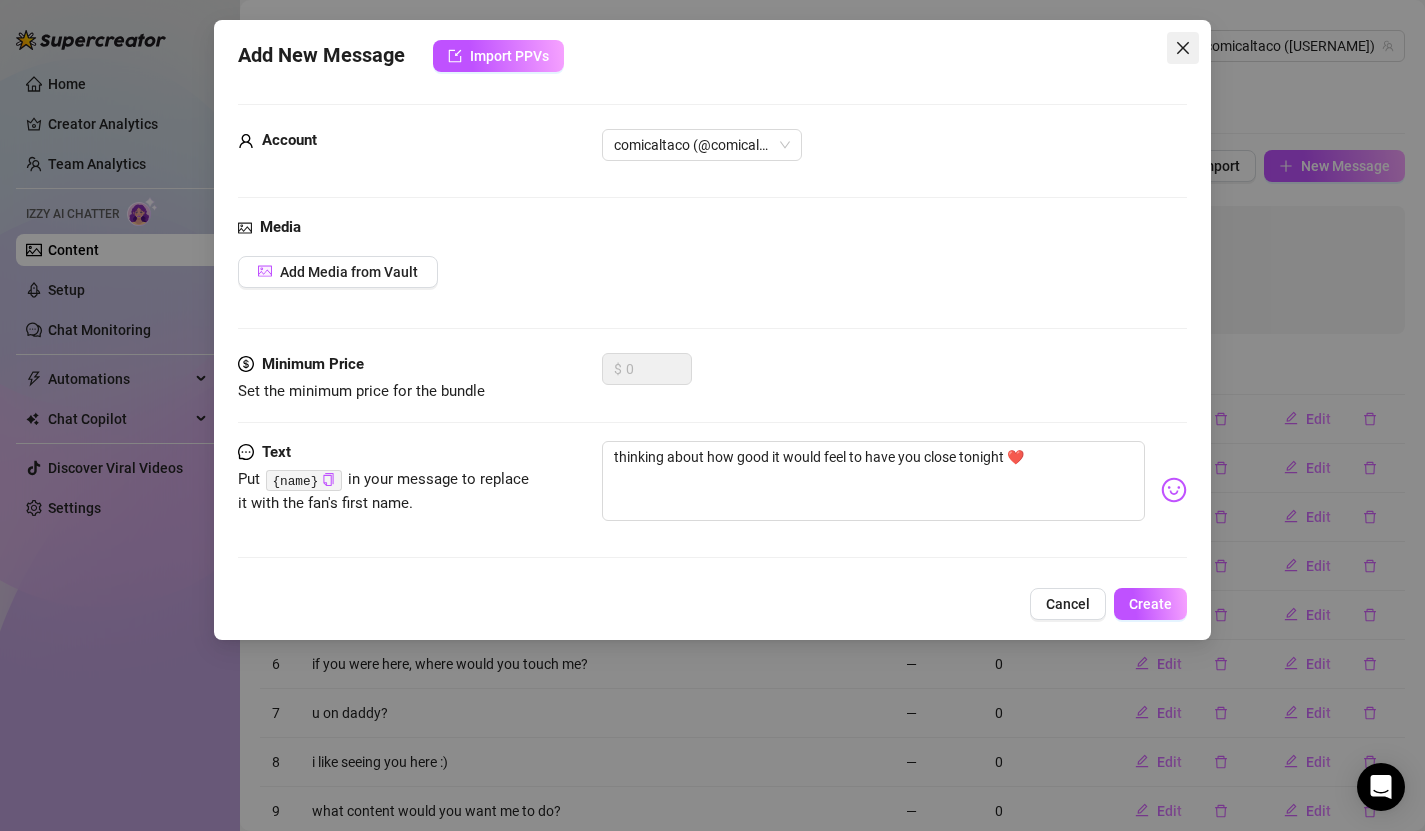 click 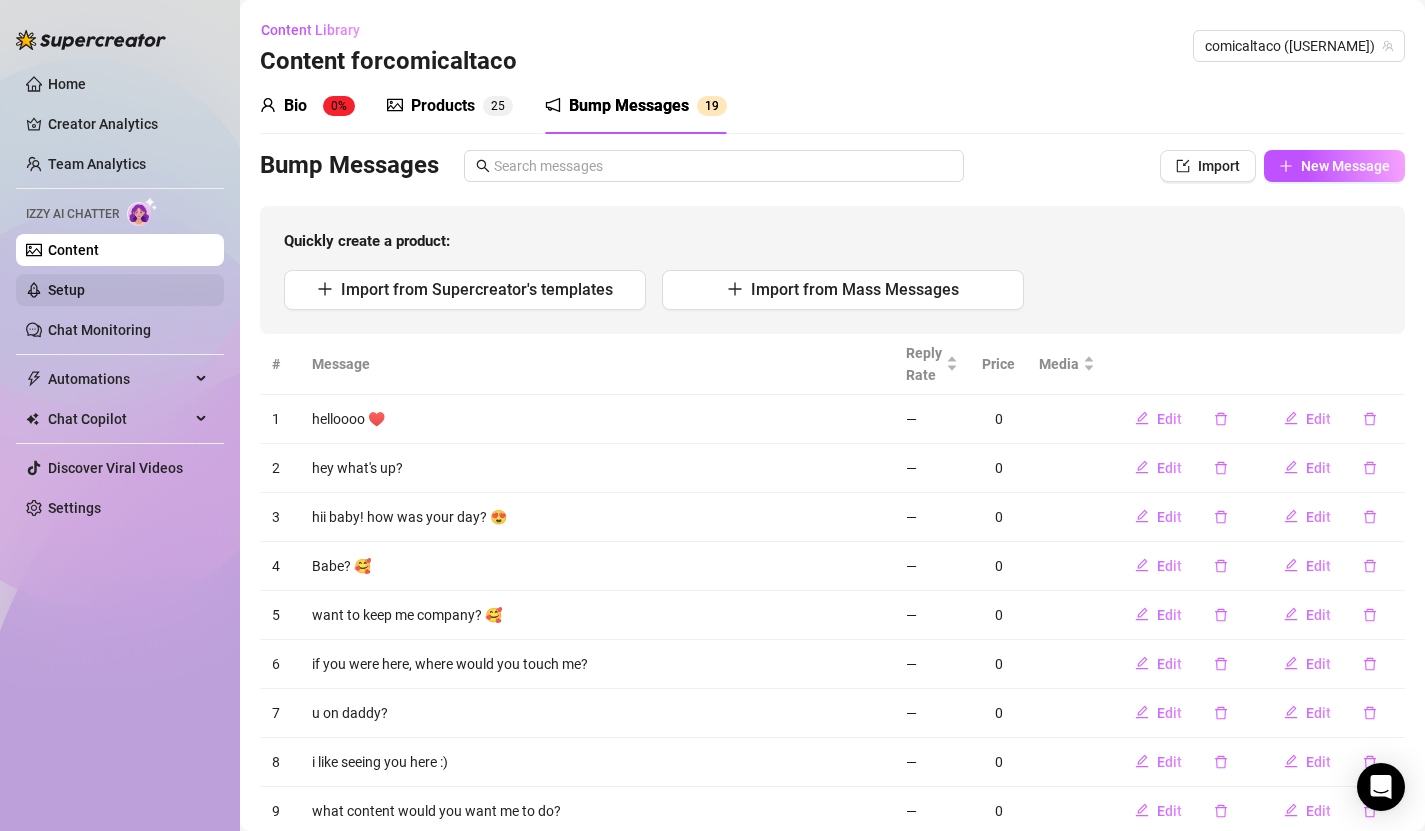 click on "Setup" at bounding box center (66, 290) 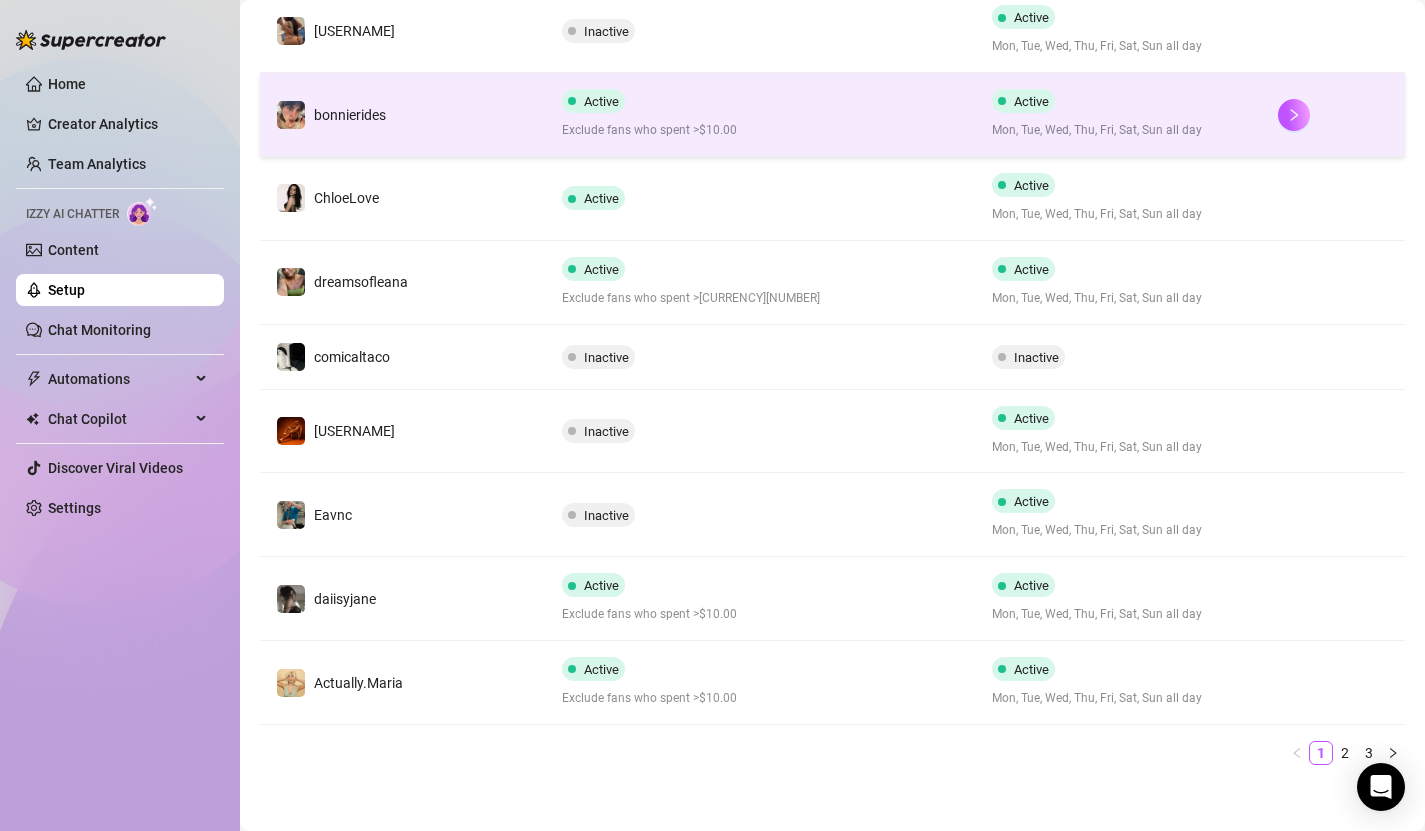 scroll, scrollTop: 542, scrollLeft: 0, axis: vertical 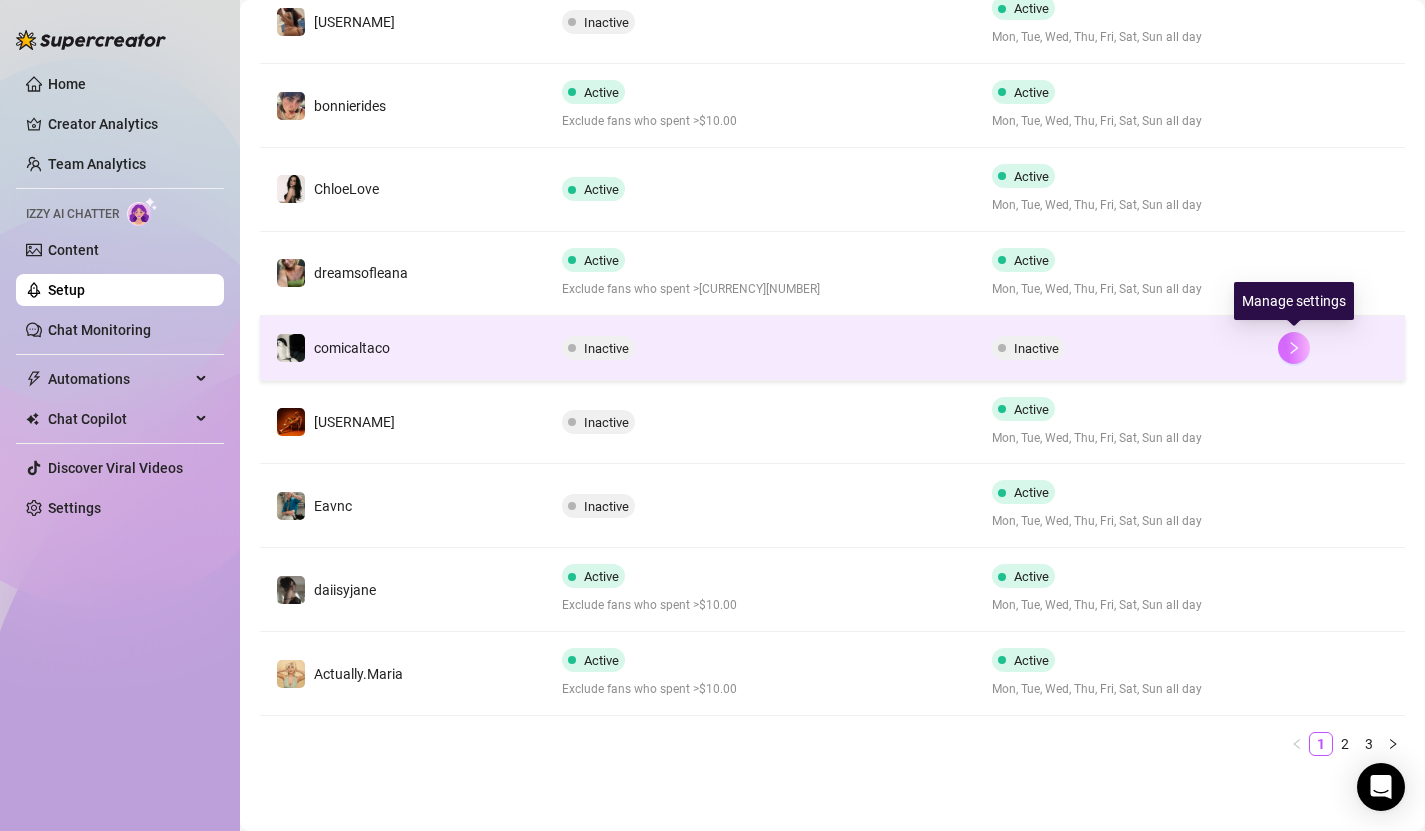 click 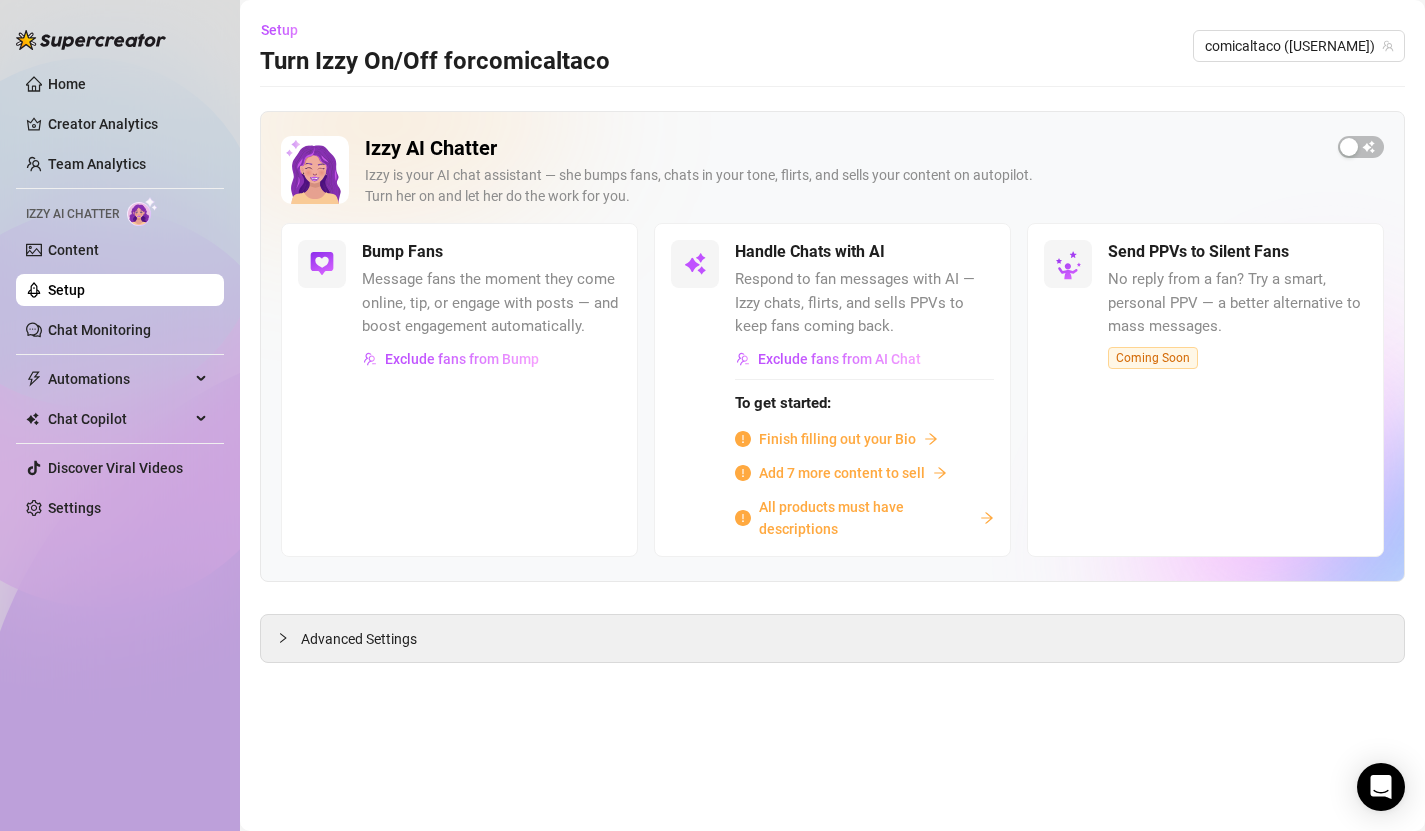 scroll, scrollTop: 0, scrollLeft: 0, axis: both 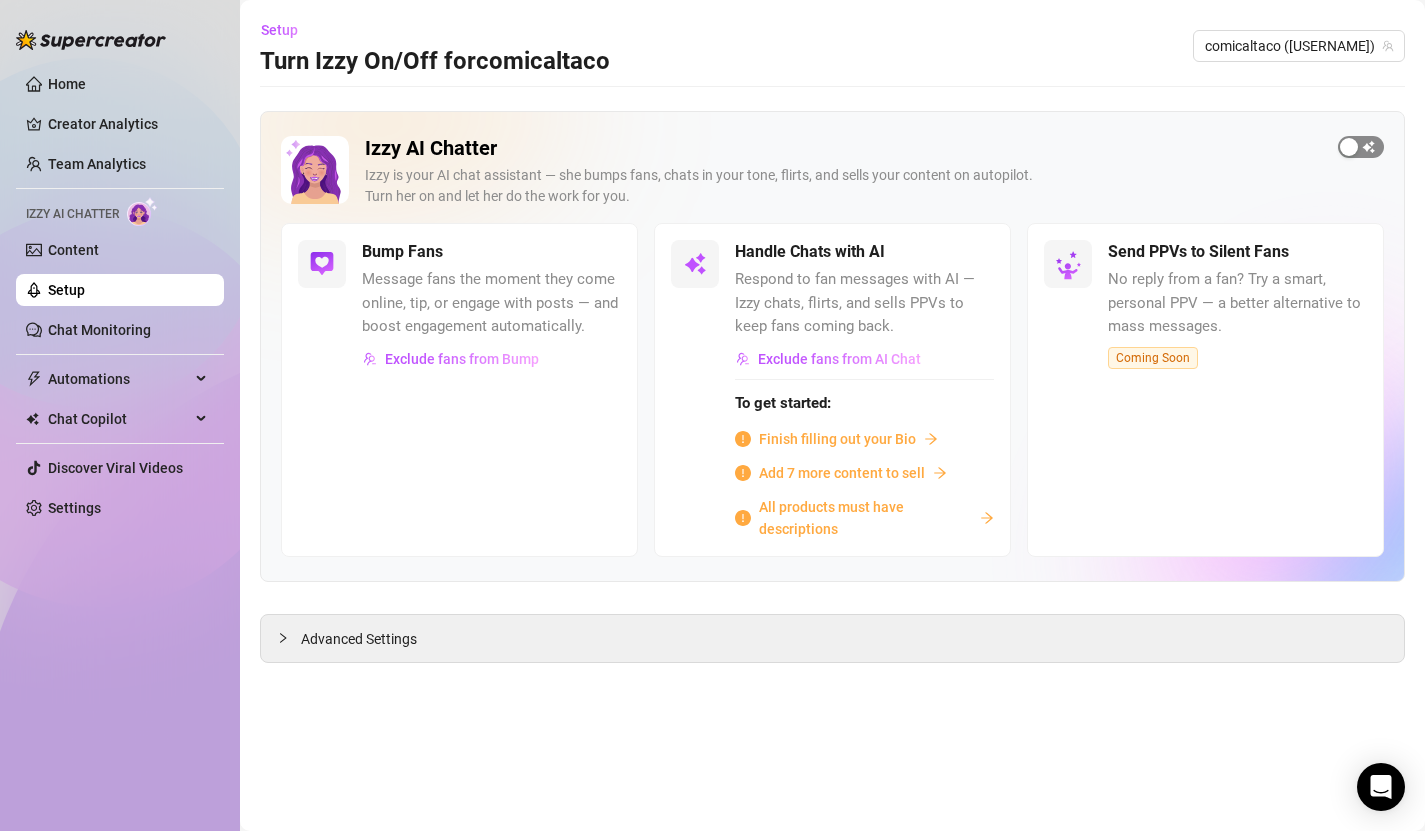 click at bounding box center (1361, 147) 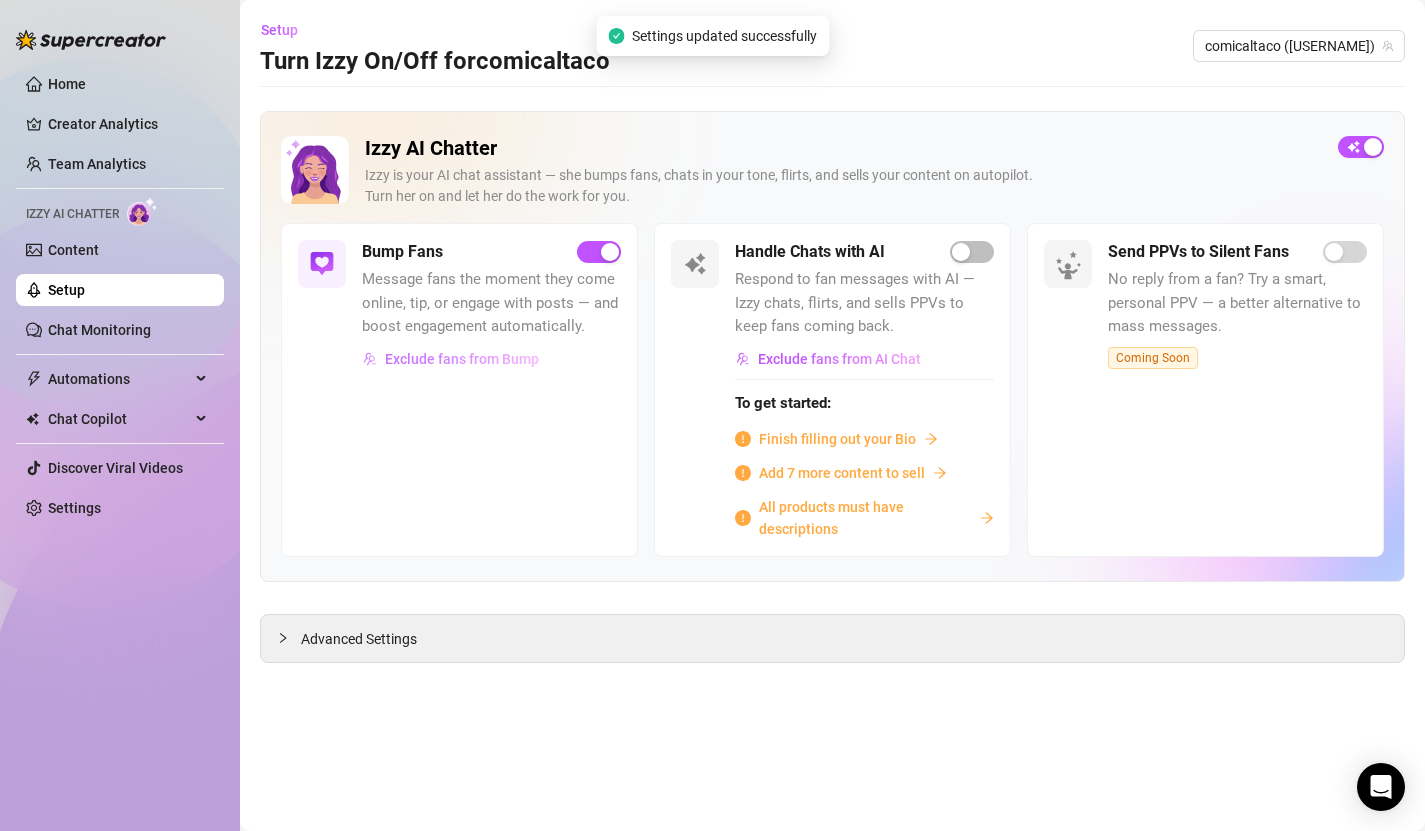 click on "Exclude fans from Bump" at bounding box center (462, 359) 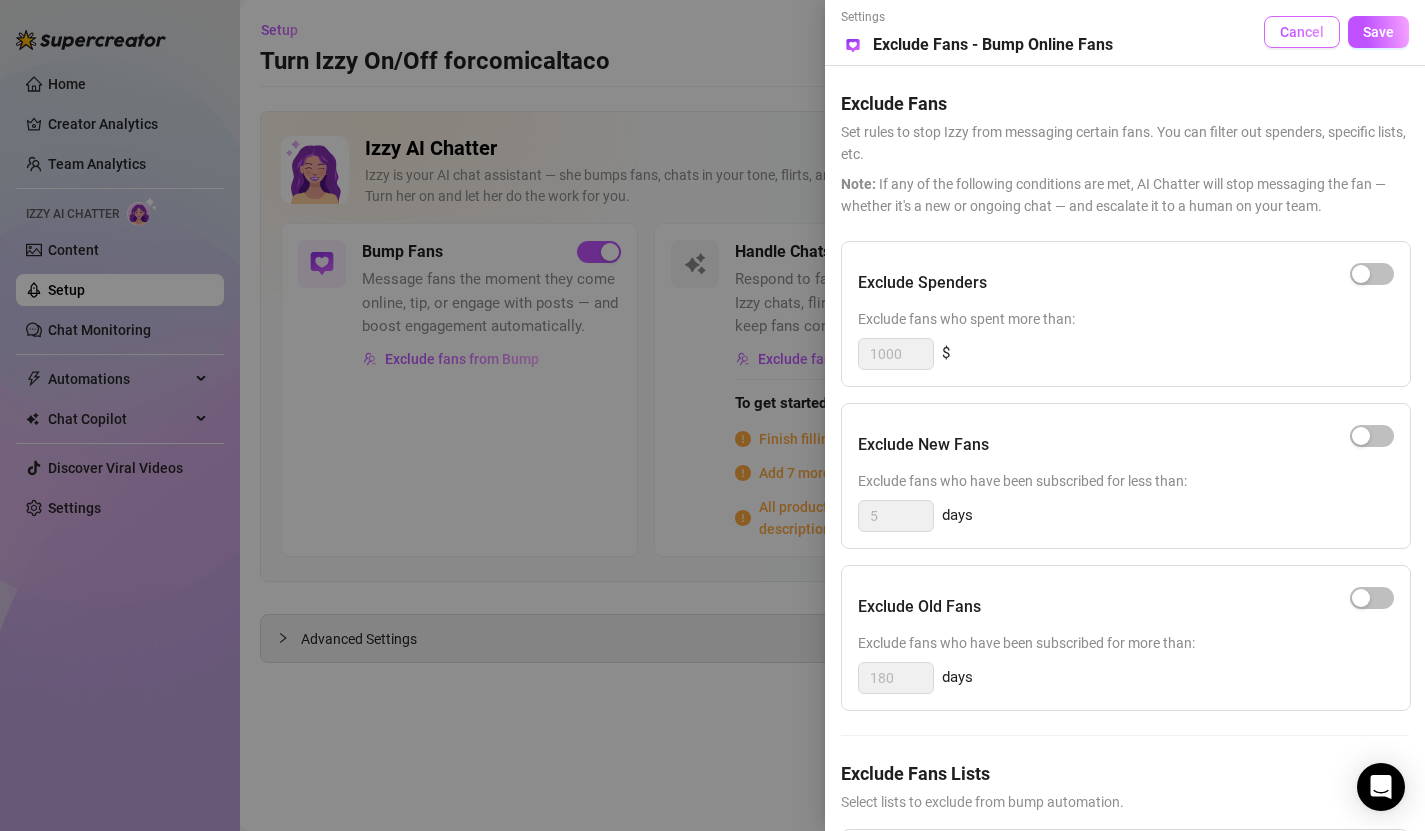 click on "Cancel" at bounding box center (1302, 32) 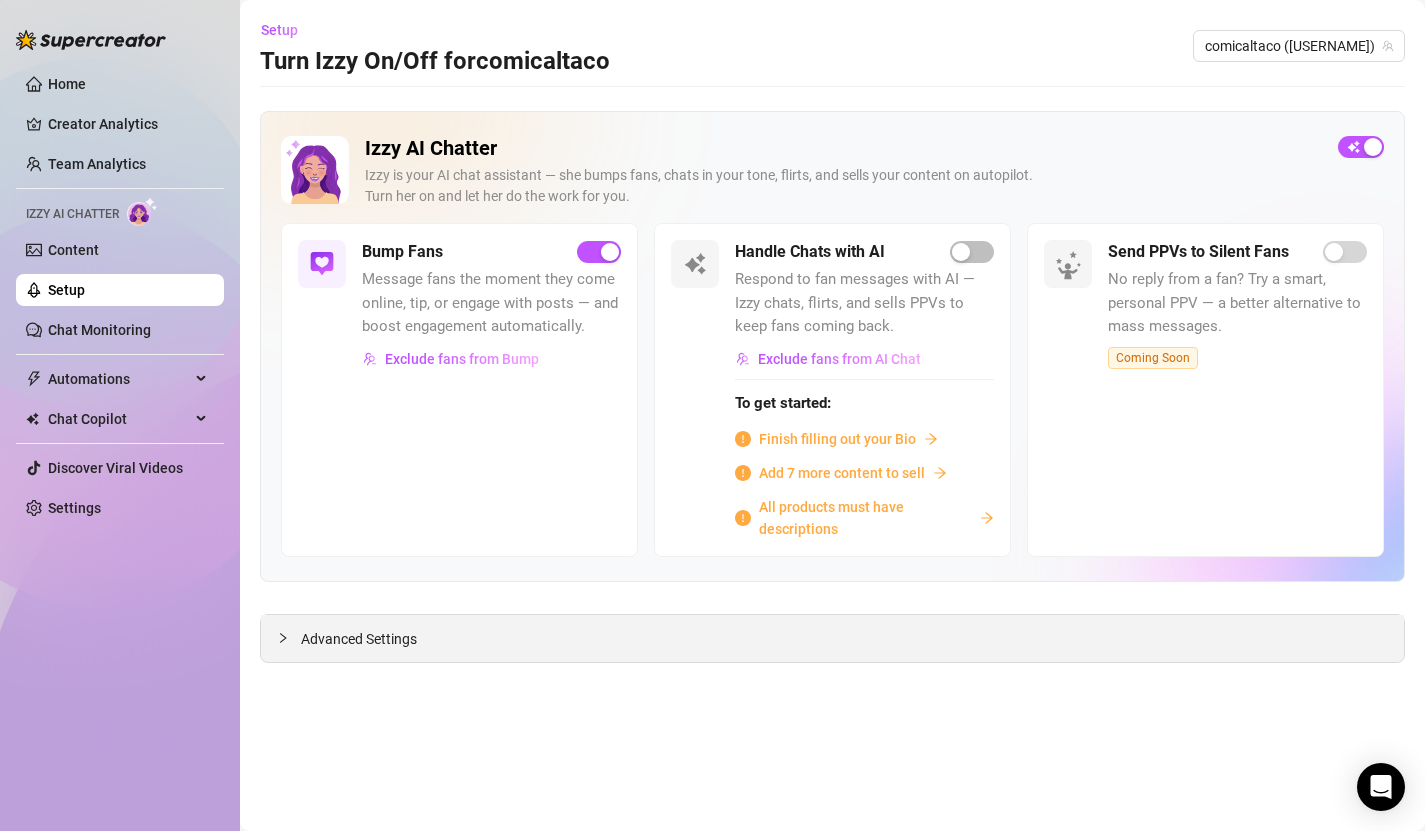 click on "Advanced Settings" at bounding box center [359, 639] 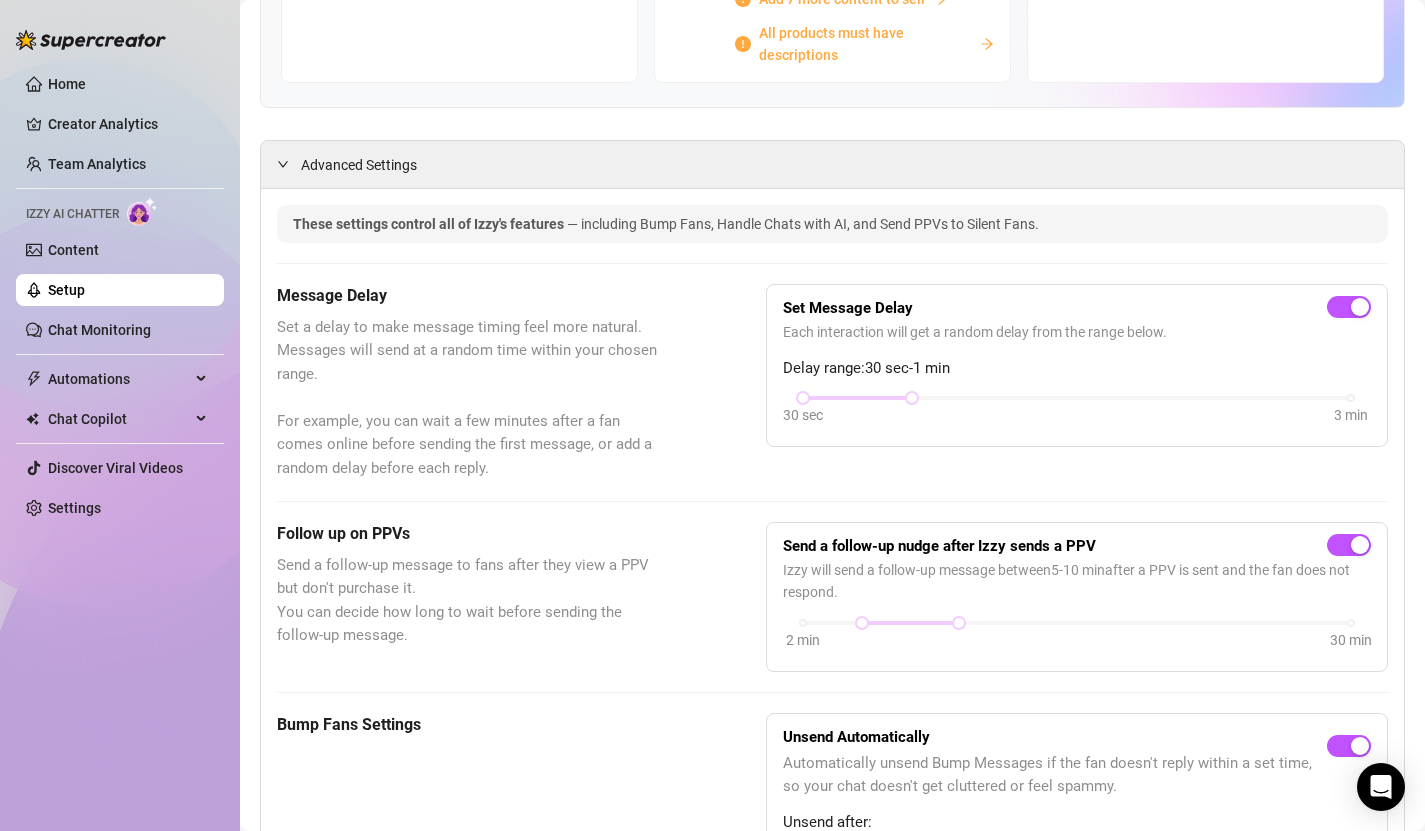 scroll, scrollTop: 514, scrollLeft: 0, axis: vertical 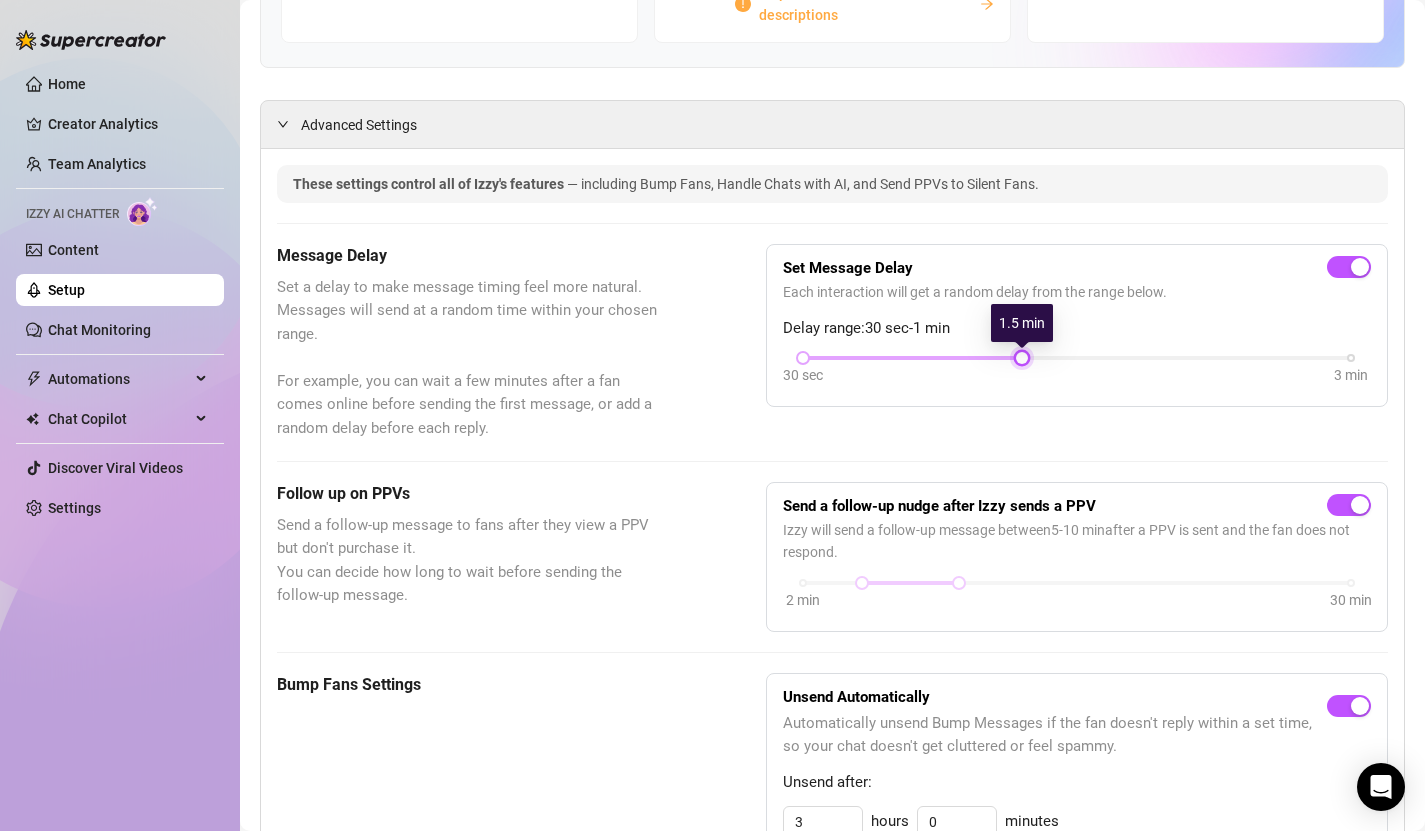 drag, startPoint x: 917, startPoint y: 356, endPoint x: 979, endPoint y: 360, distance: 62.1289 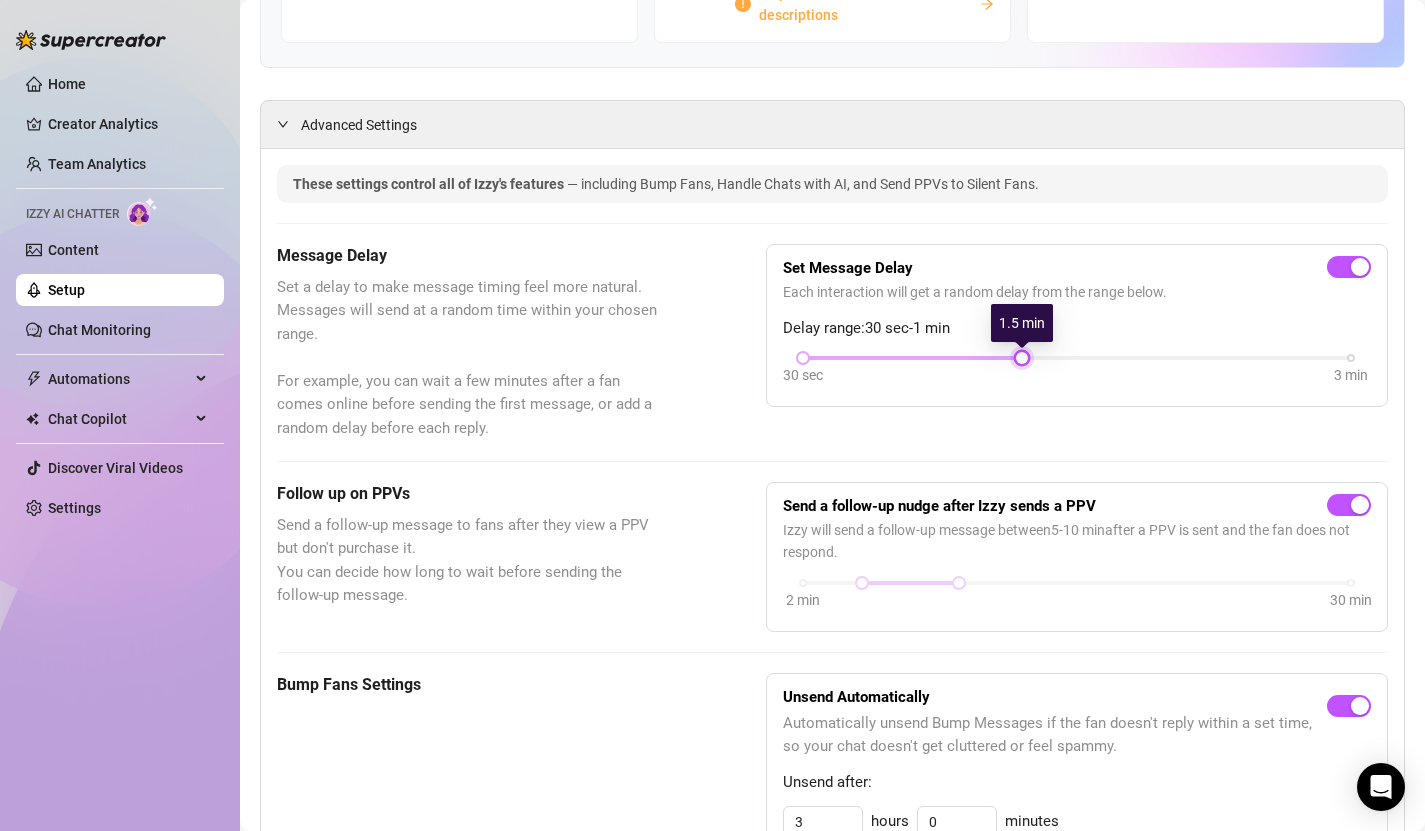 click on "30 sec 3 min" at bounding box center [1077, 356] 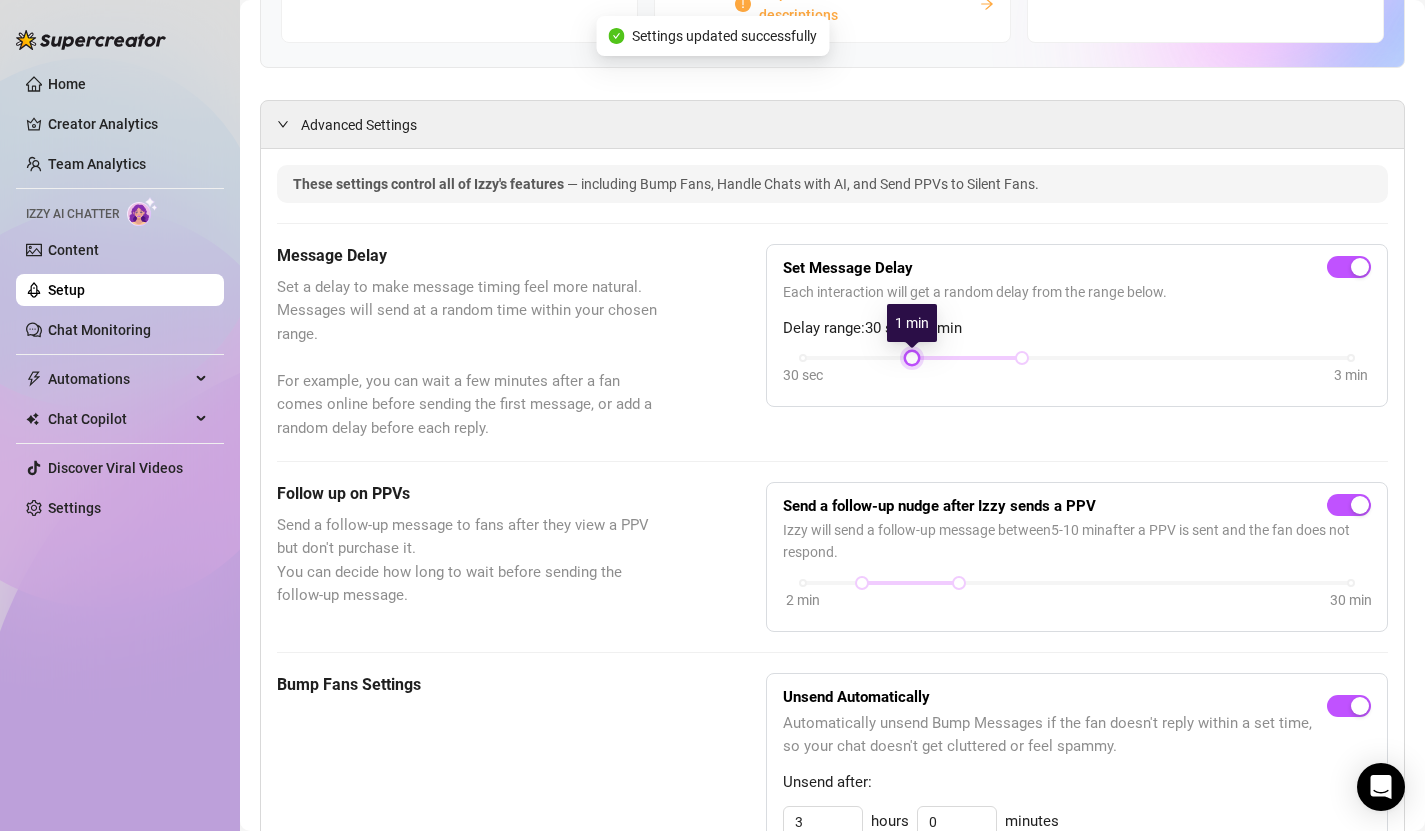 drag, startPoint x: 802, startPoint y: 358, endPoint x: 865, endPoint y: 363, distance: 63.1981 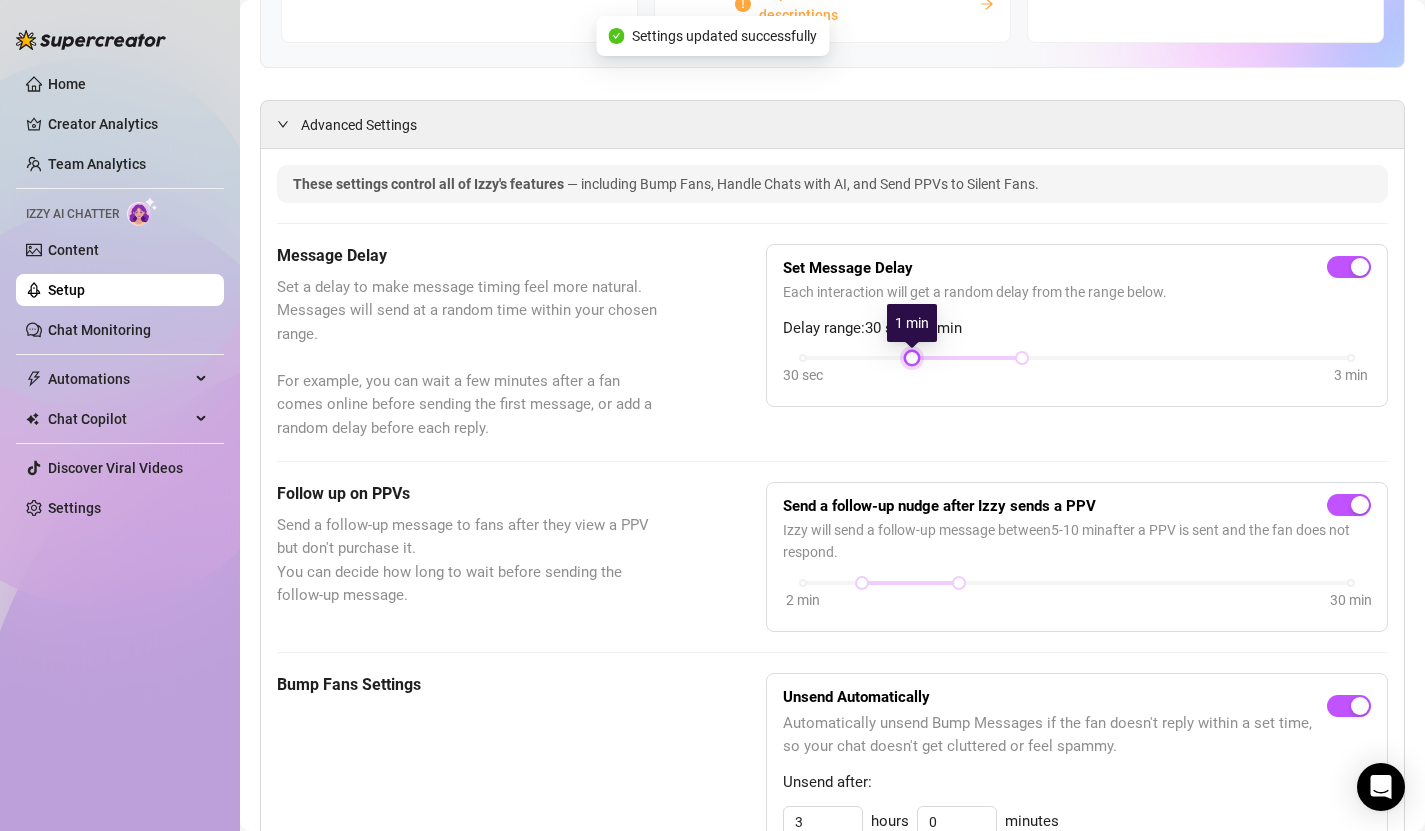 click on "30 sec 3 min" at bounding box center [1077, 371] 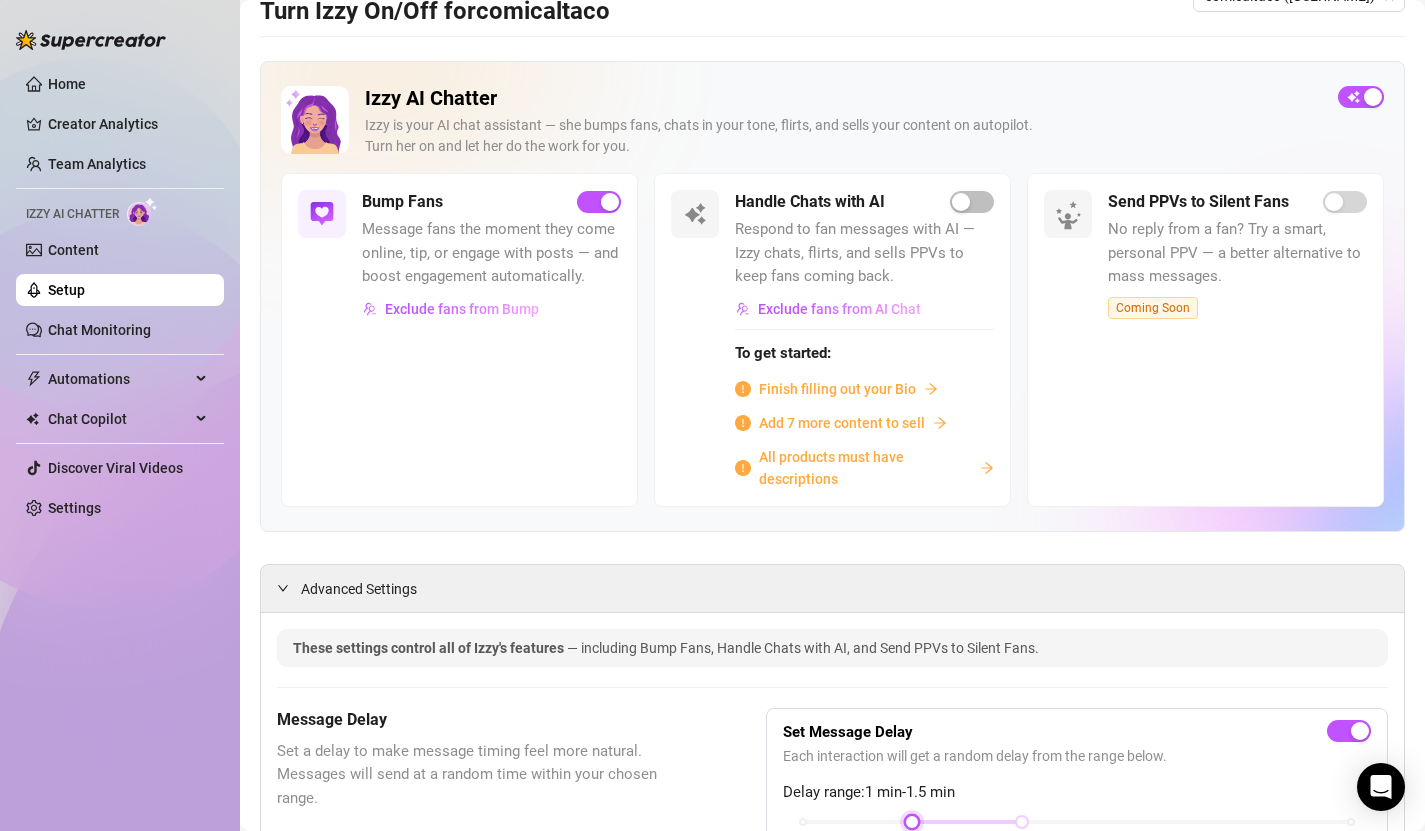 scroll, scrollTop: 0, scrollLeft: 0, axis: both 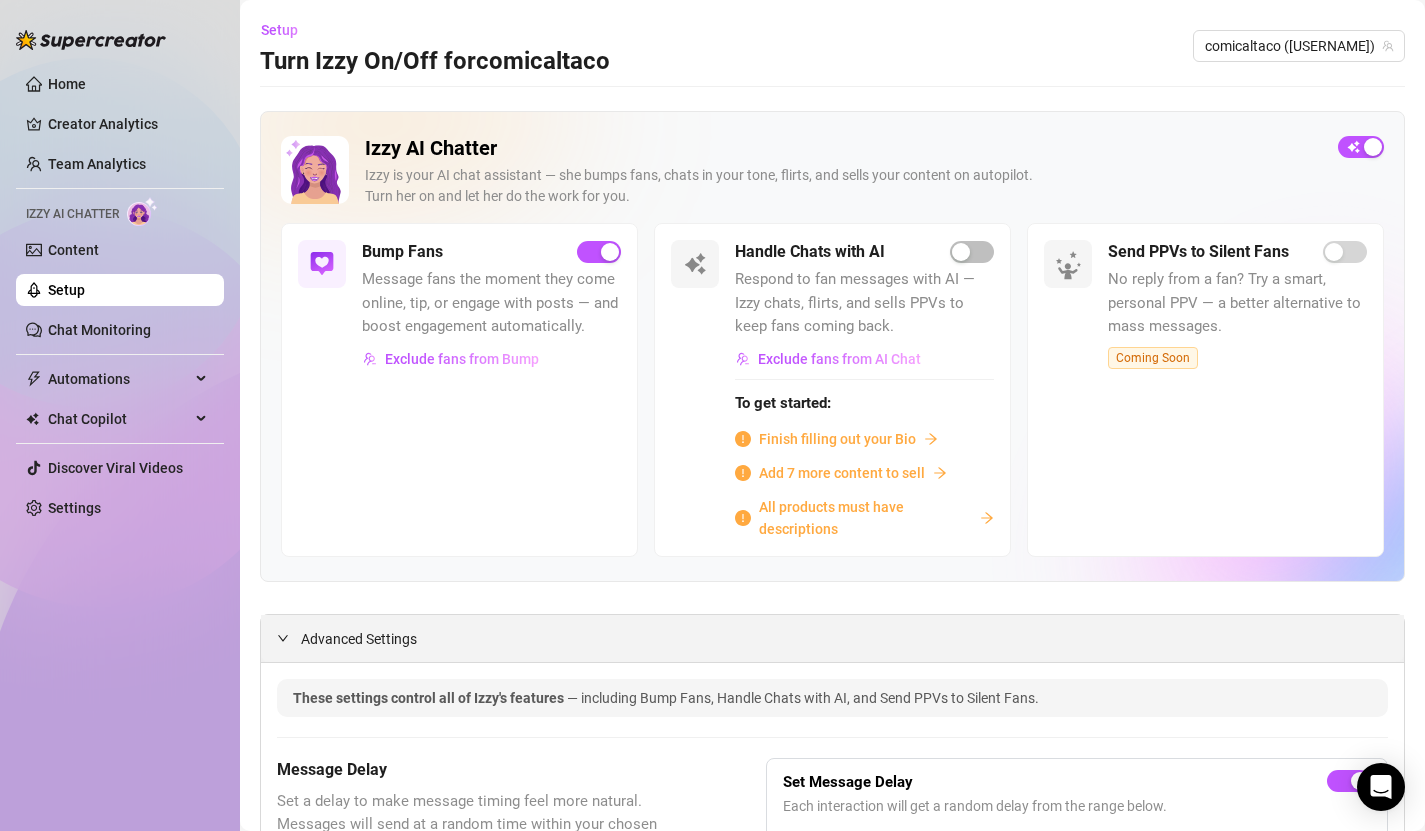 click on "Advanced Settings" at bounding box center (359, 639) 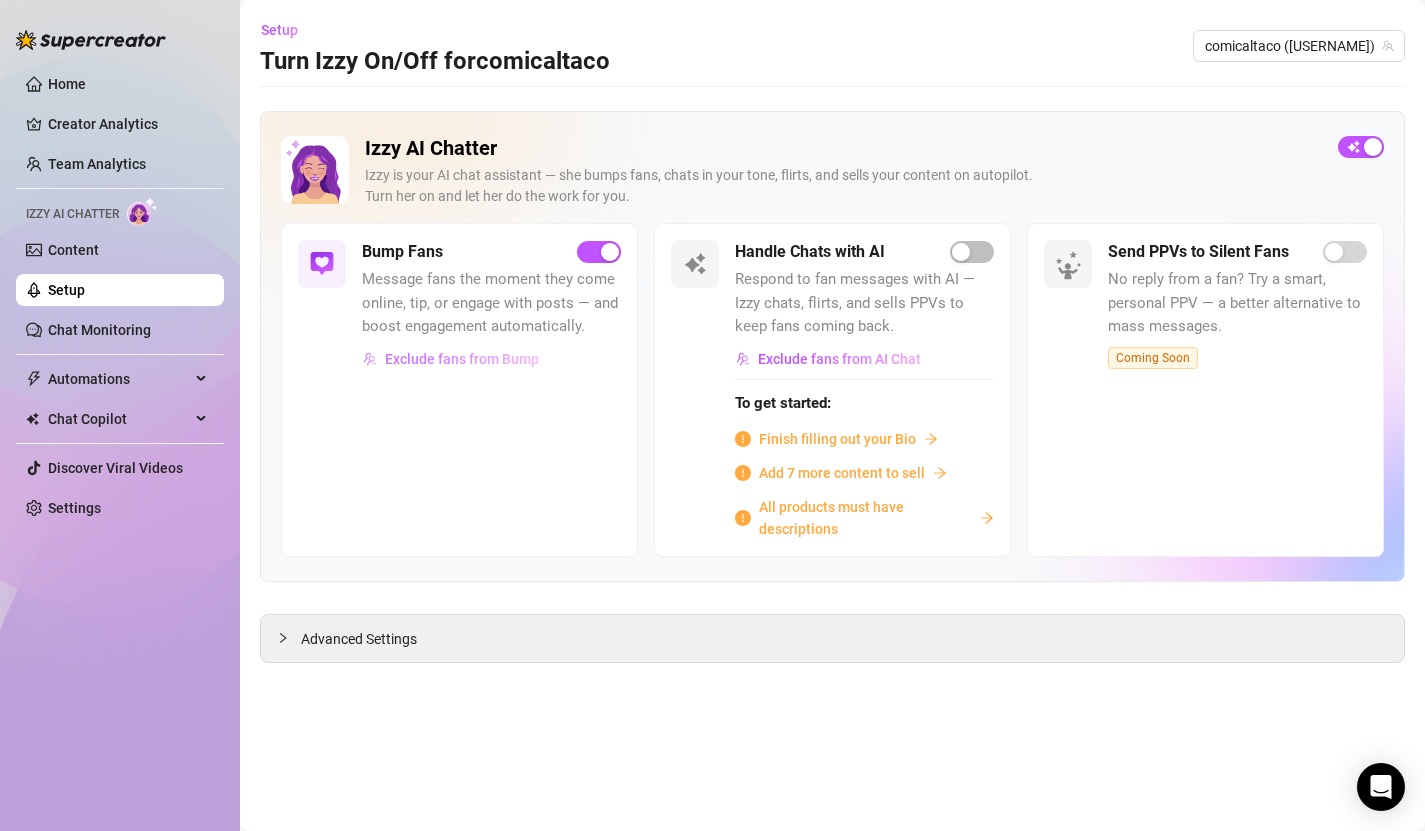 click on "Exclude fans from Bump" at bounding box center (462, 359) 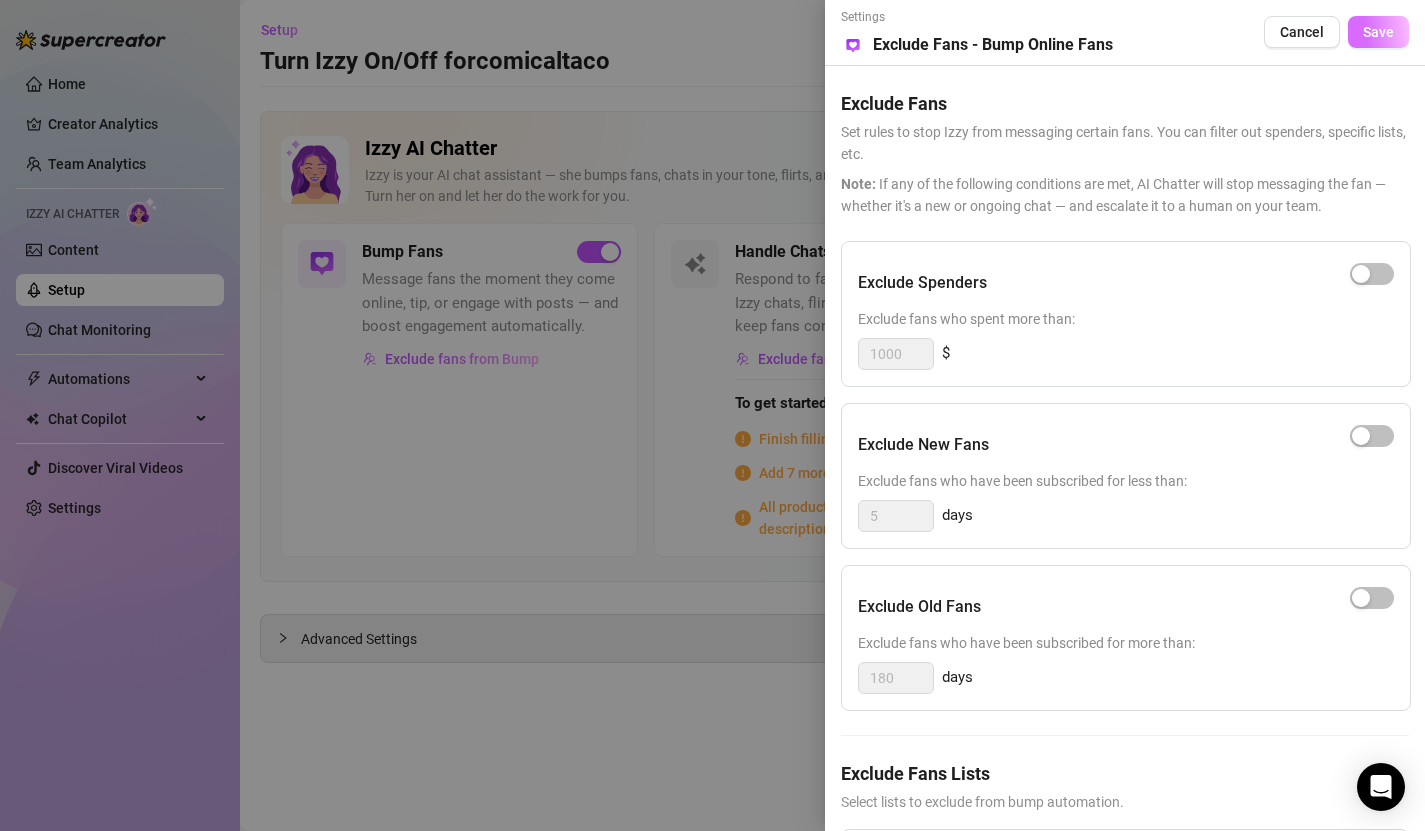 click on "Save" at bounding box center (1378, 32) 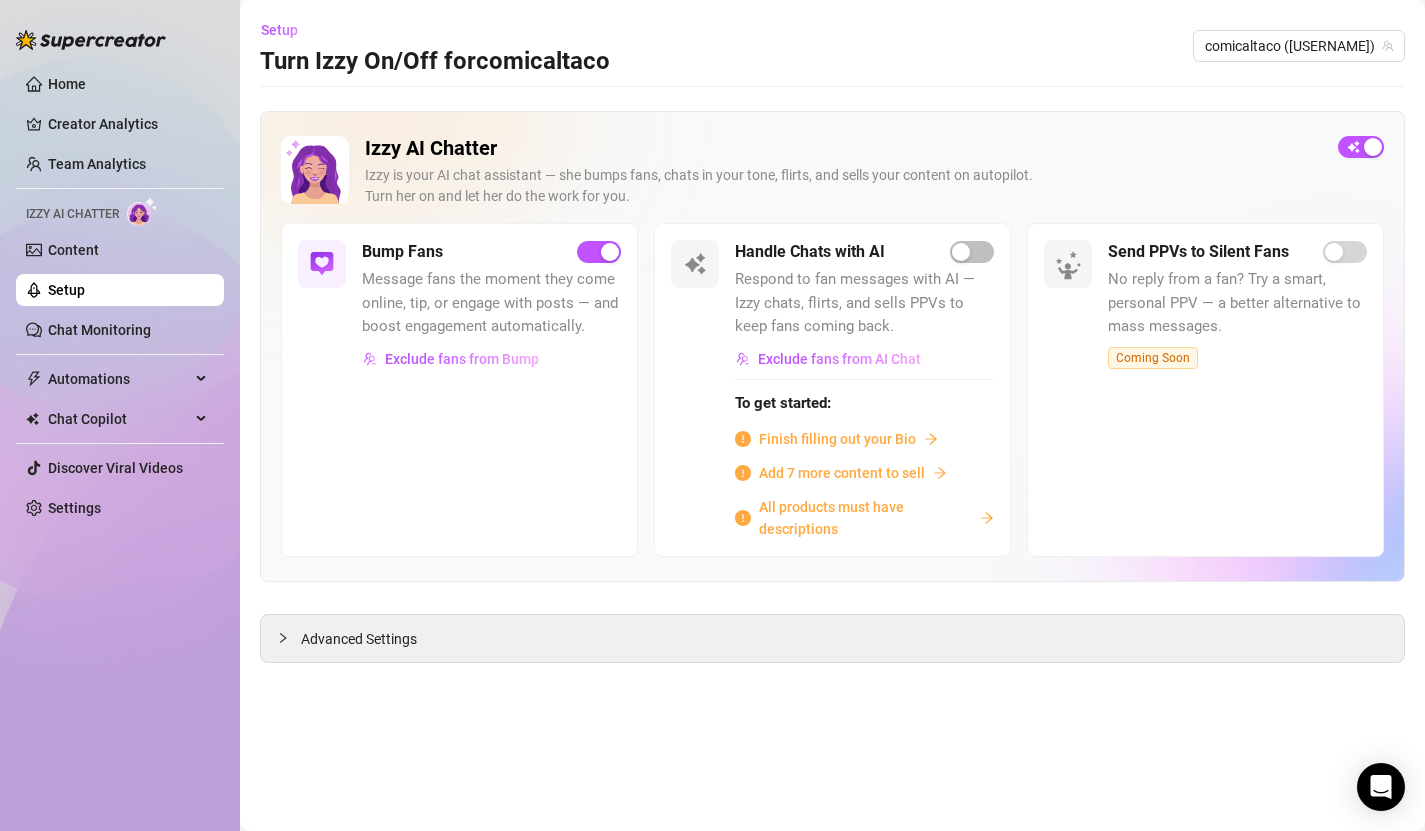 click on "Setup" at bounding box center (66, 290) 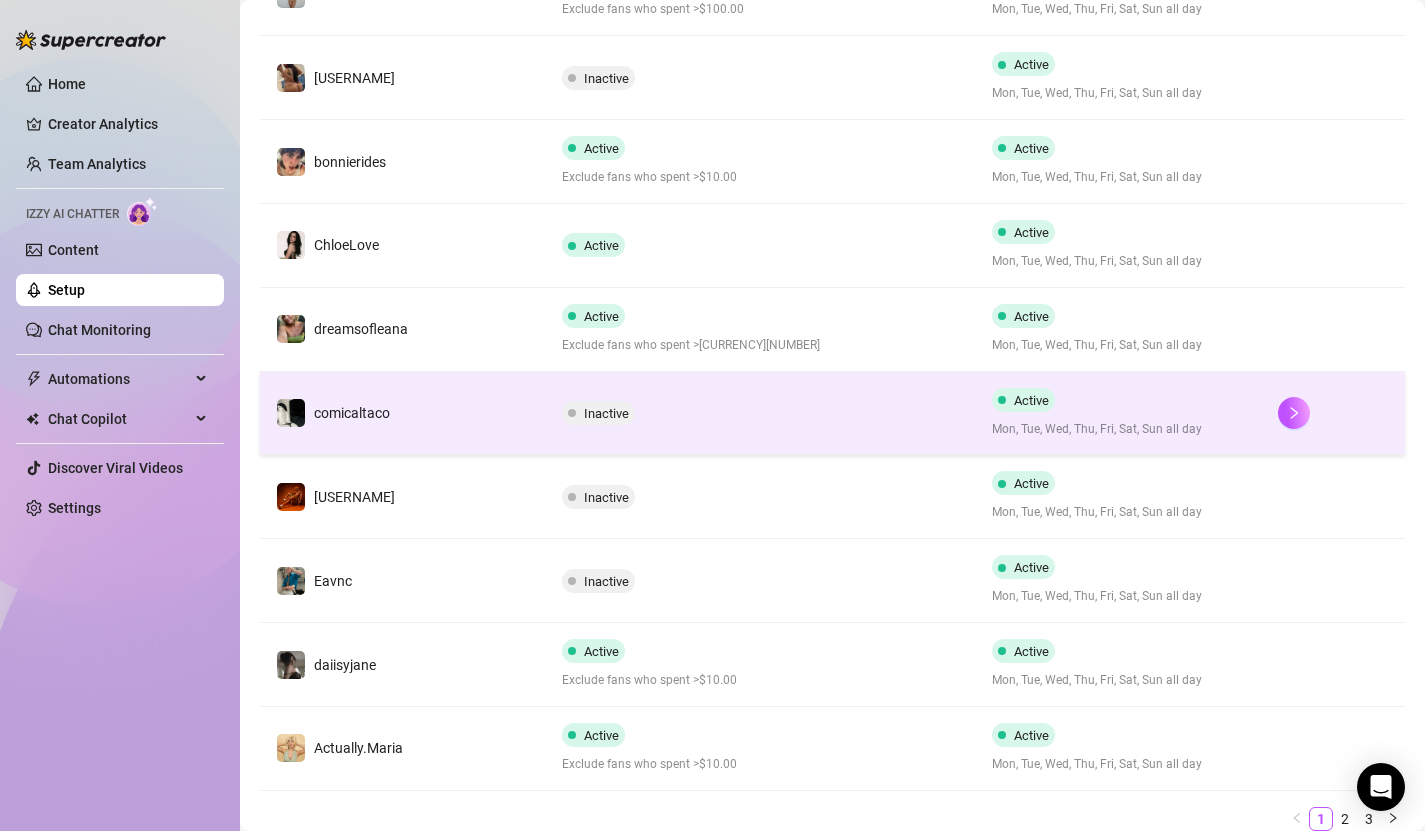 scroll, scrollTop: 0, scrollLeft: 0, axis: both 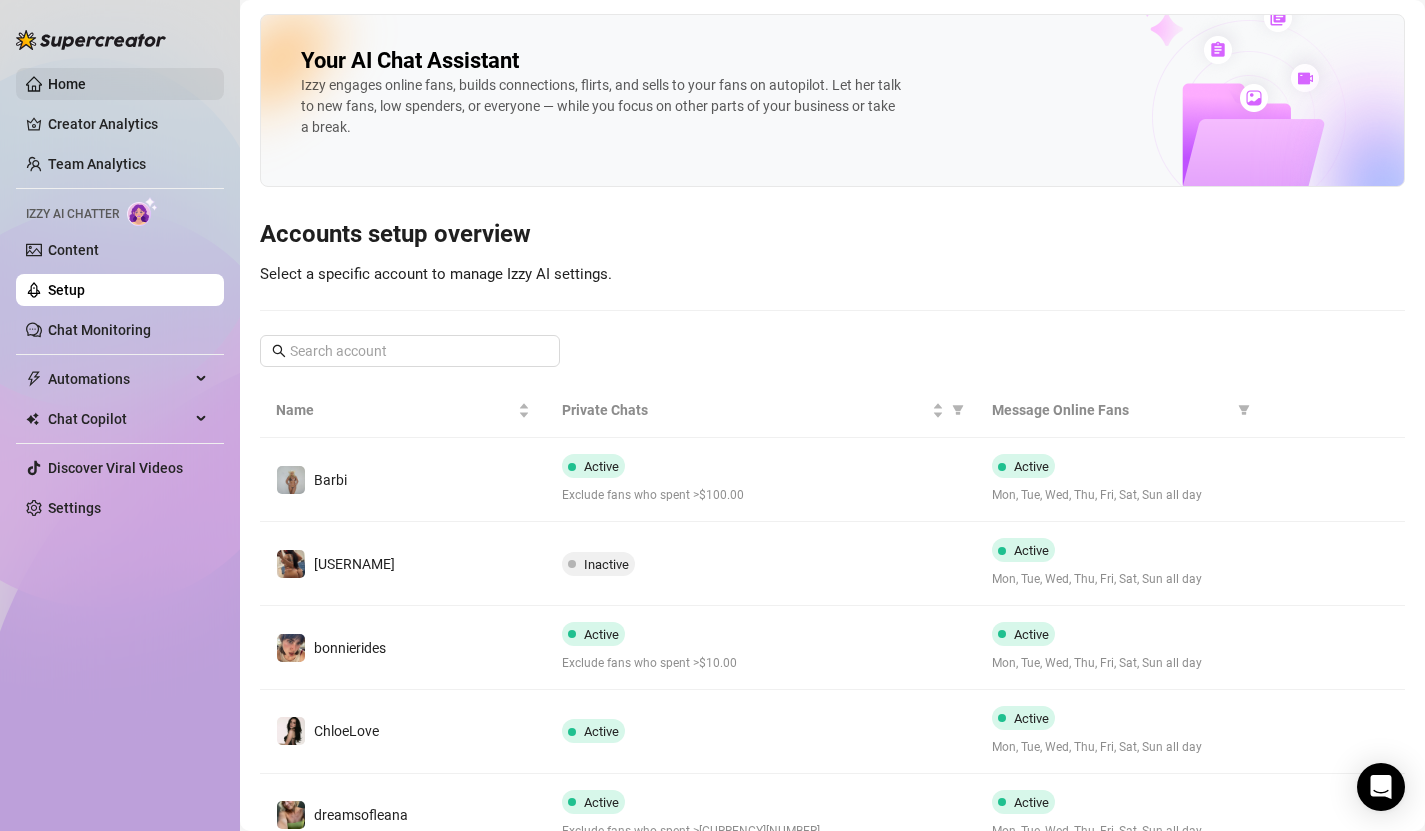 click on "Home" at bounding box center [67, 84] 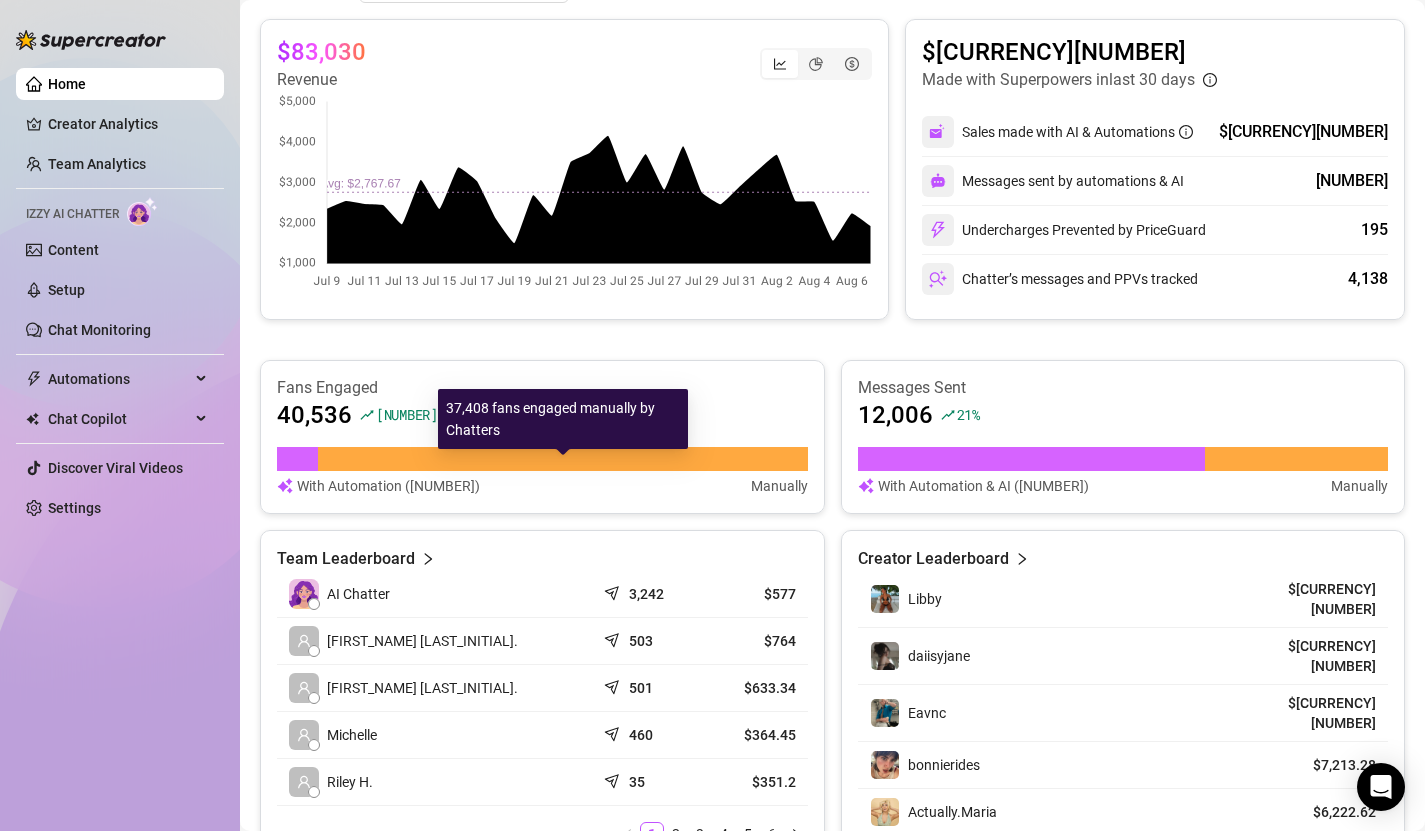 scroll, scrollTop: 383, scrollLeft: 0, axis: vertical 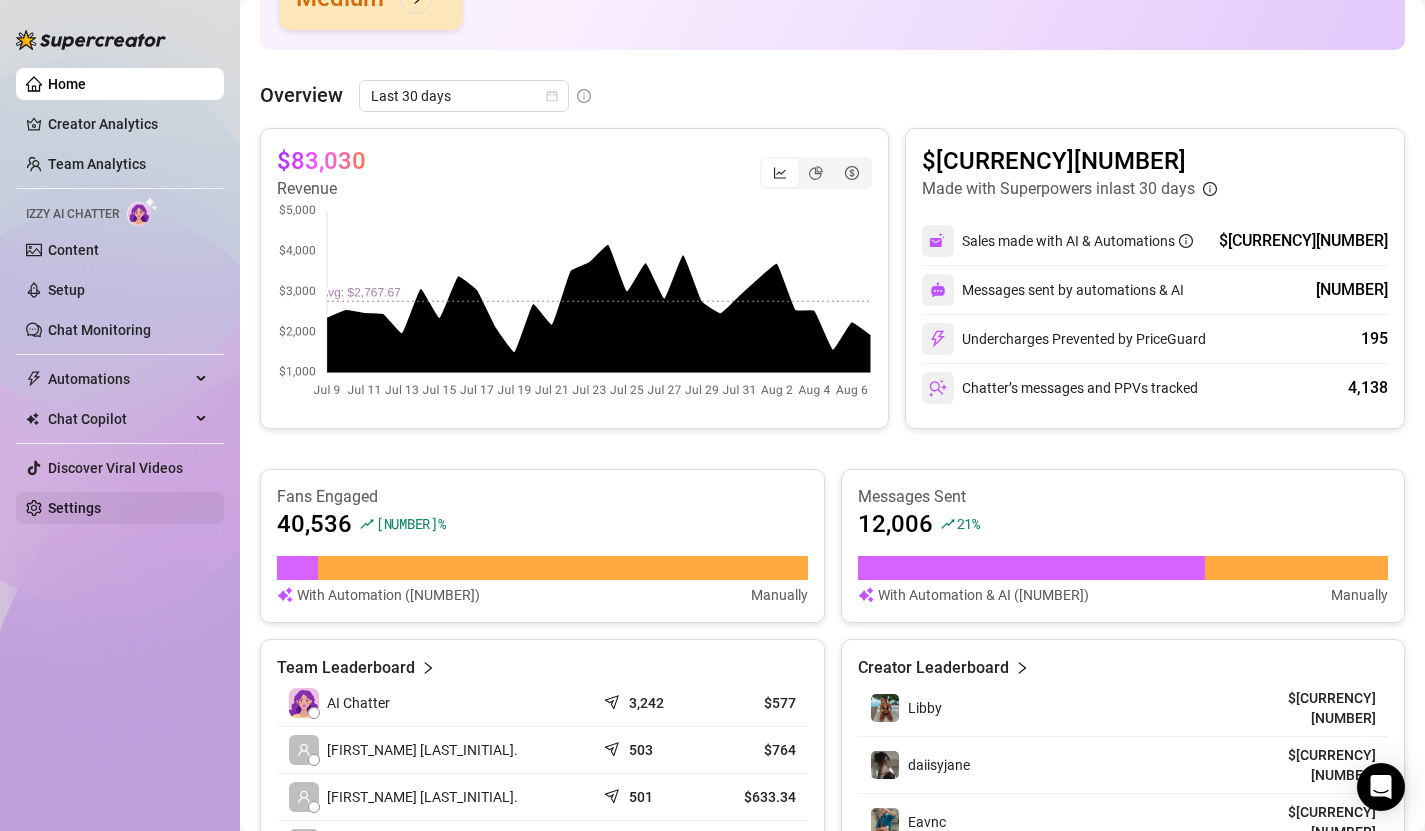 click on "Settings" at bounding box center (74, 508) 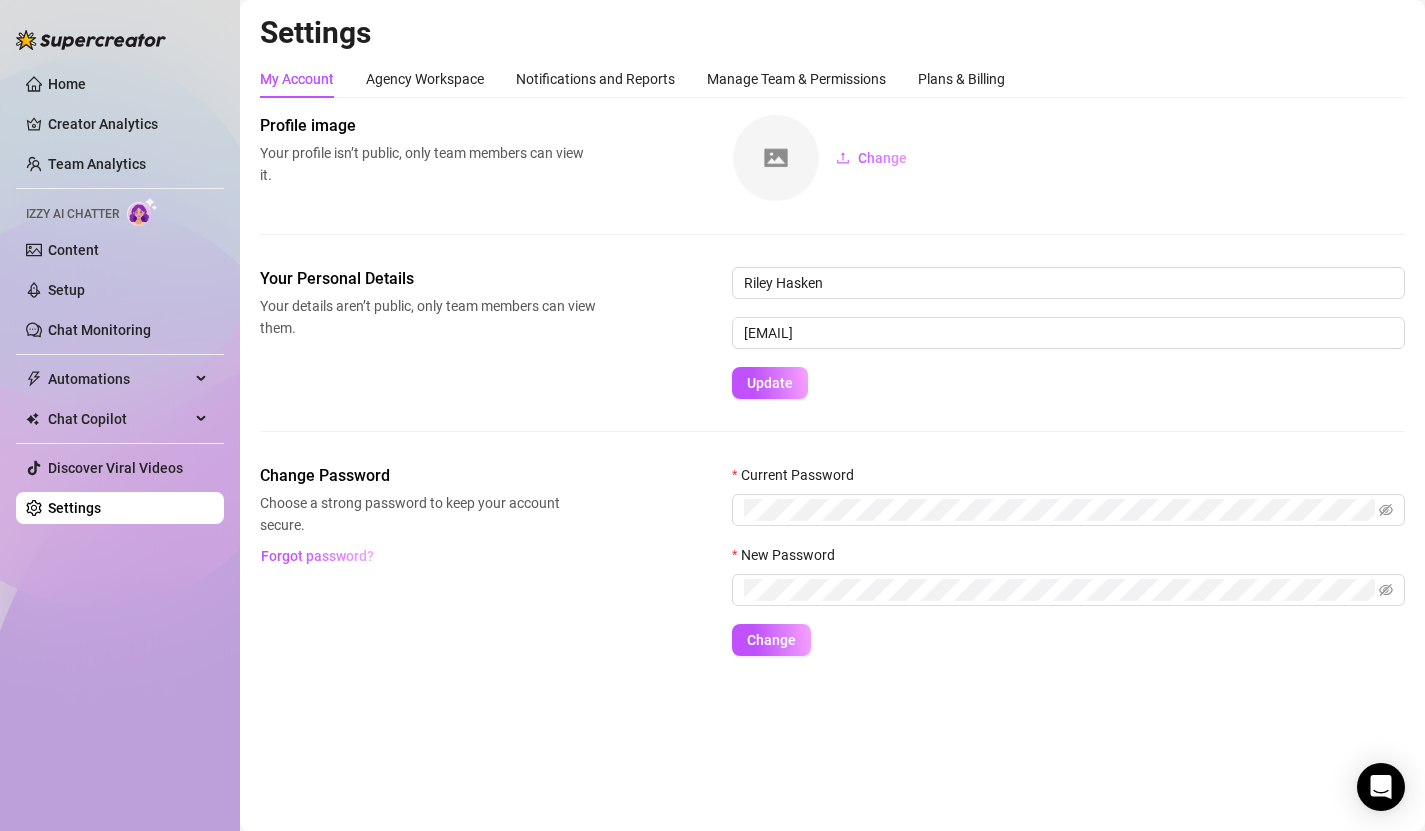 scroll, scrollTop: 0, scrollLeft: 0, axis: both 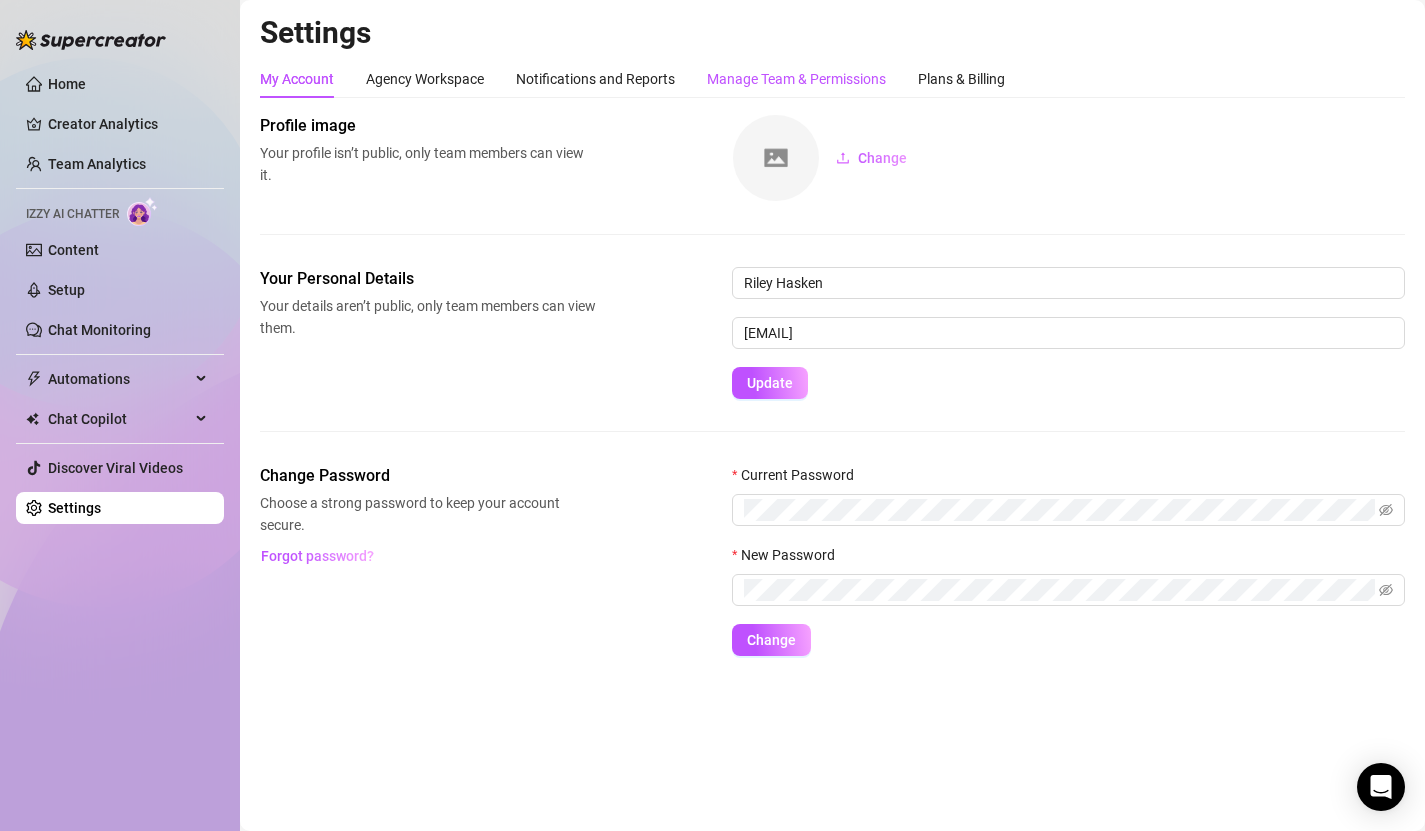 click on "Manage Team & Permissions" at bounding box center [796, 79] 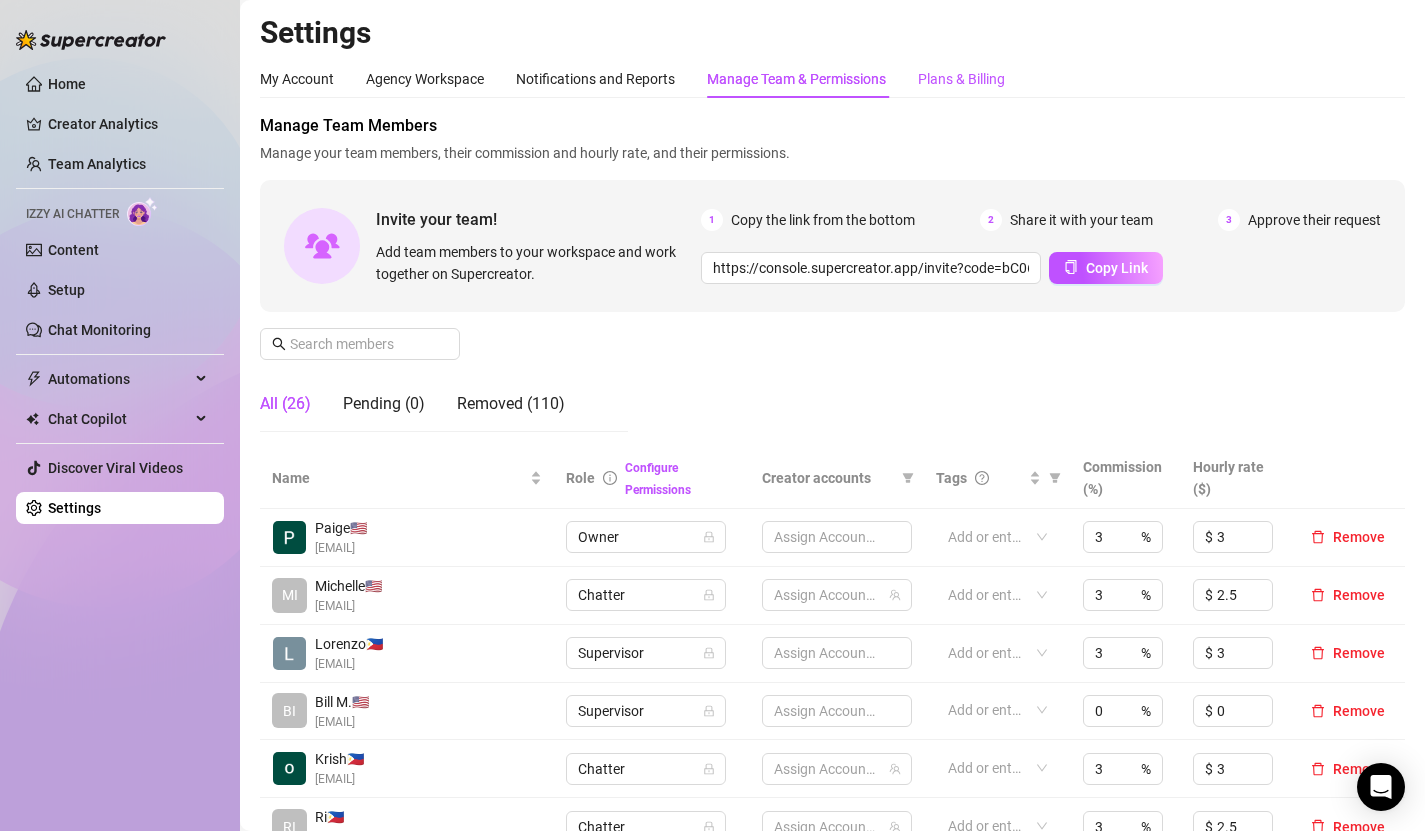click on "Plans & Billing" at bounding box center [961, 79] 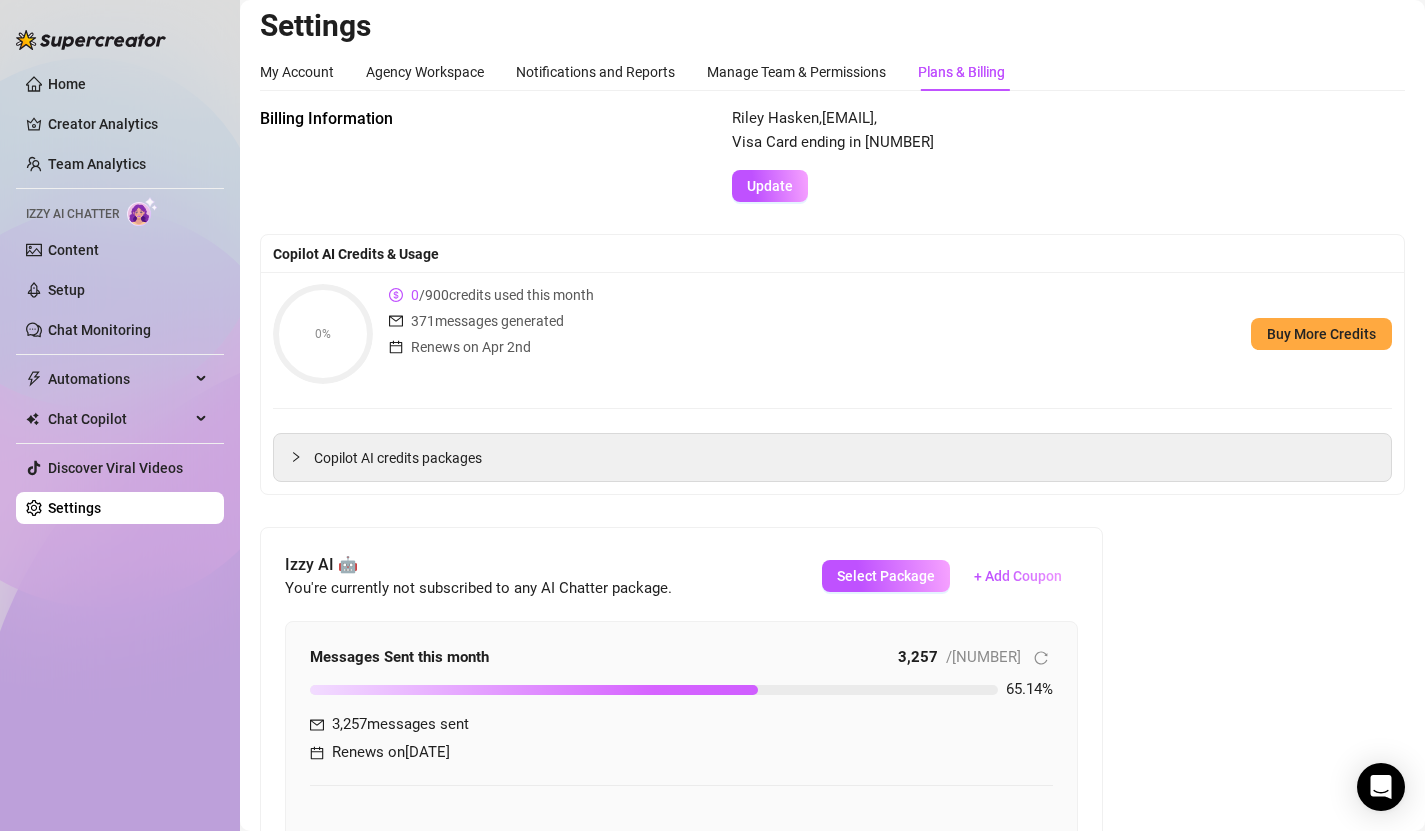 scroll, scrollTop: 0, scrollLeft: 0, axis: both 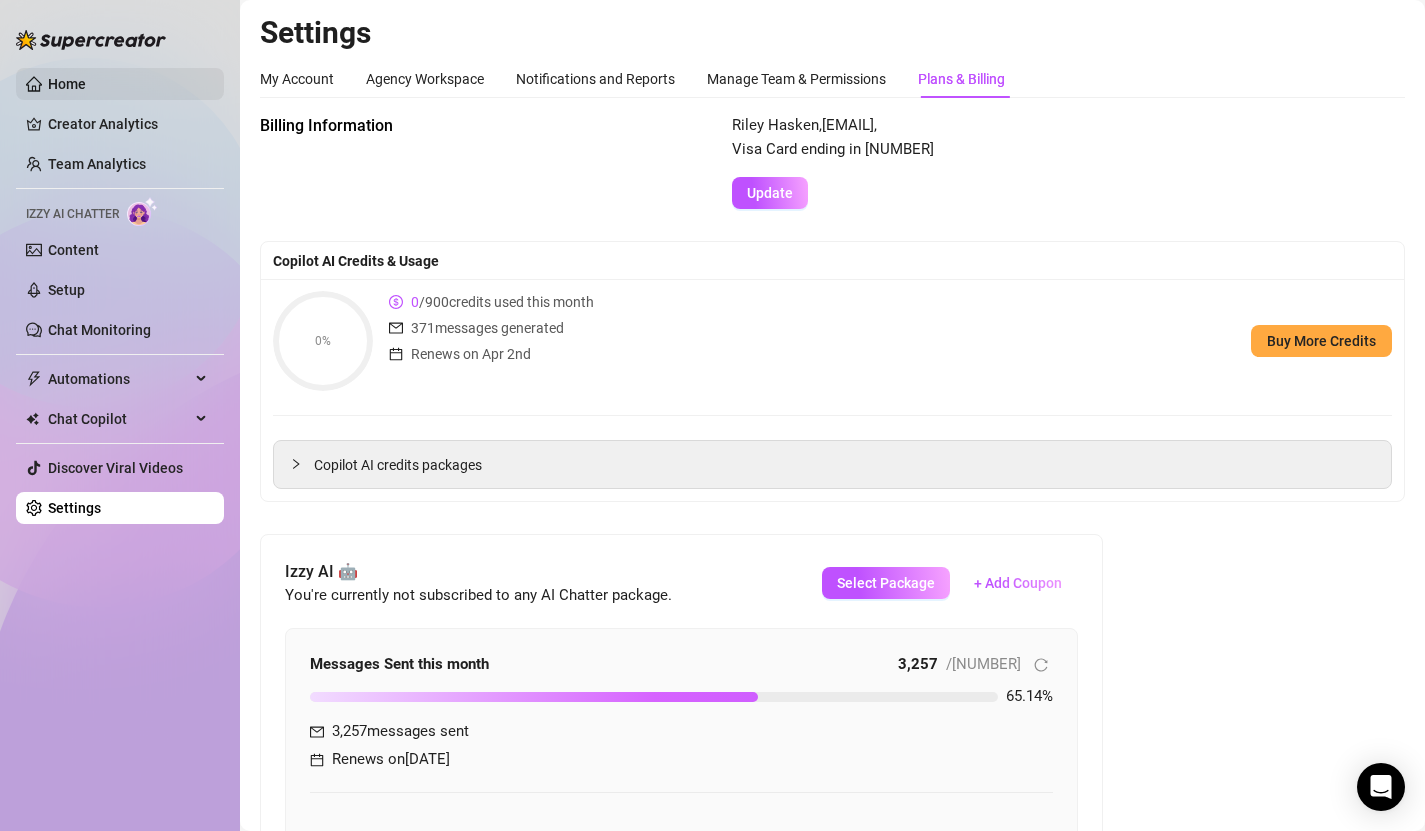 click on "Home" at bounding box center (67, 84) 